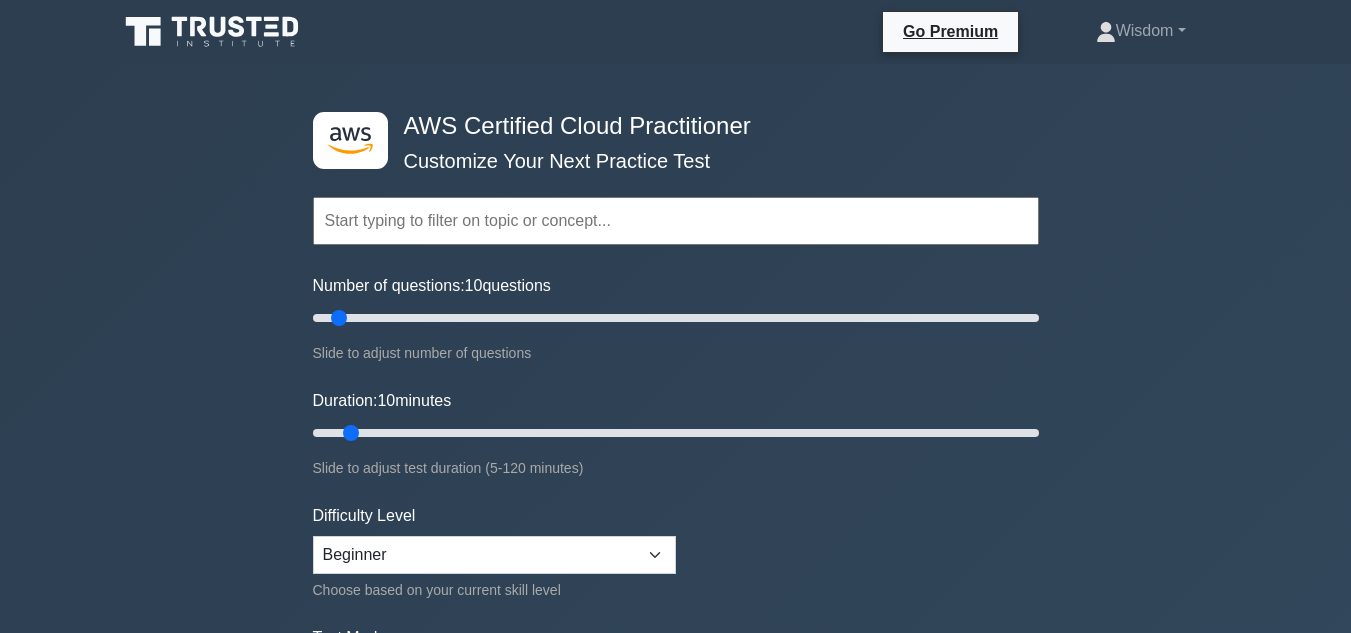 scroll, scrollTop: 0, scrollLeft: 0, axis: both 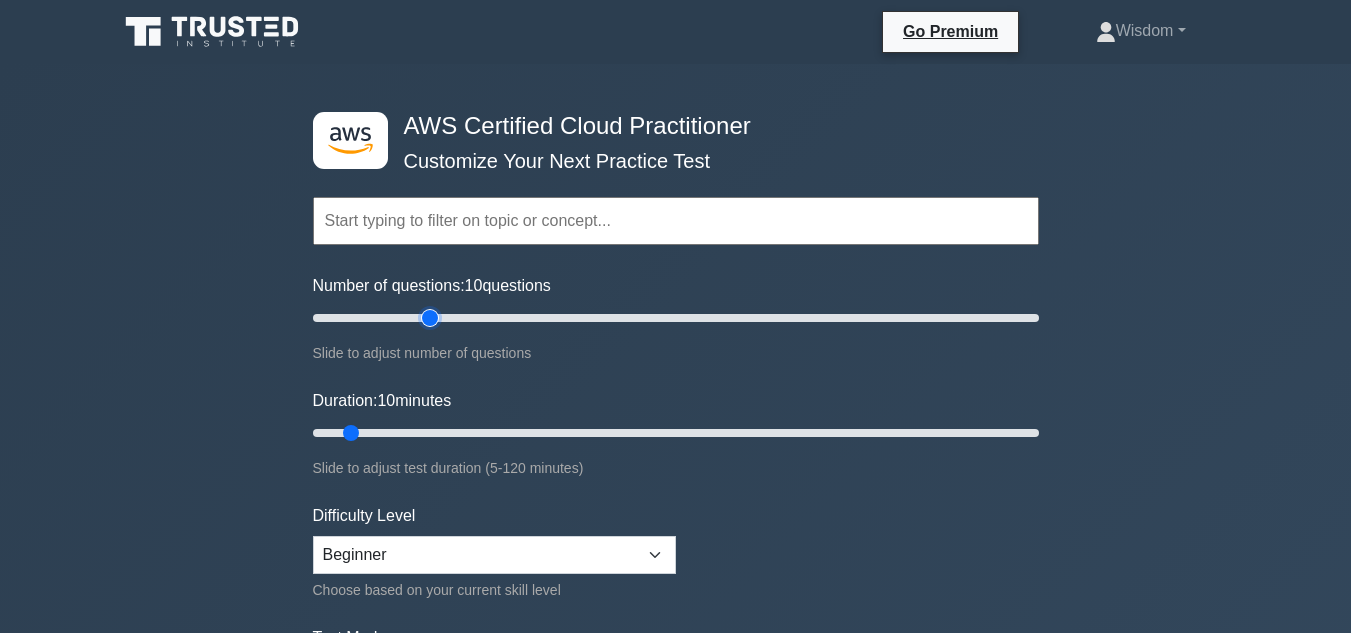 click on "Number of questions:  10  questions" at bounding box center (676, 318) 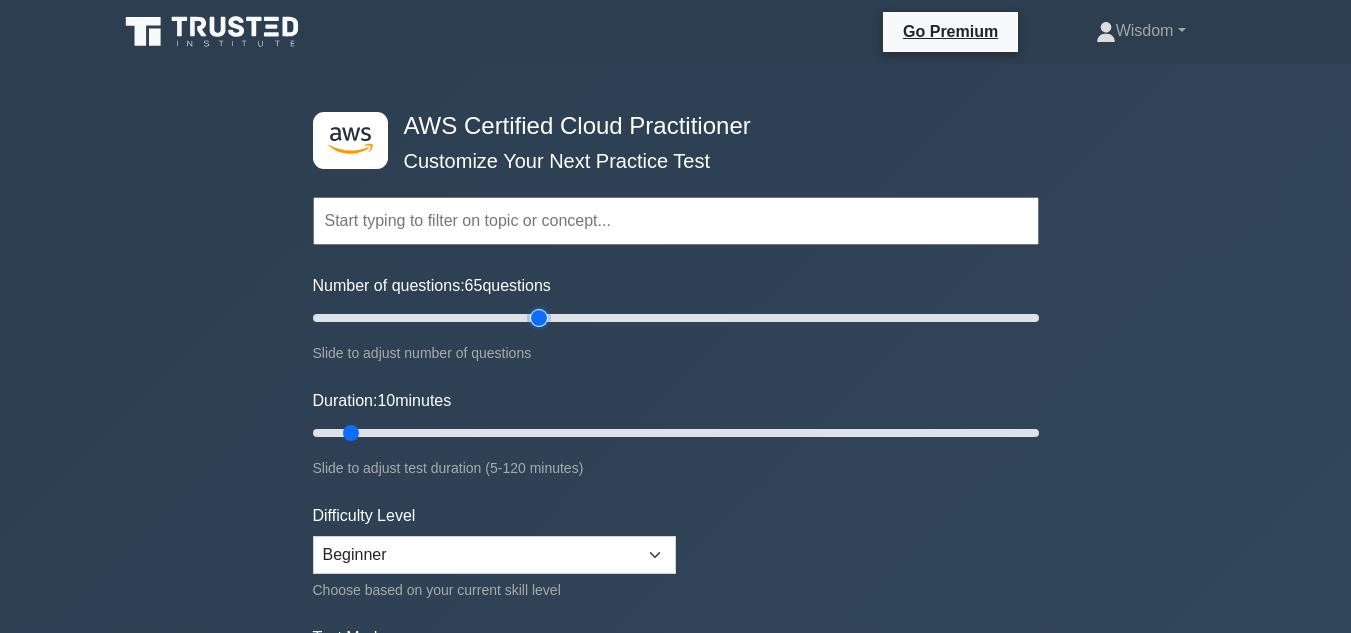 type on "70" 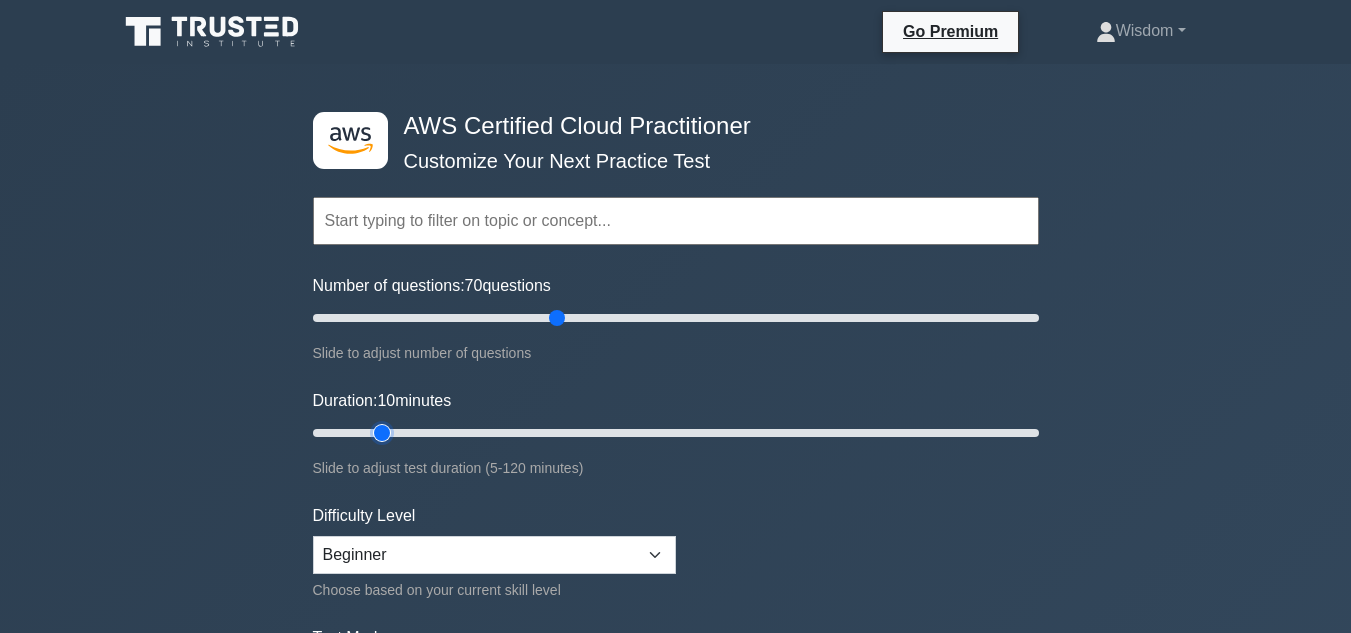 click on "Duration:  10  minutes" at bounding box center (676, 433) 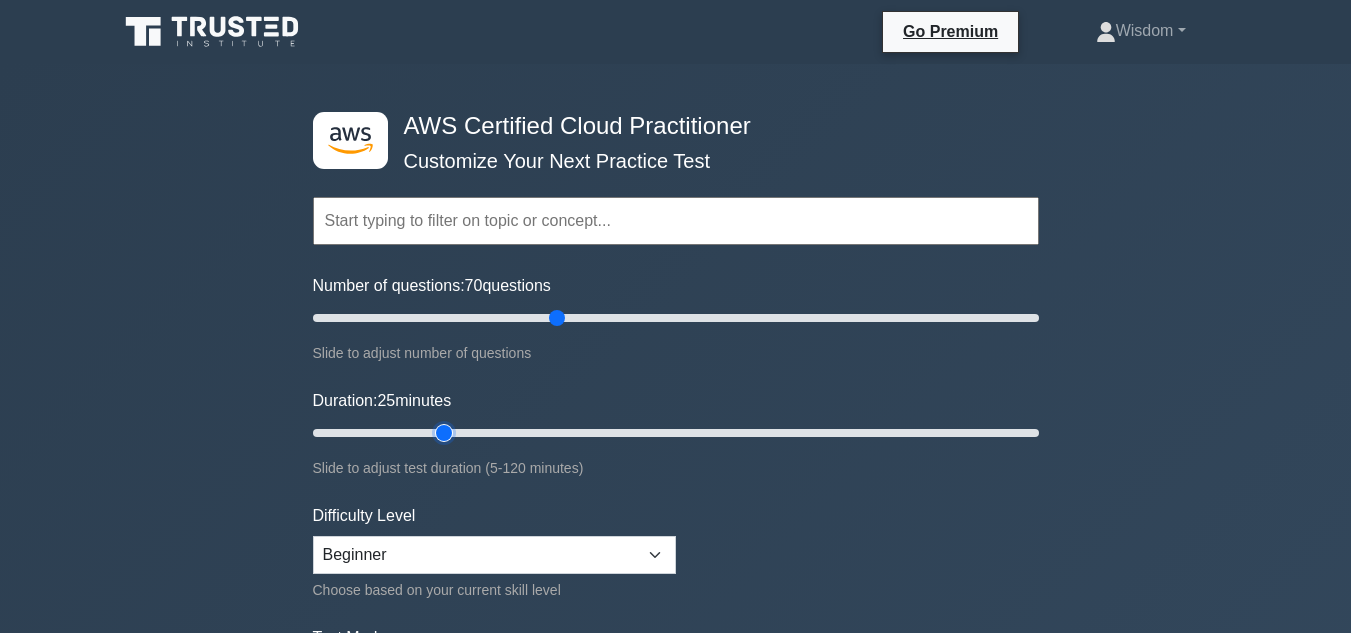type on "30" 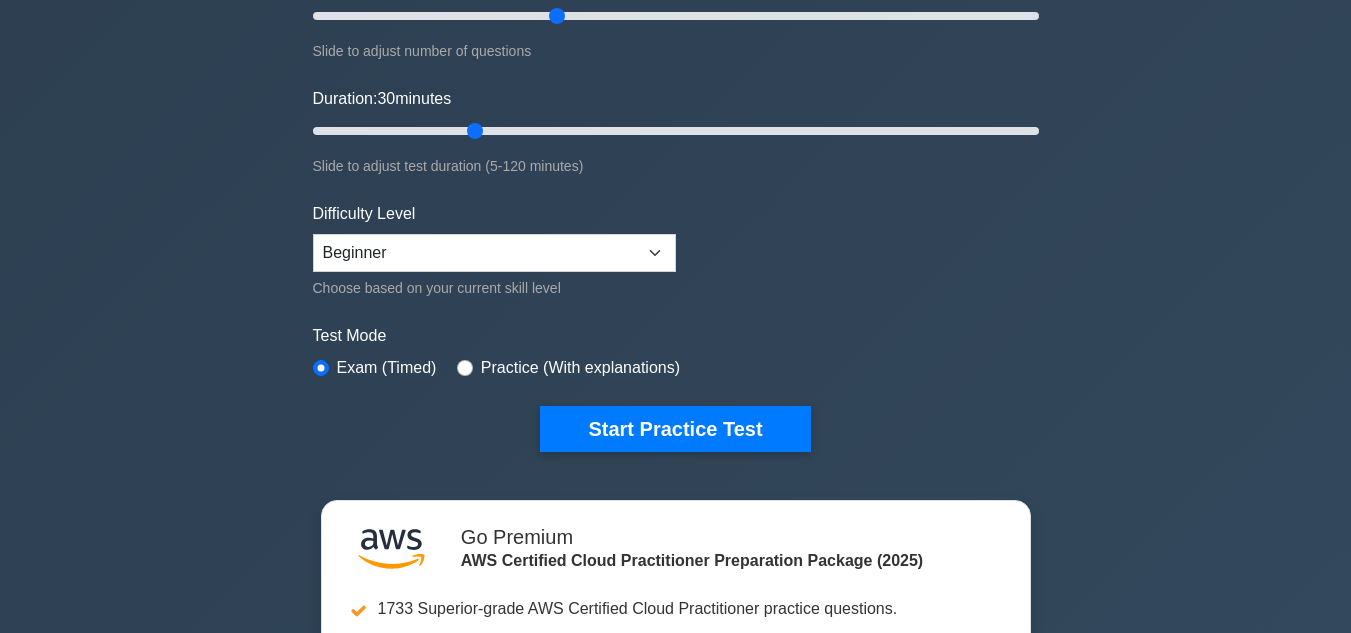 scroll, scrollTop: 306, scrollLeft: 0, axis: vertical 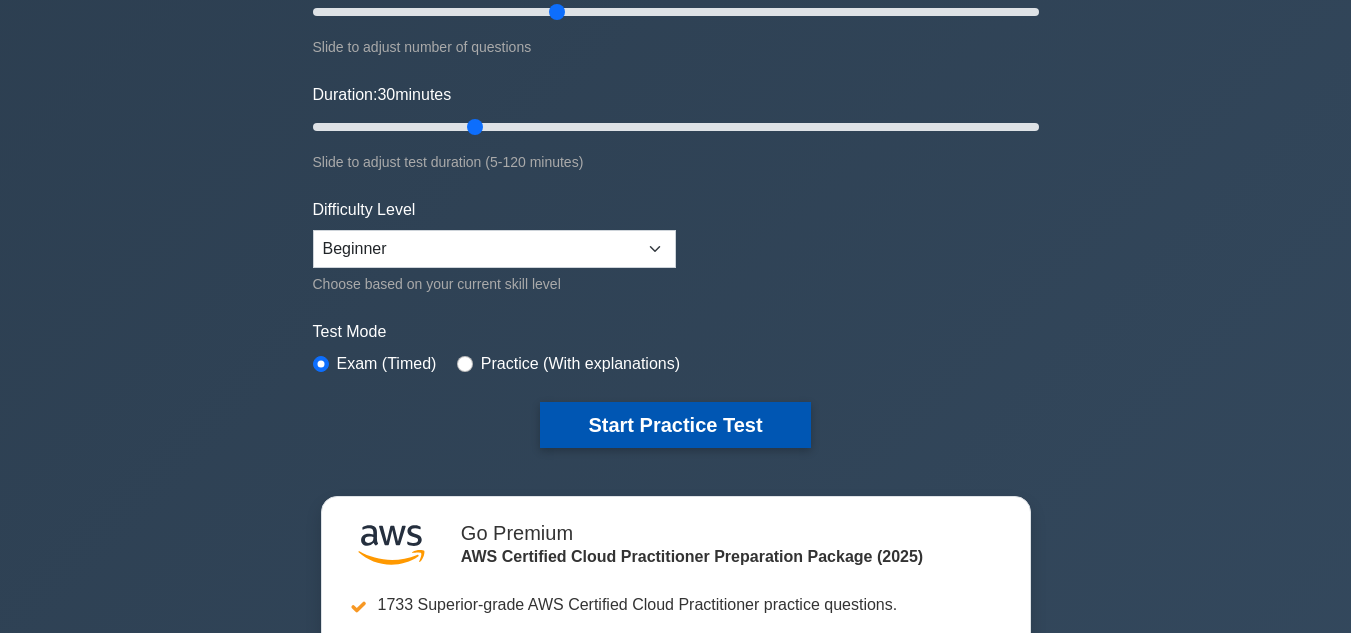 click on "Start Practice Test" at bounding box center (675, 425) 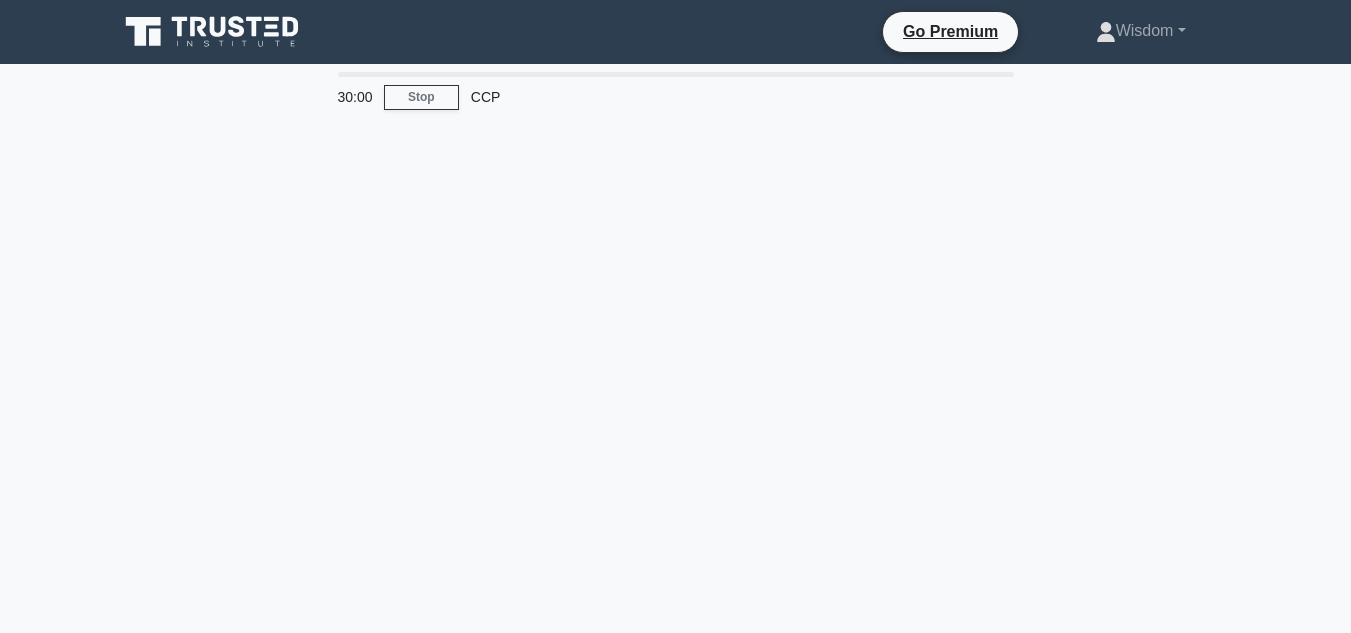 scroll, scrollTop: 0, scrollLeft: 0, axis: both 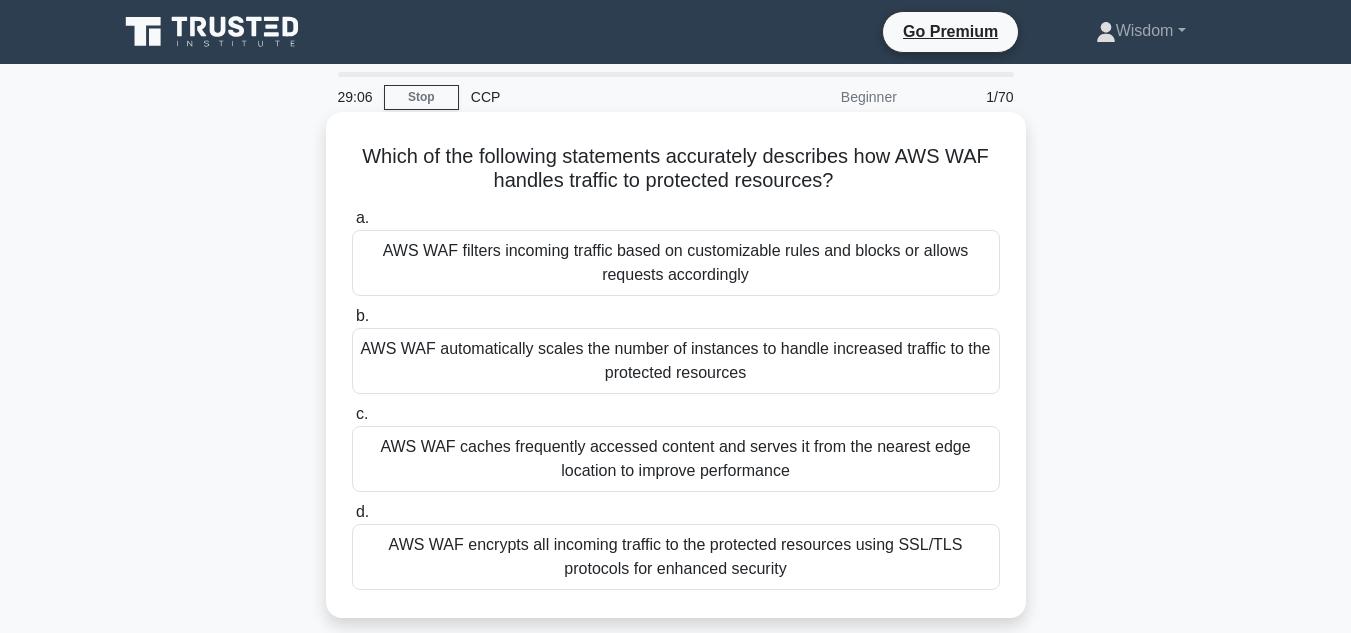 click on "AWS WAF caches frequently accessed content and serves it from the nearest edge location to improve performance" at bounding box center [676, 459] 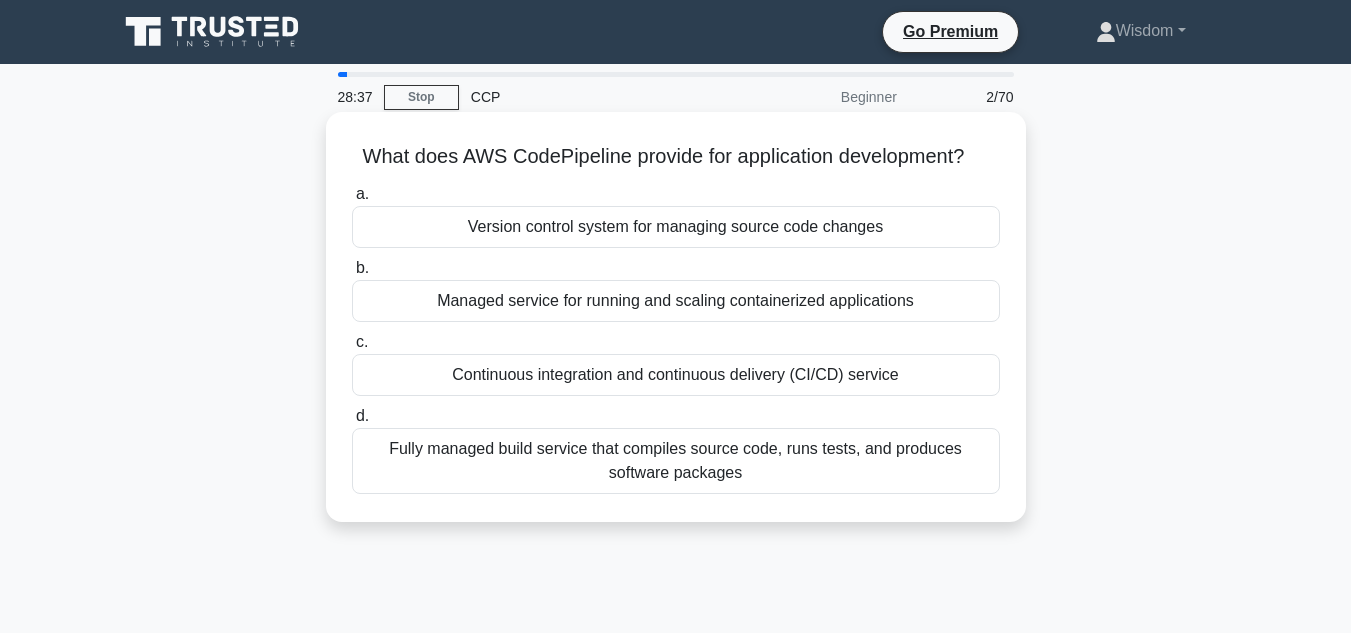 click on "Fully managed build service that compiles source code, runs tests, and produces software packages" at bounding box center (676, 461) 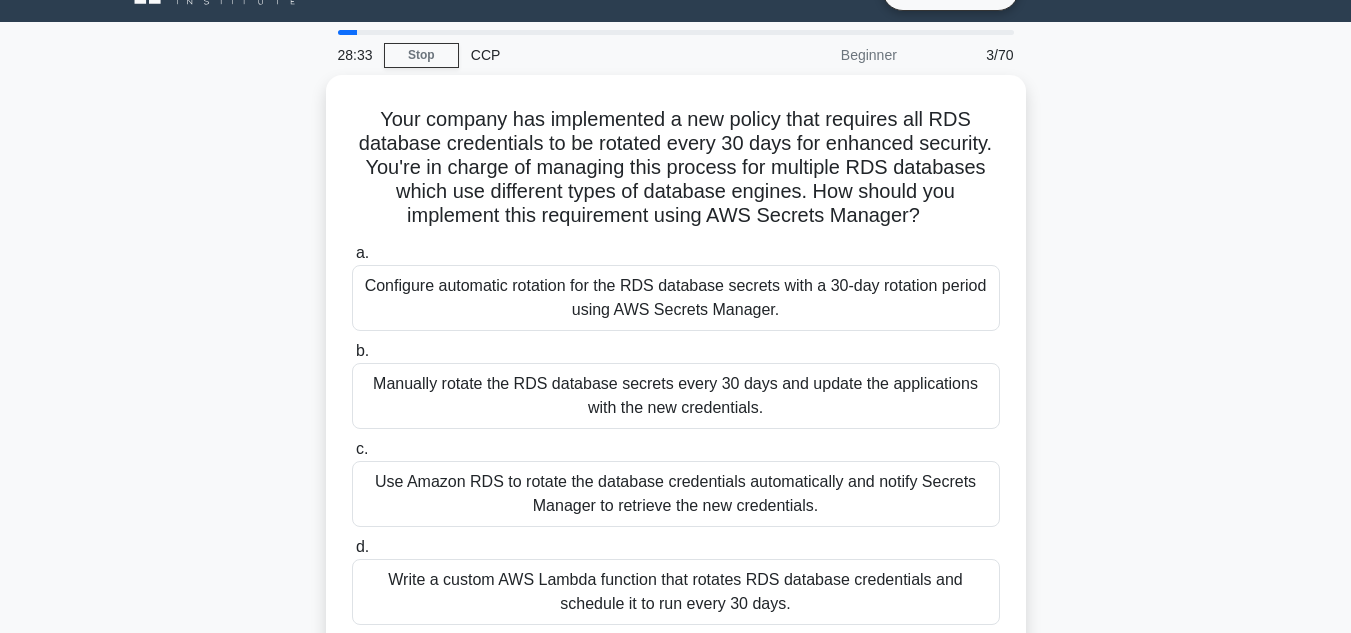 scroll, scrollTop: 43, scrollLeft: 0, axis: vertical 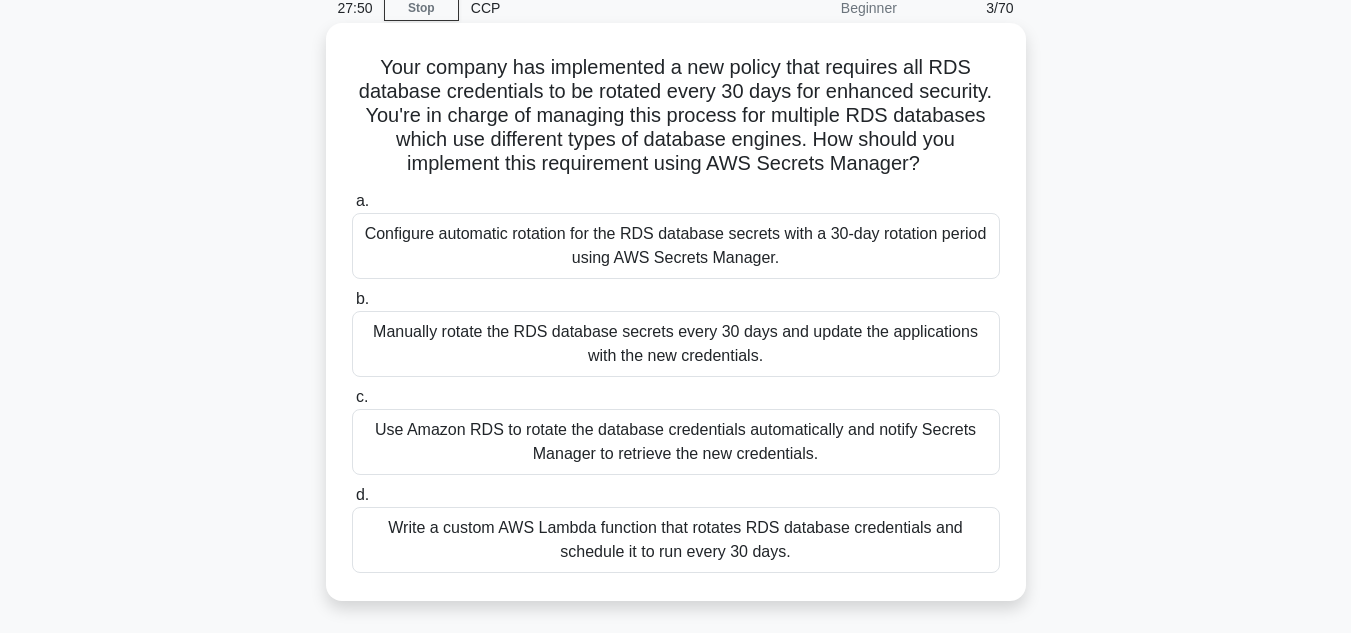 click on "Use Amazon RDS to rotate the database credentials automatically and notify Secrets Manager to retrieve the new credentials." at bounding box center (676, 442) 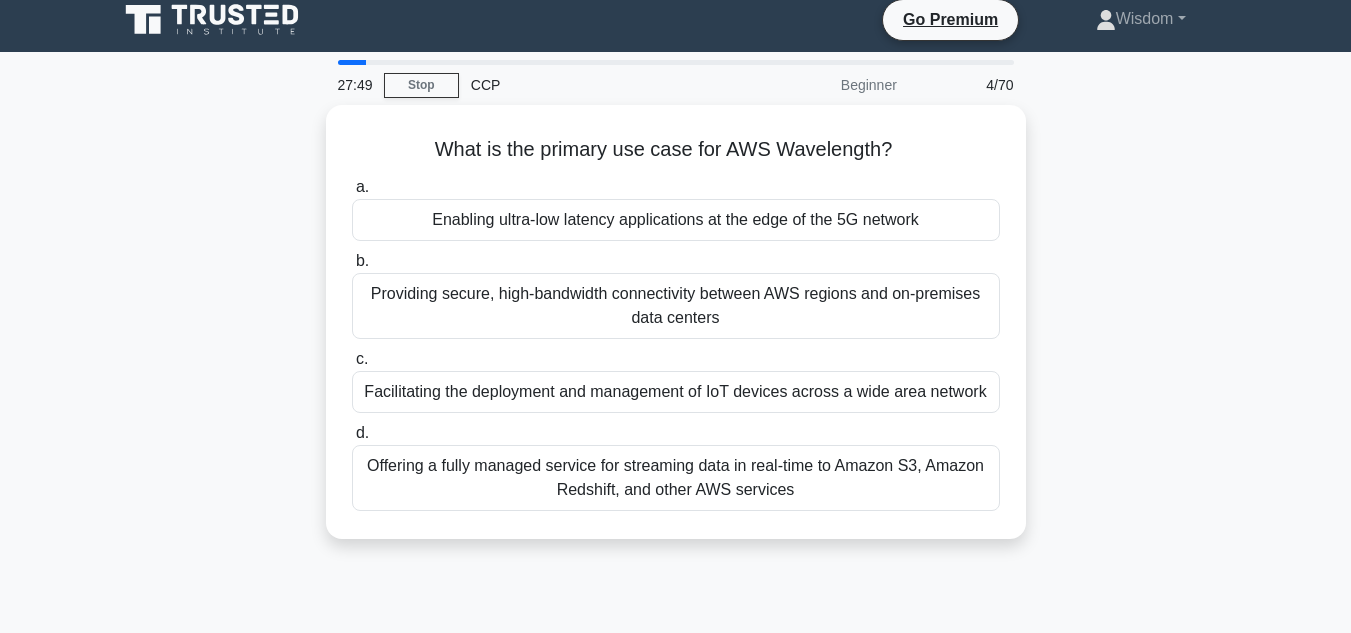 scroll, scrollTop: 0, scrollLeft: 0, axis: both 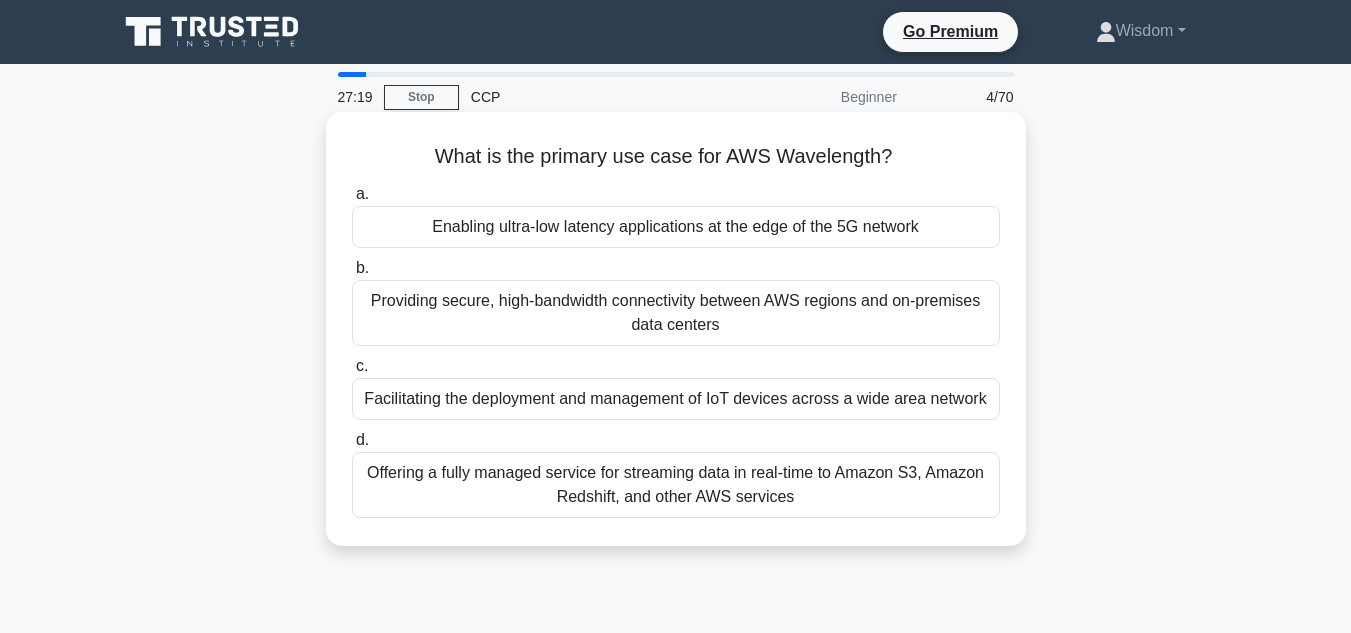 click on "Enabling ultra-low latency applications at the edge of the 5G network" at bounding box center (676, 227) 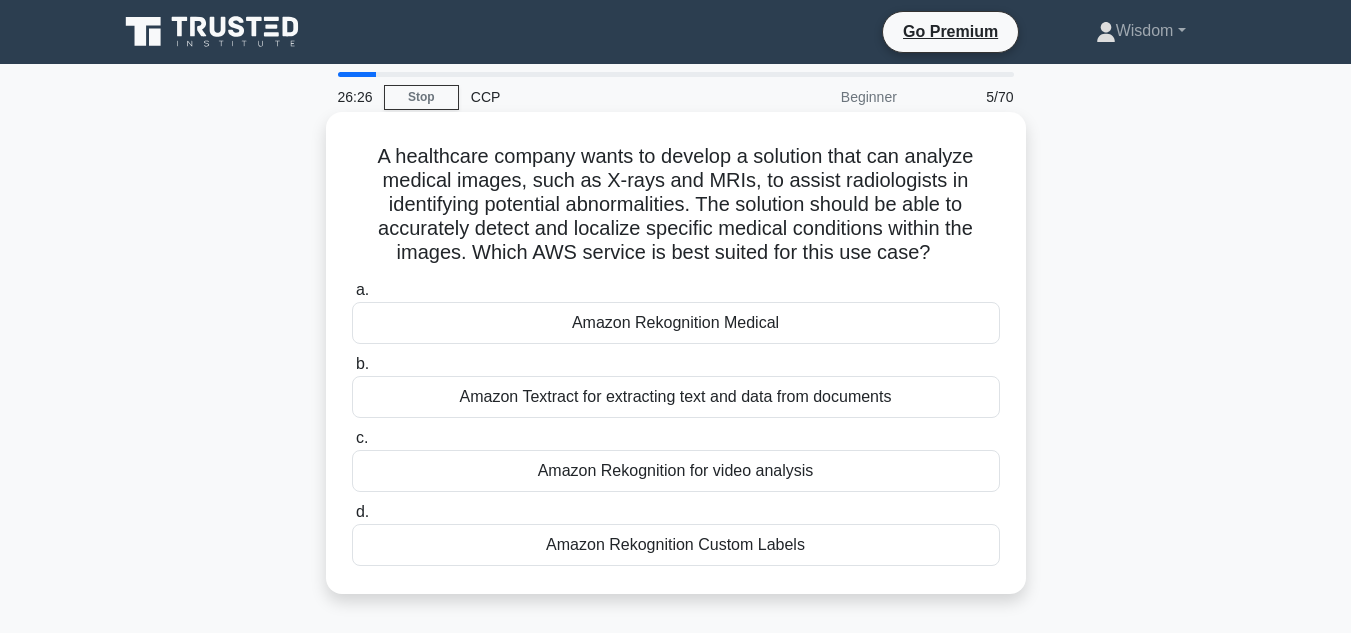 click on "Amazon Rekognition Custom Labels" at bounding box center [676, 545] 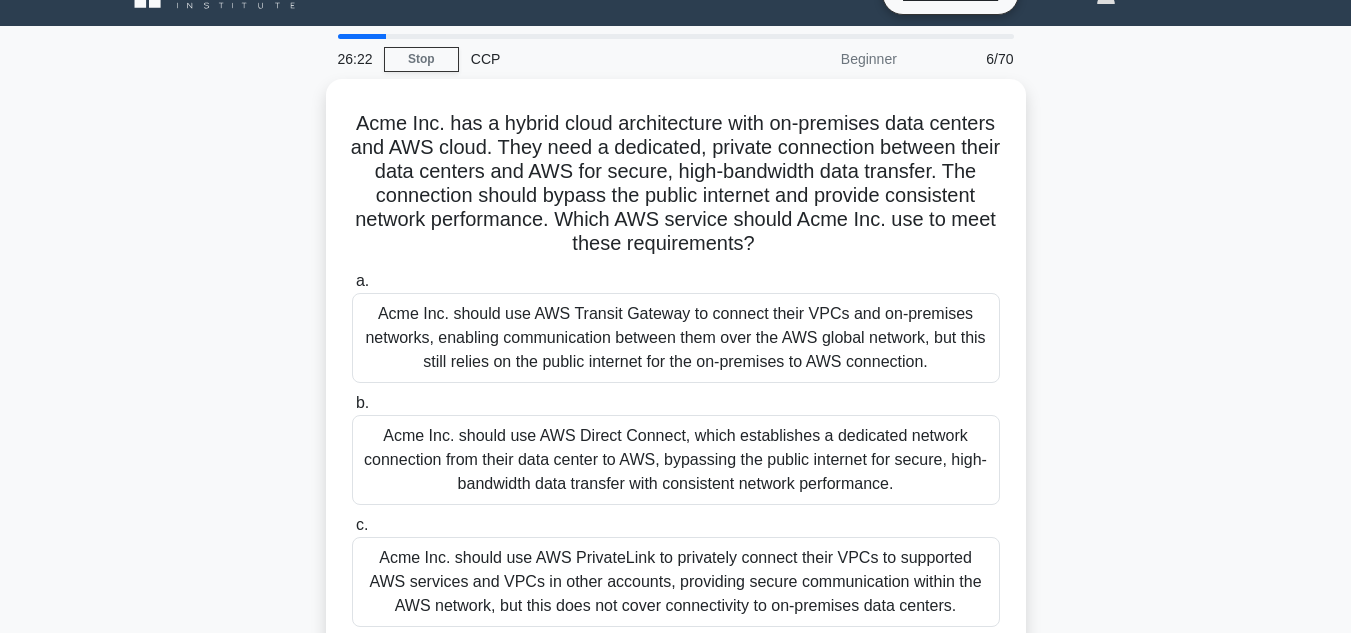 scroll, scrollTop: 42, scrollLeft: 0, axis: vertical 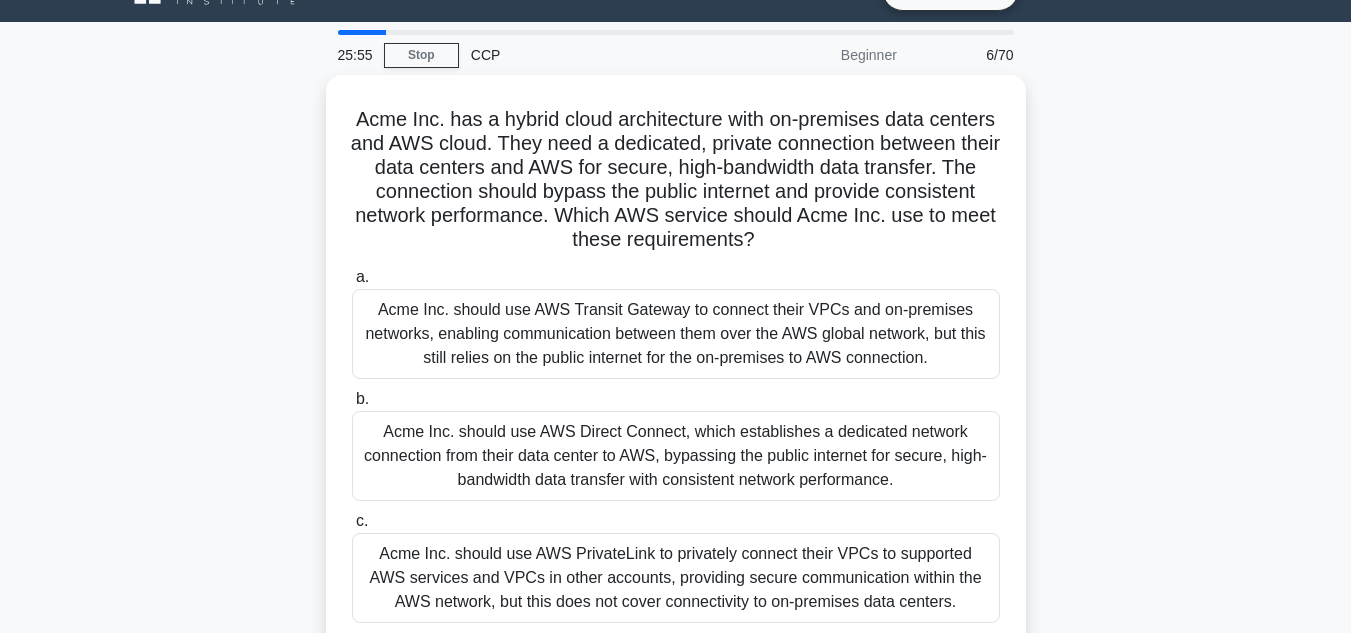 drag, startPoint x: 1347, startPoint y: 352, endPoint x: 1349, endPoint y: 367, distance: 15.132746 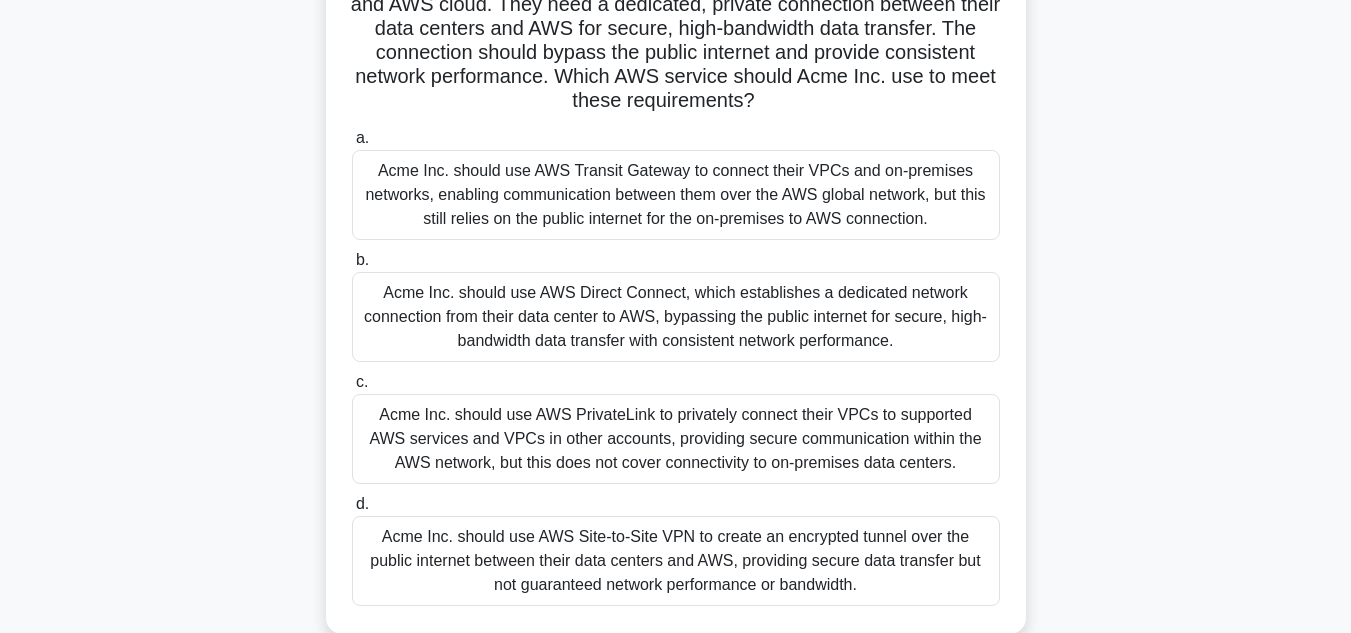 scroll, scrollTop: 177, scrollLeft: 0, axis: vertical 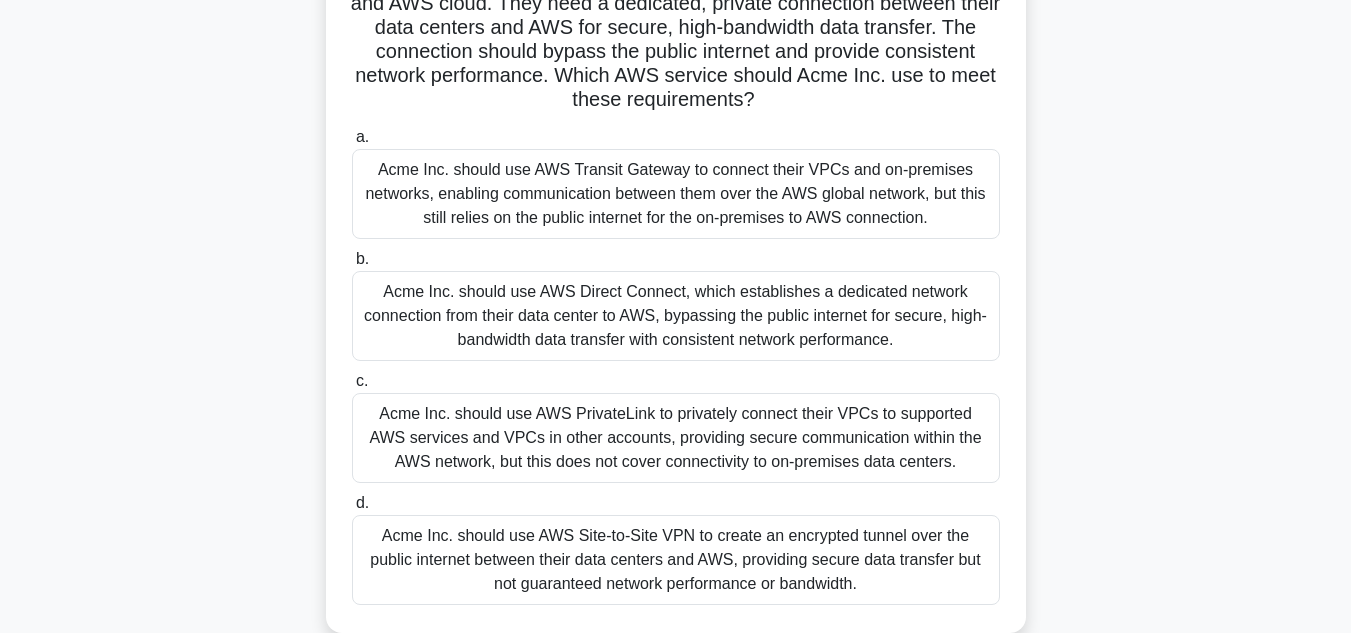 click on "Acme Inc. should use AWS Transit Gateway to connect their VPCs and on-premises networks, enabling communication between them over the AWS global network, but this still relies on the public internet for the on-premises to AWS connection." at bounding box center [676, 194] 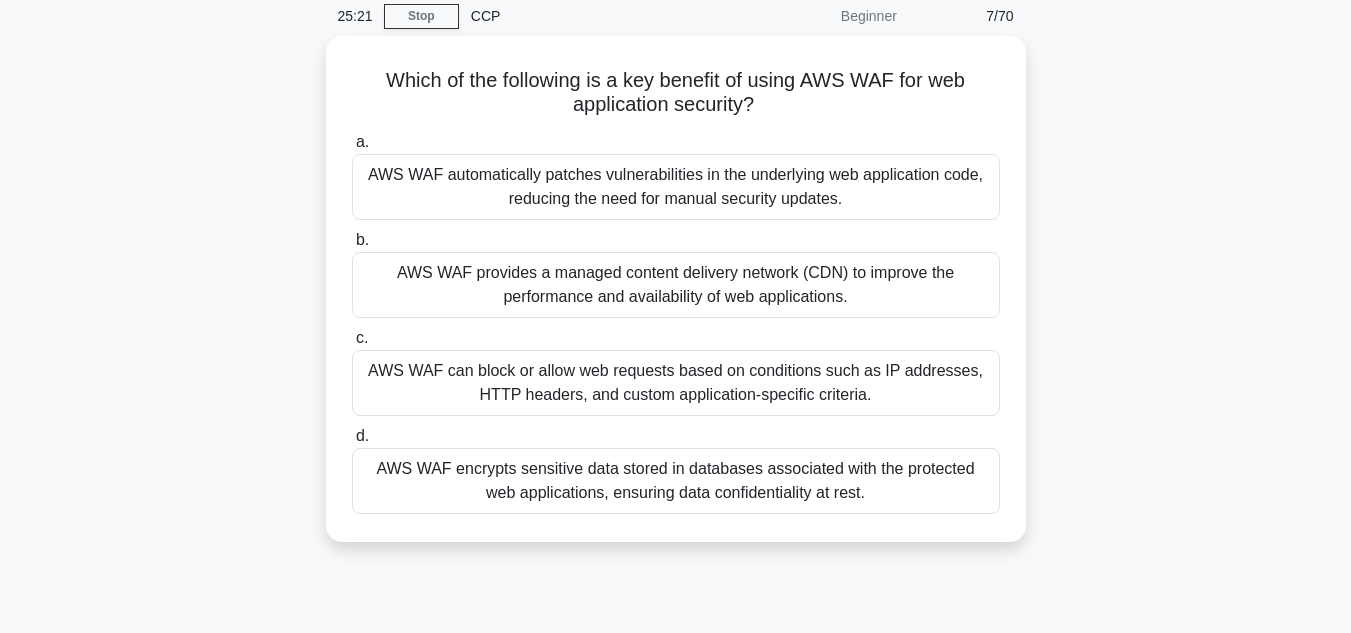 scroll, scrollTop: 0, scrollLeft: 0, axis: both 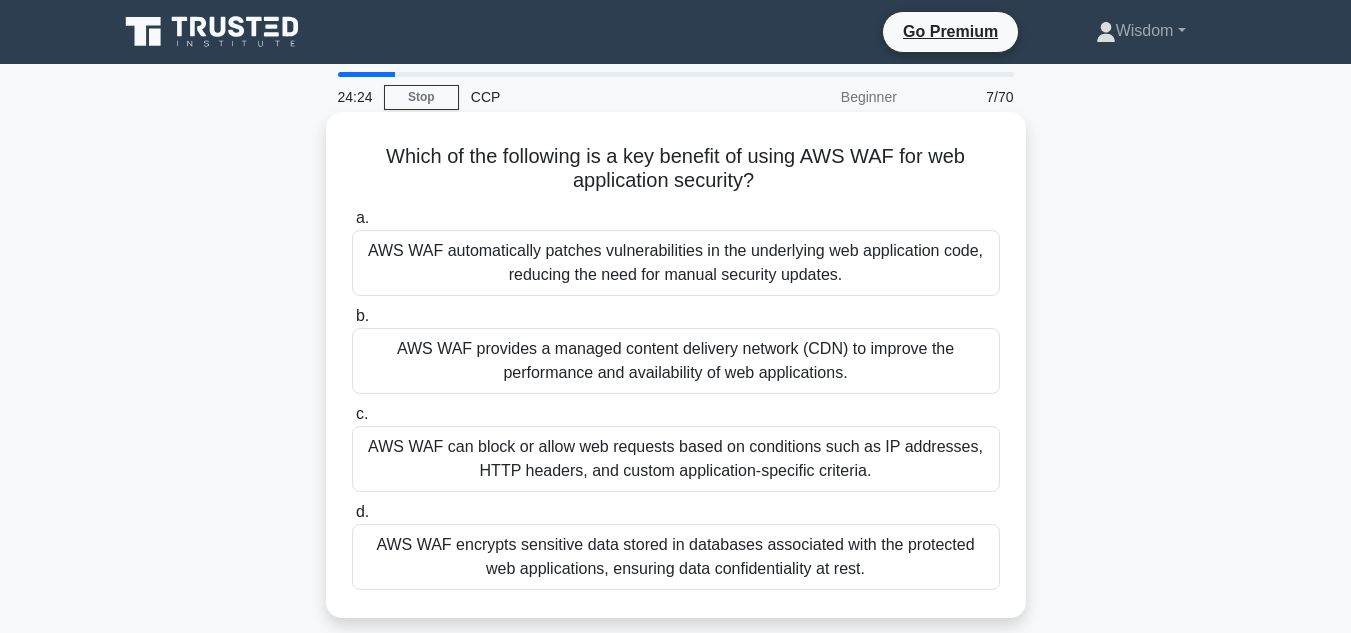 click on "AWS WAF provides a managed content delivery network (CDN) to improve the performance and availability of web applications." at bounding box center [676, 361] 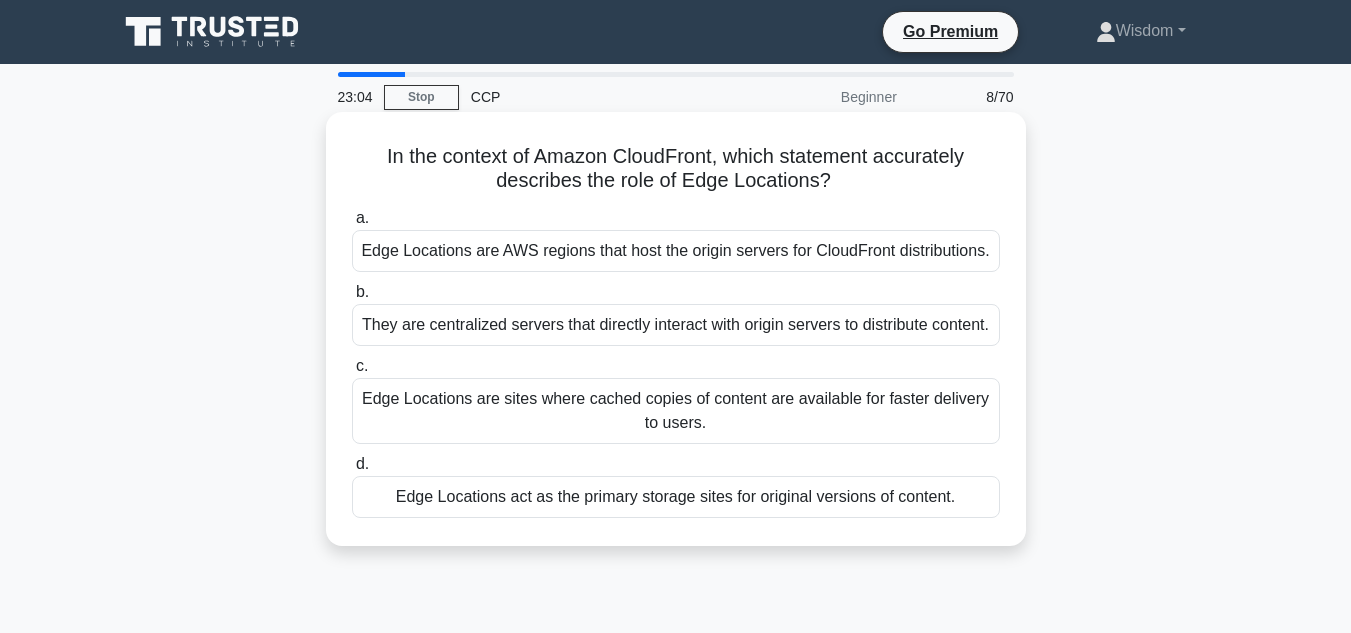 click on "Edge Locations are AWS regions that host the origin servers for CloudFront distributions." at bounding box center (676, 251) 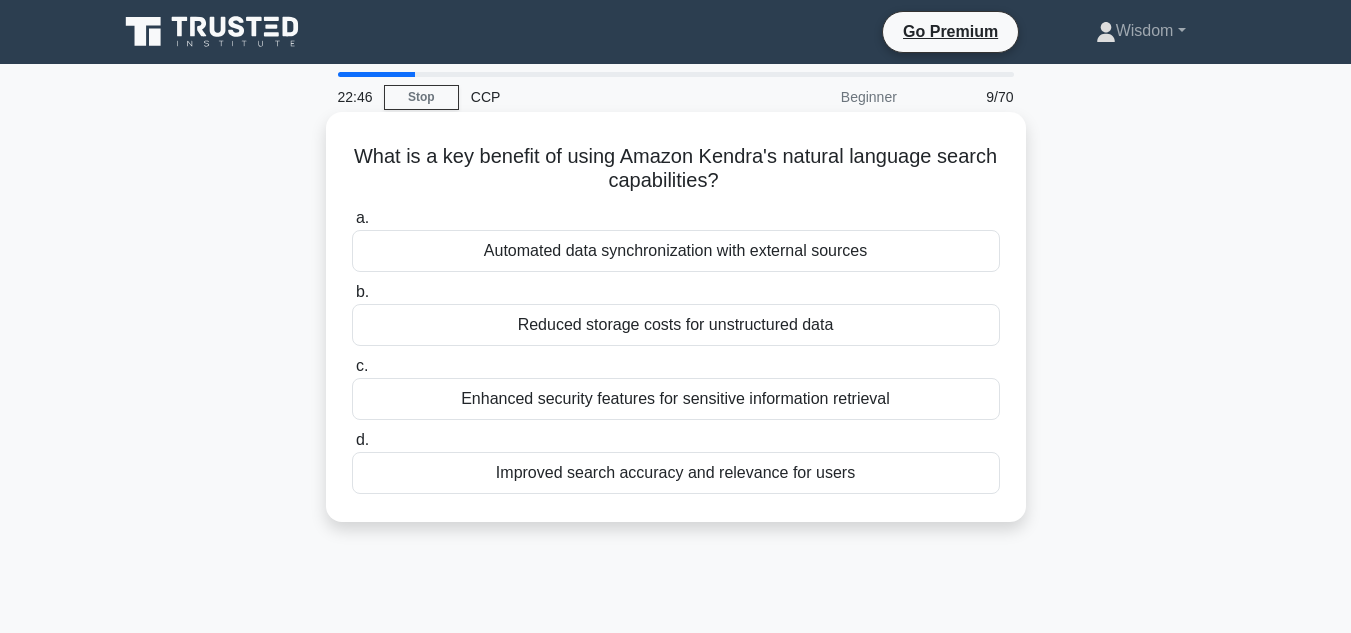 click on "Automated data synchronization with external sources" at bounding box center (676, 251) 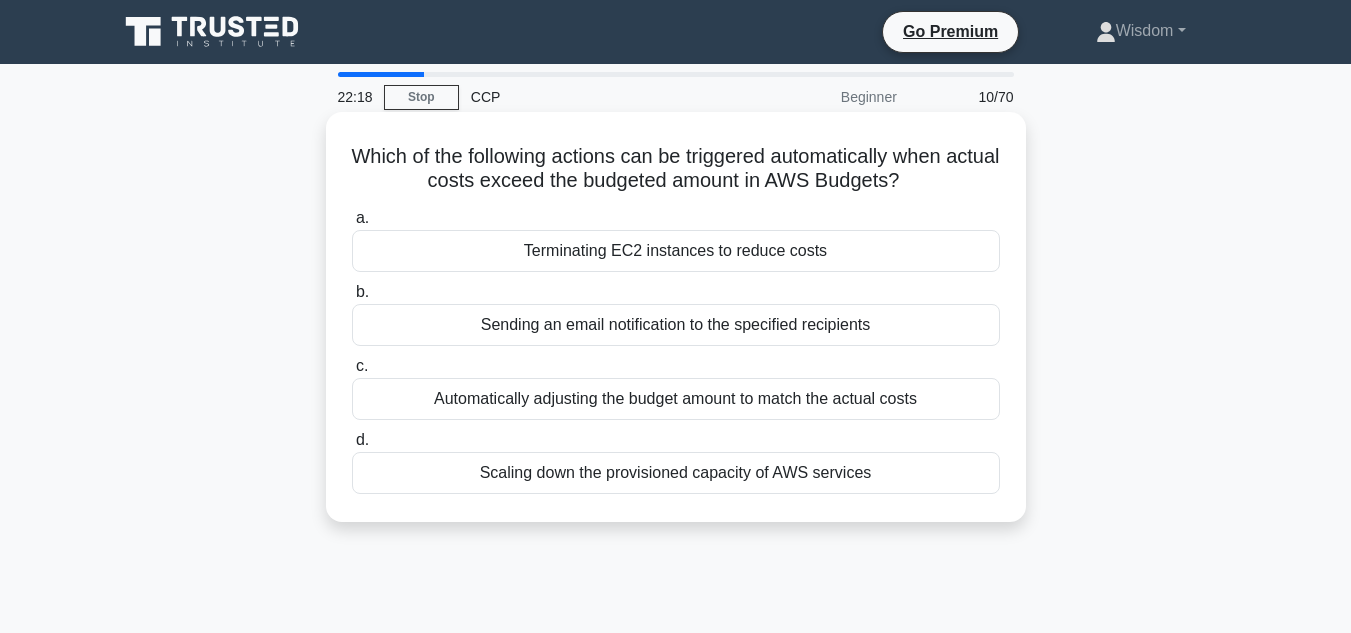 click on "Terminating EC2 instances to reduce costs" at bounding box center (676, 251) 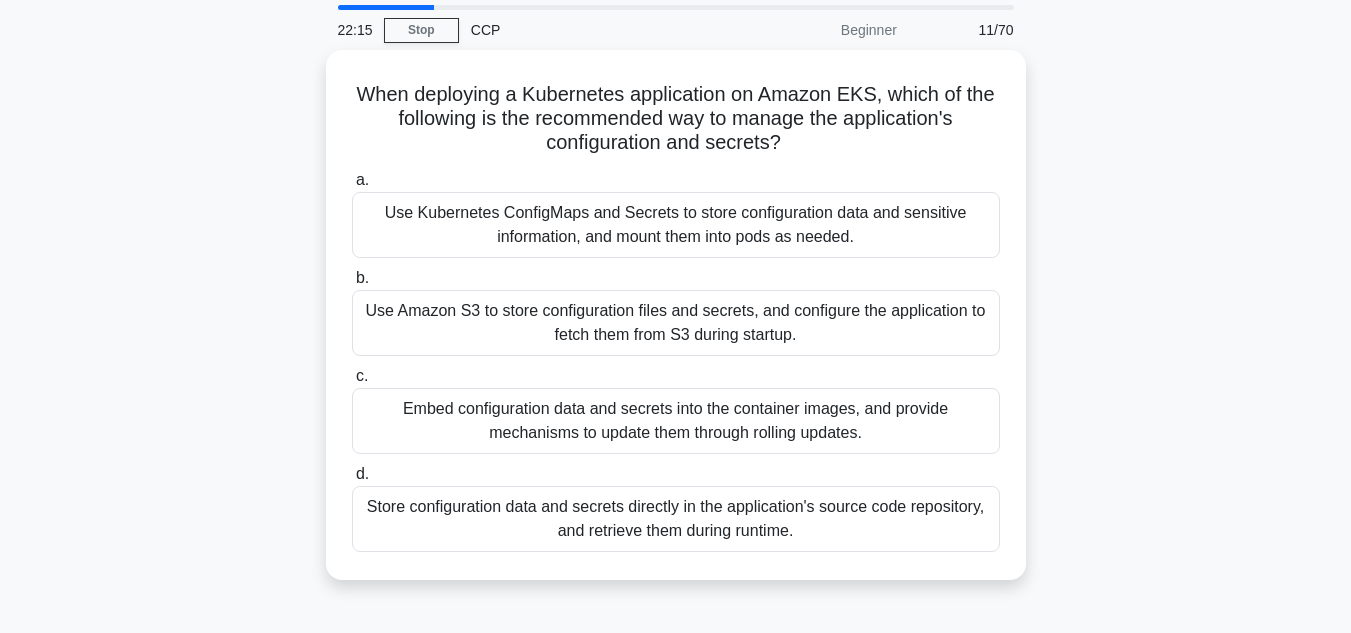 scroll, scrollTop: 80, scrollLeft: 0, axis: vertical 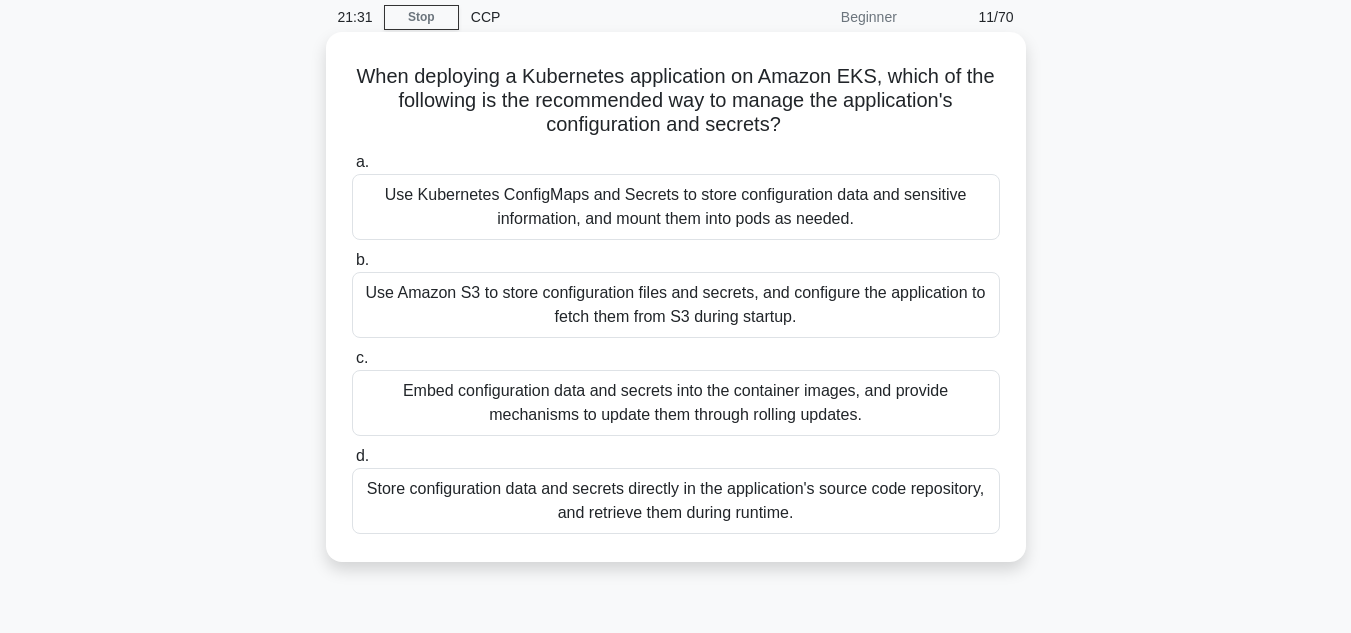 click on "Embed configuration data and secrets into the container images, and provide mechanisms to update them through rolling updates." at bounding box center [676, 403] 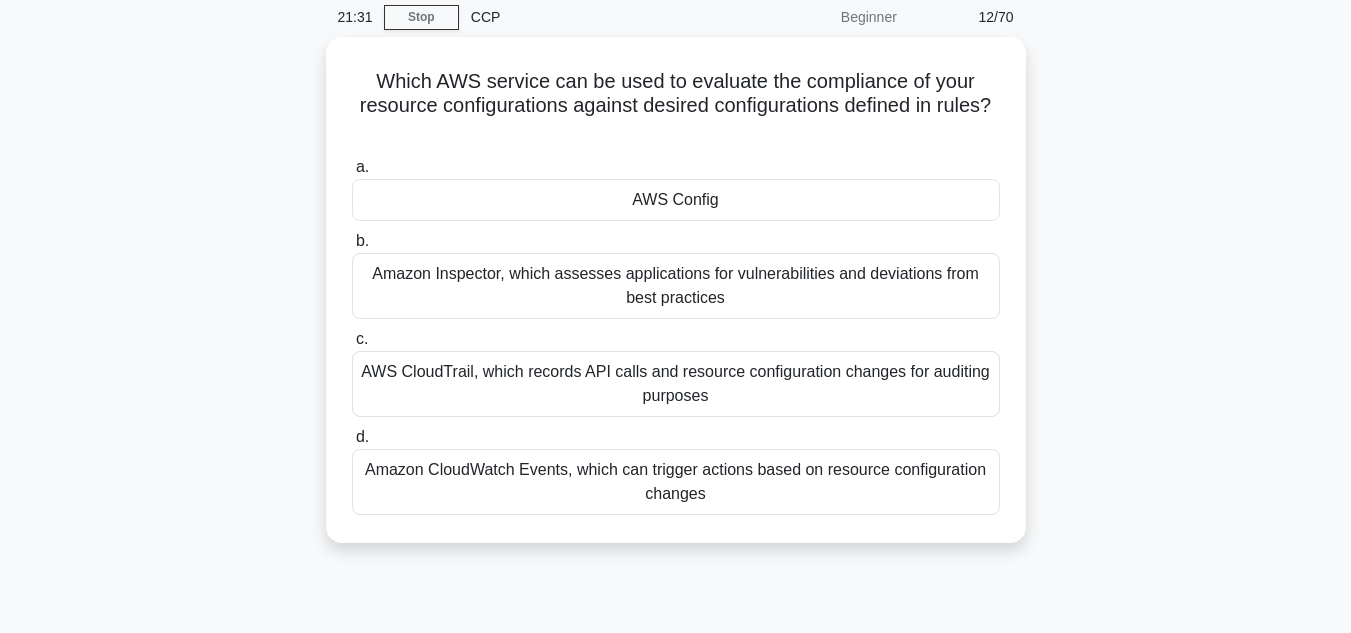 scroll, scrollTop: 0, scrollLeft: 0, axis: both 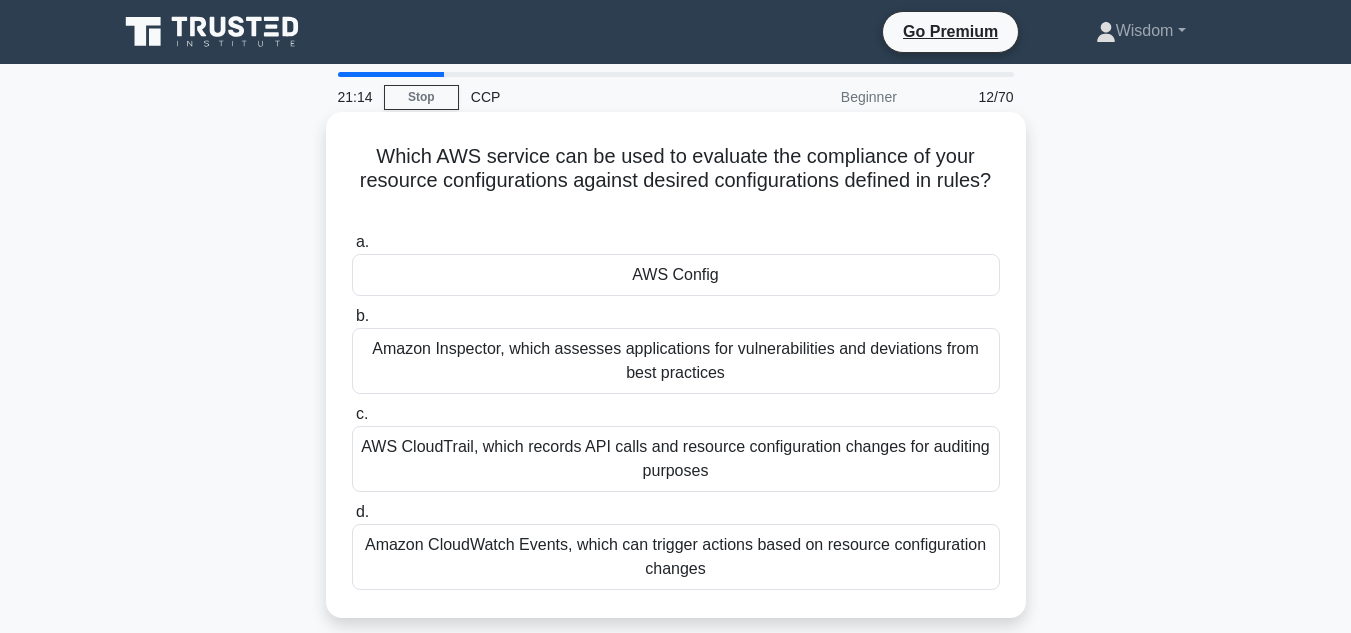 click on "AWS Config" at bounding box center [676, 275] 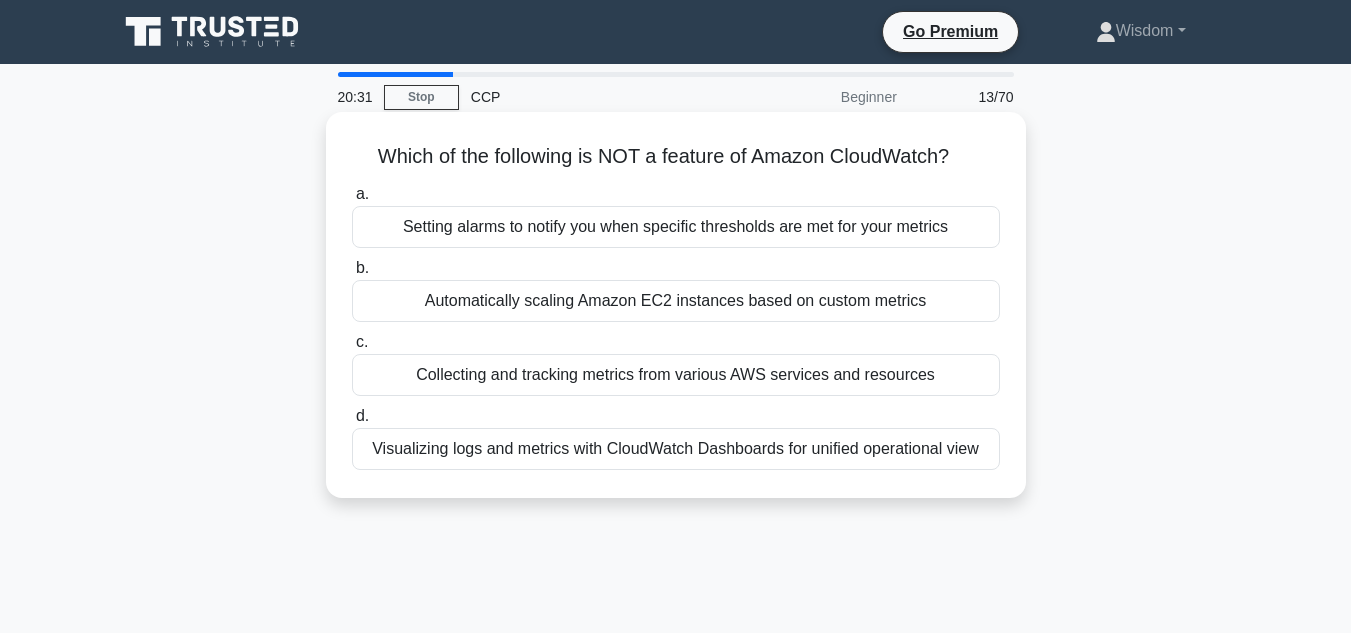 click on "Automatically scaling Amazon EC2 instances based on custom metrics" at bounding box center [676, 301] 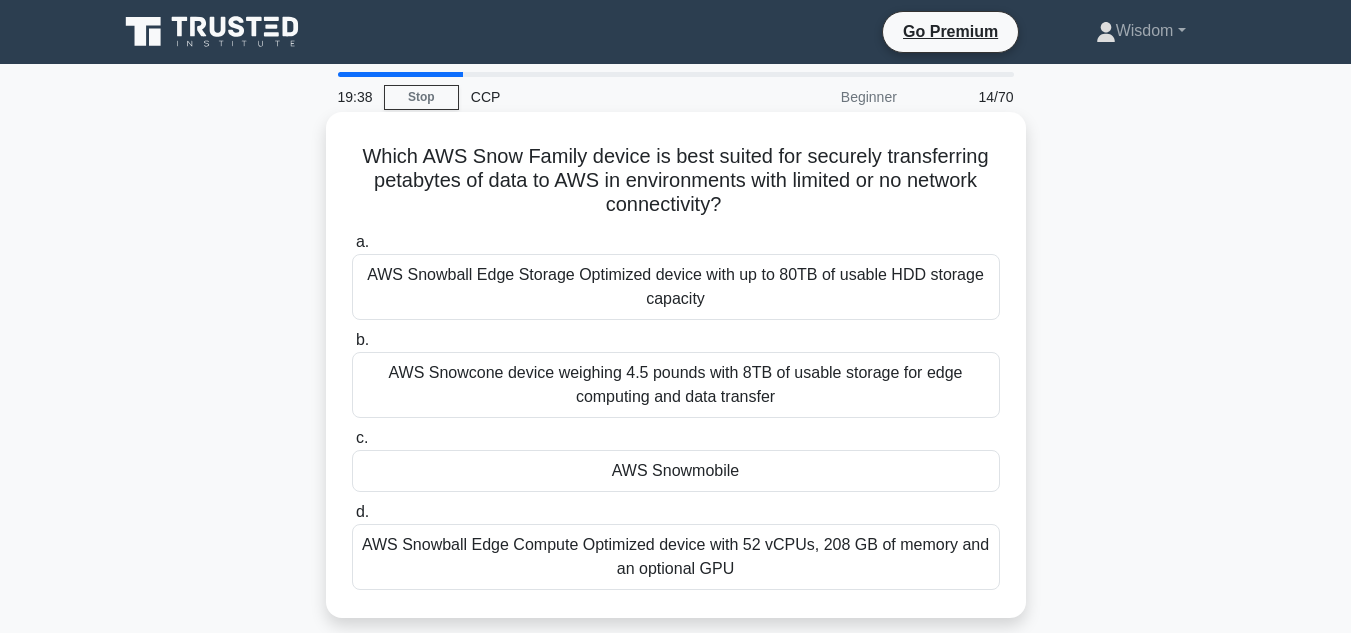 click on "AWS Snowmobile" at bounding box center (676, 471) 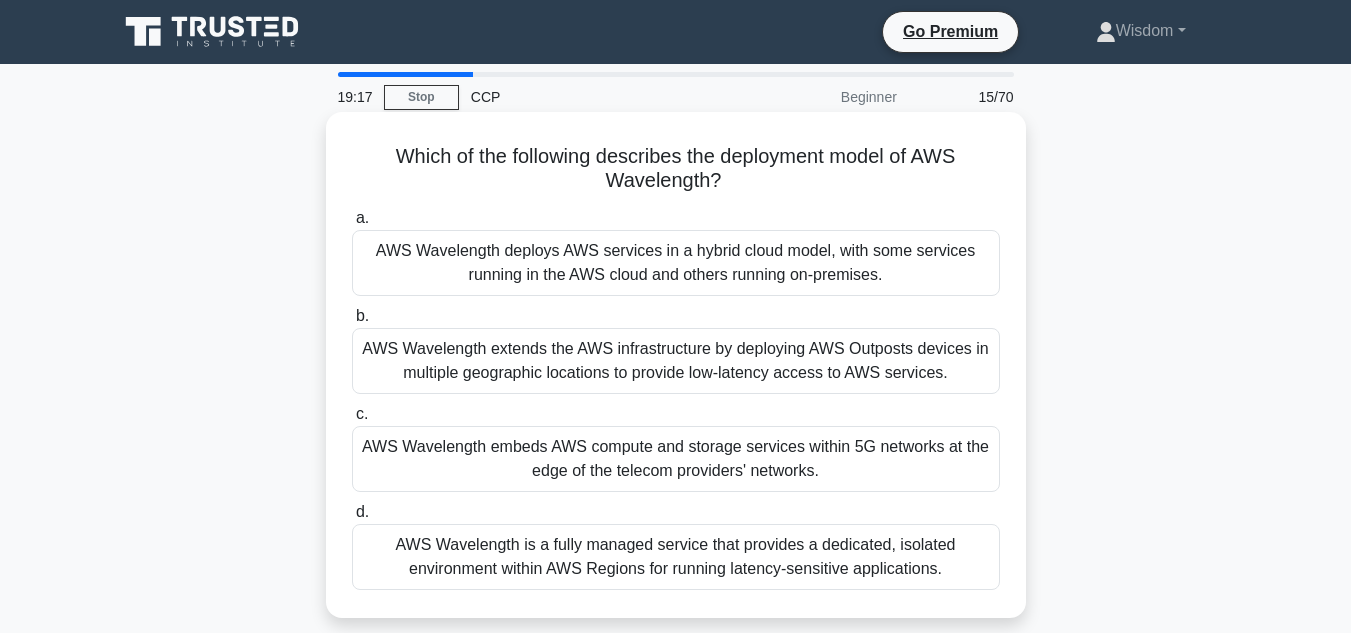 click on "AWS Wavelength is a fully managed service that provides a dedicated, isolated environment within AWS Regions for running latency-sensitive applications." at bounding box center [676, 557] 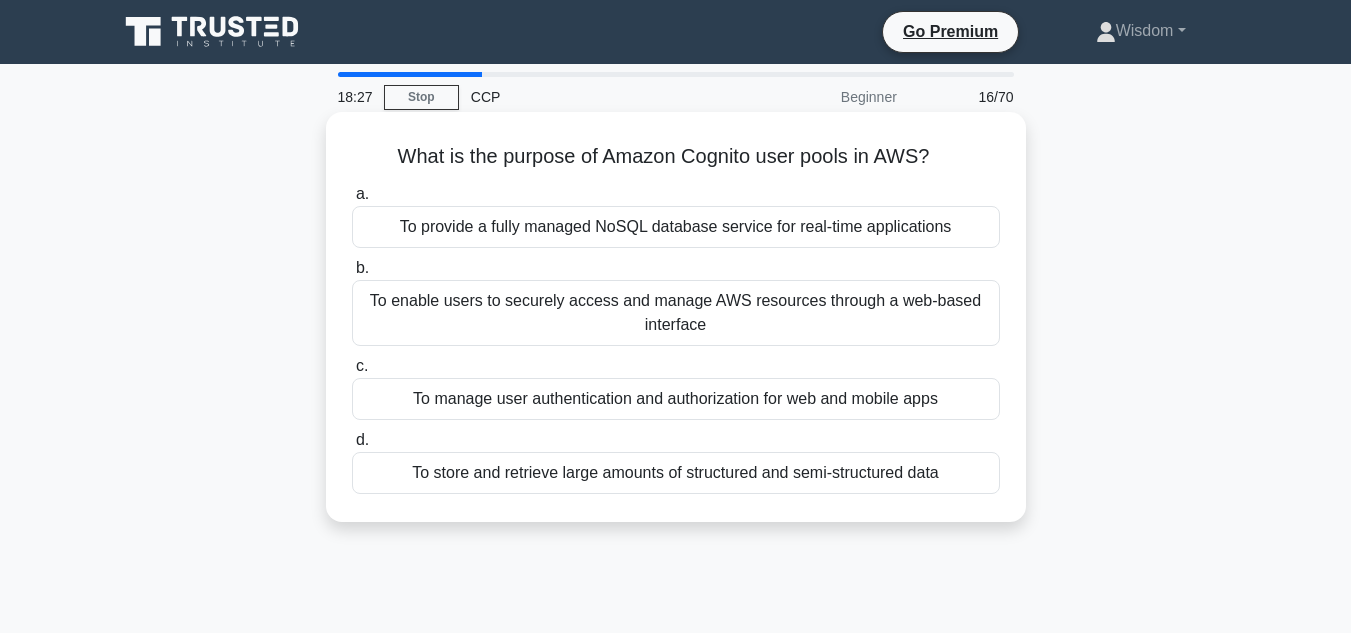 click on "To store and retrieve large amounts of structured and semi-structured data" at bounding box center [676, 473] 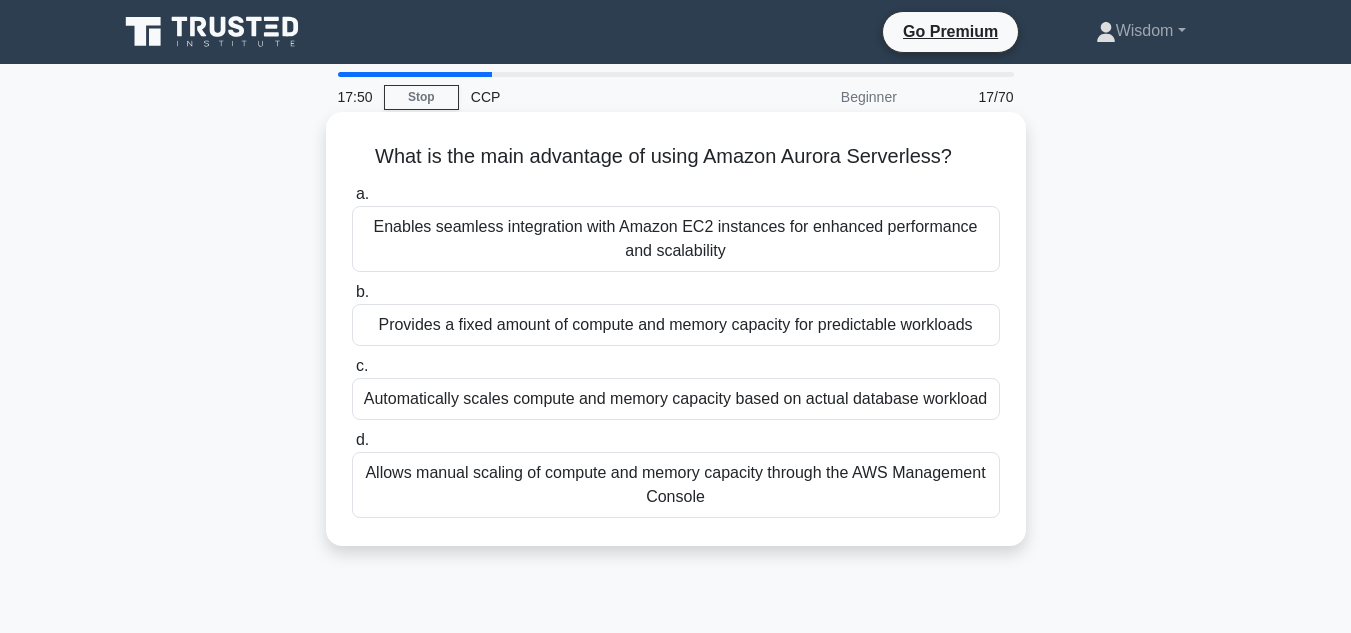 click on "Automatically scales compute and memory capacity based on actual database workload" at bounding box center [676, 399] 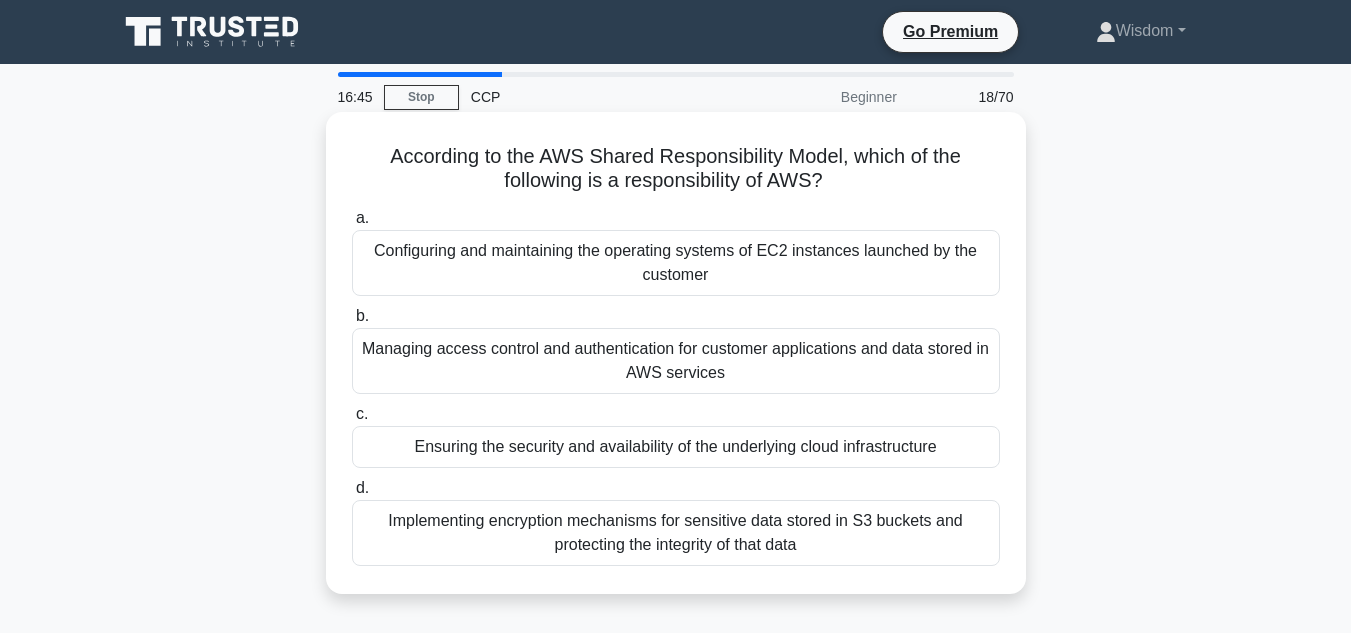 click on "Ensuring the security and availability of the underlying cloud infrastructure" at bounding box center (676, 447) 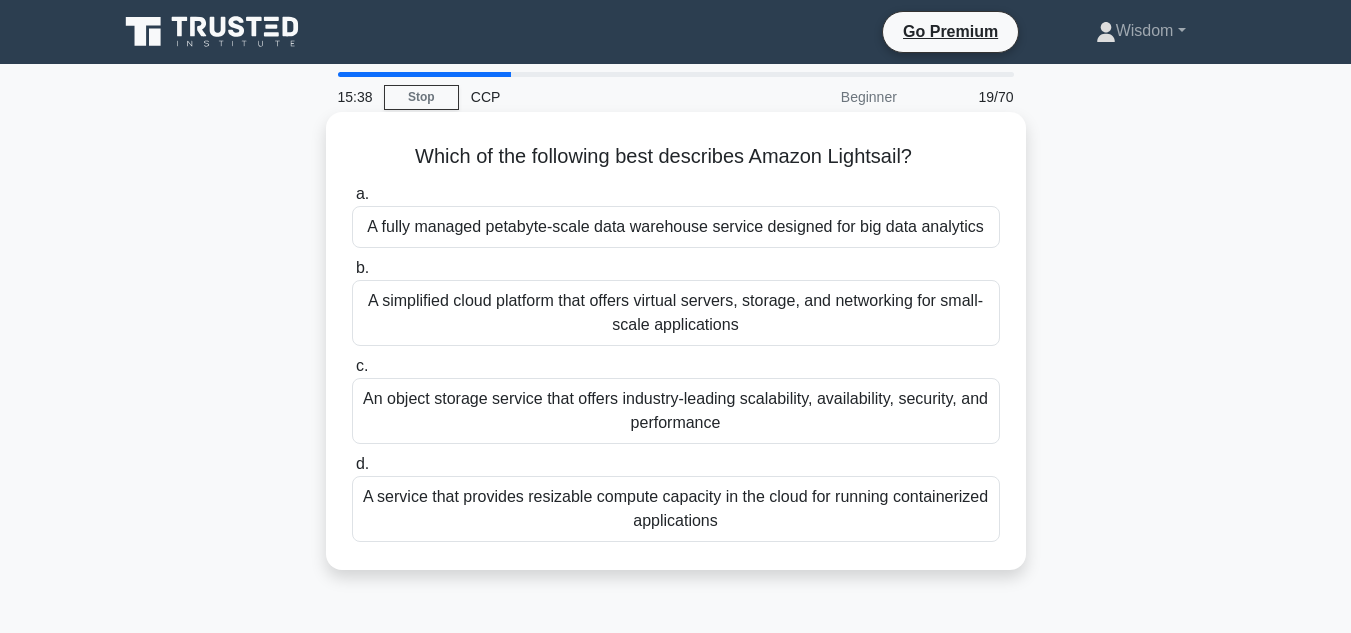 click on "A service that provides resizable compute capacity in the cloud for running containerized applications" at bounding box center (676, 509) 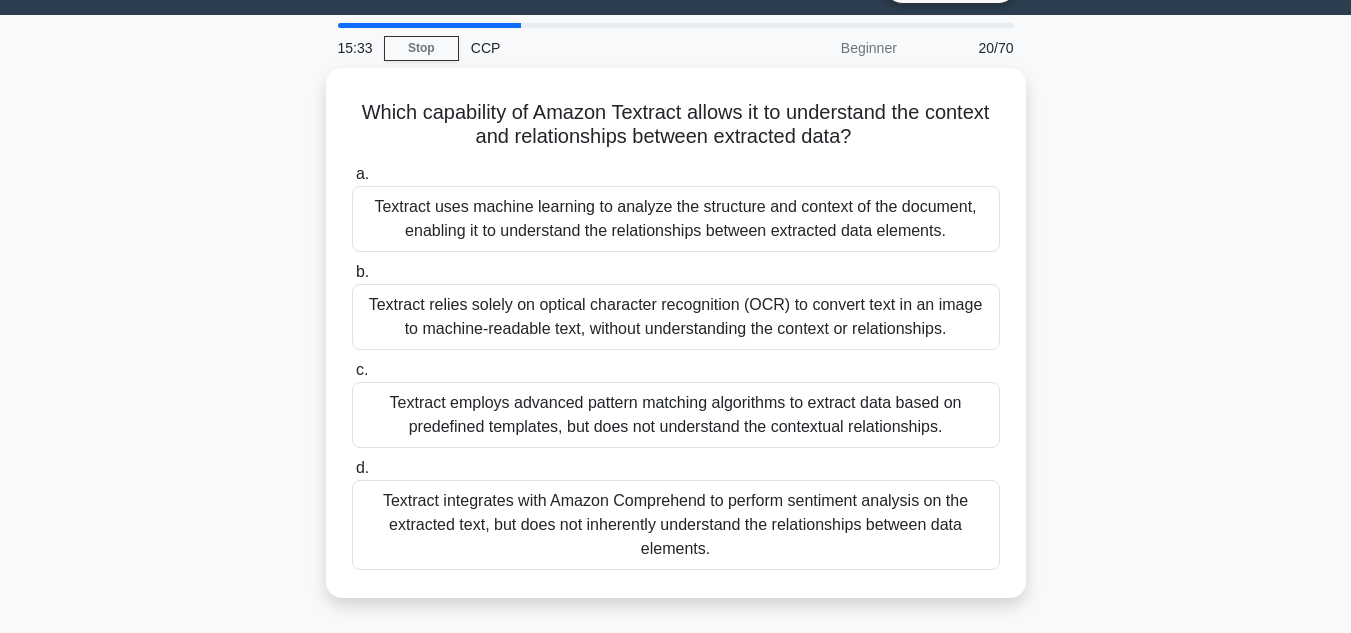 scroll, scrollTop: 65, scrollLeft: 0, axis: vertical 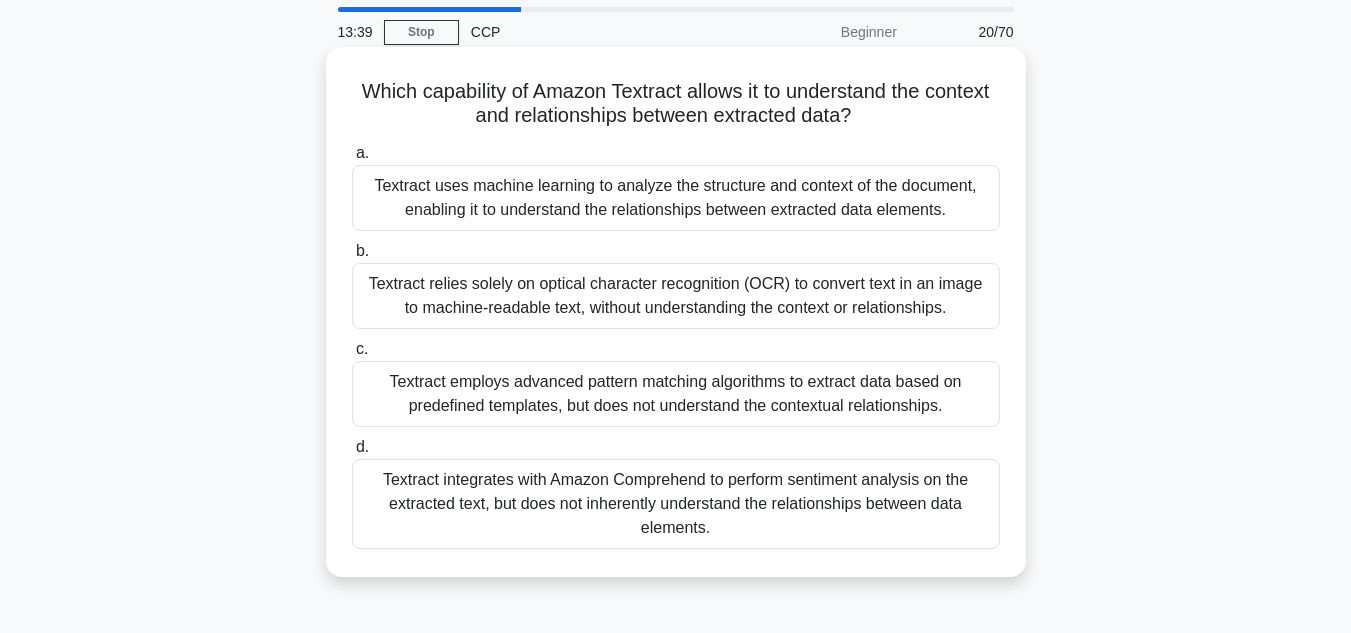 click on "Textract integrates with Amazon Comprehend to perform sentiment analysis on the extracted text, but does not inherently understand the relationships between data elements." at bounding box center [676, 504] 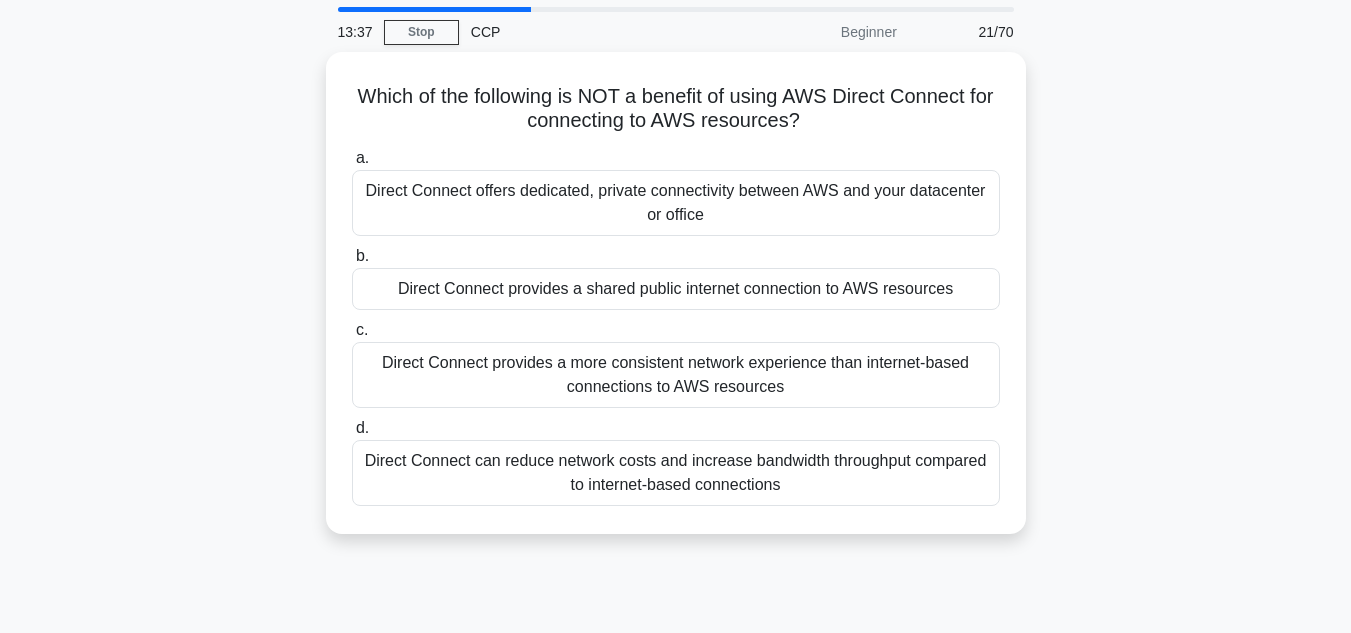 scroll, scrollTop: 0, scrollLeft: 0, axis: both 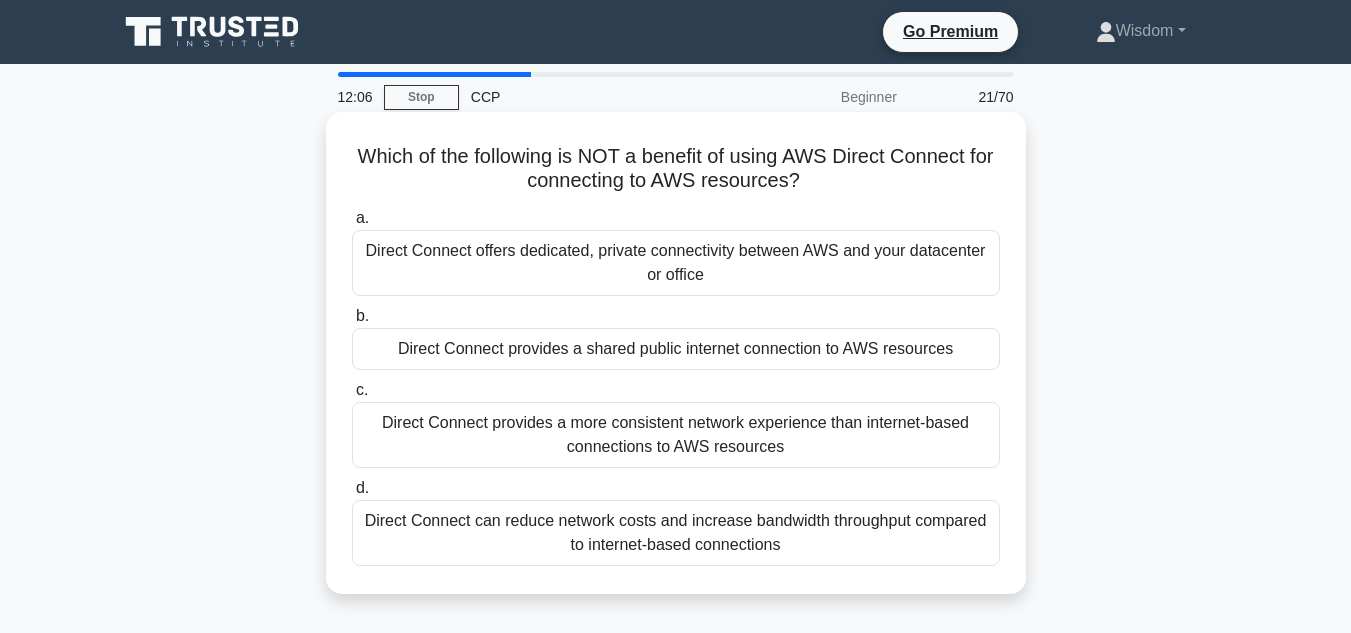 click on "Direct Connect can reduce network costs and increase bandwidth throughput compared to internet-based connections" at bounding box center [676, 533] 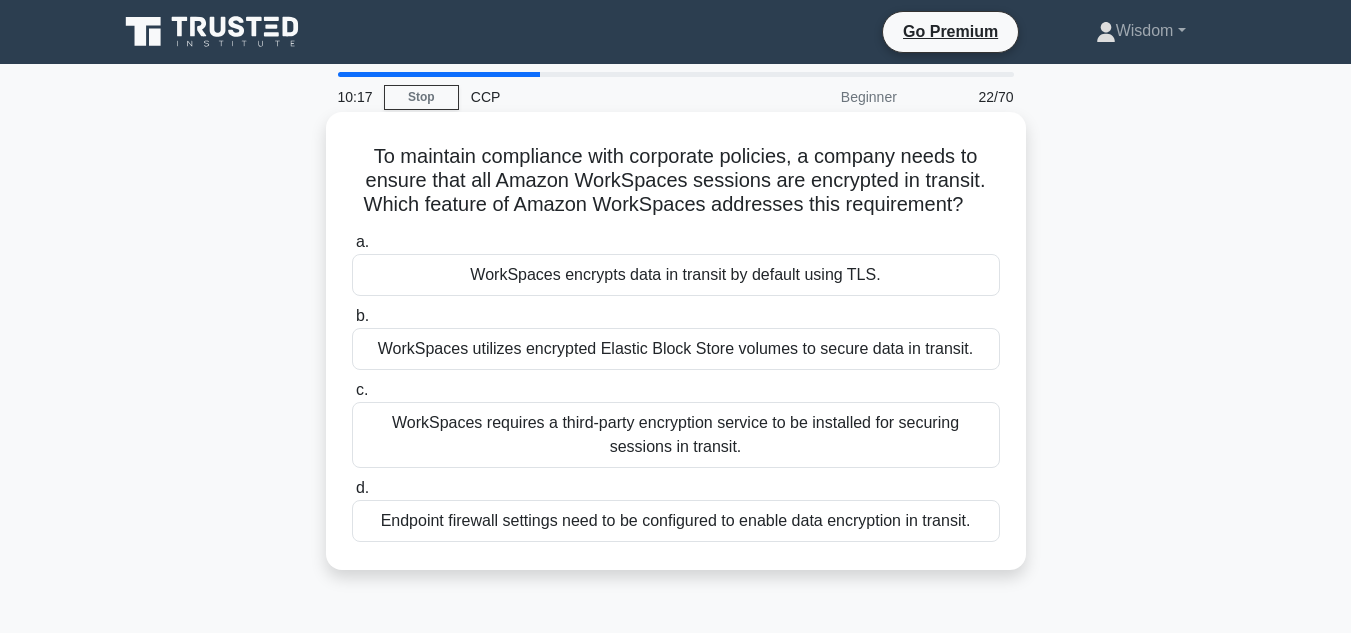 click on "WorkSpaces requires a third-party encryption service to be installed for securing sessions in transit." at bounding box center (676, 435) 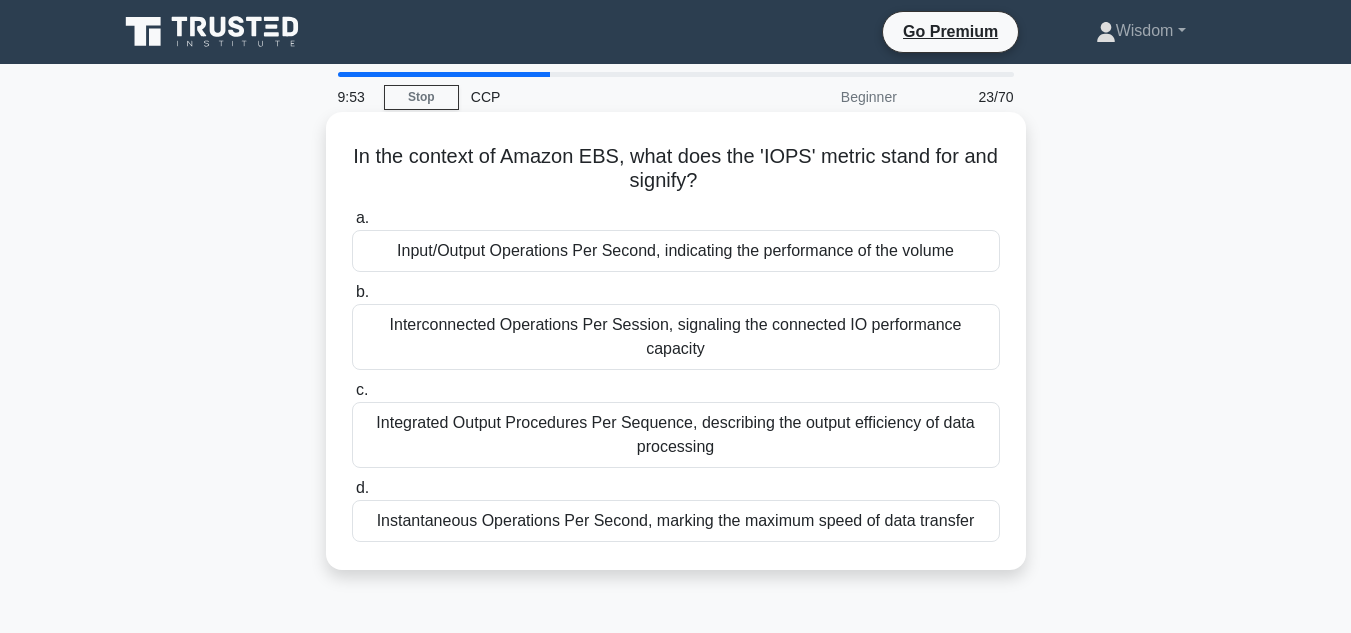 click on "Input/Output Operations Per Second, indicating the performance of the volume" at bounding box center [676, 251] 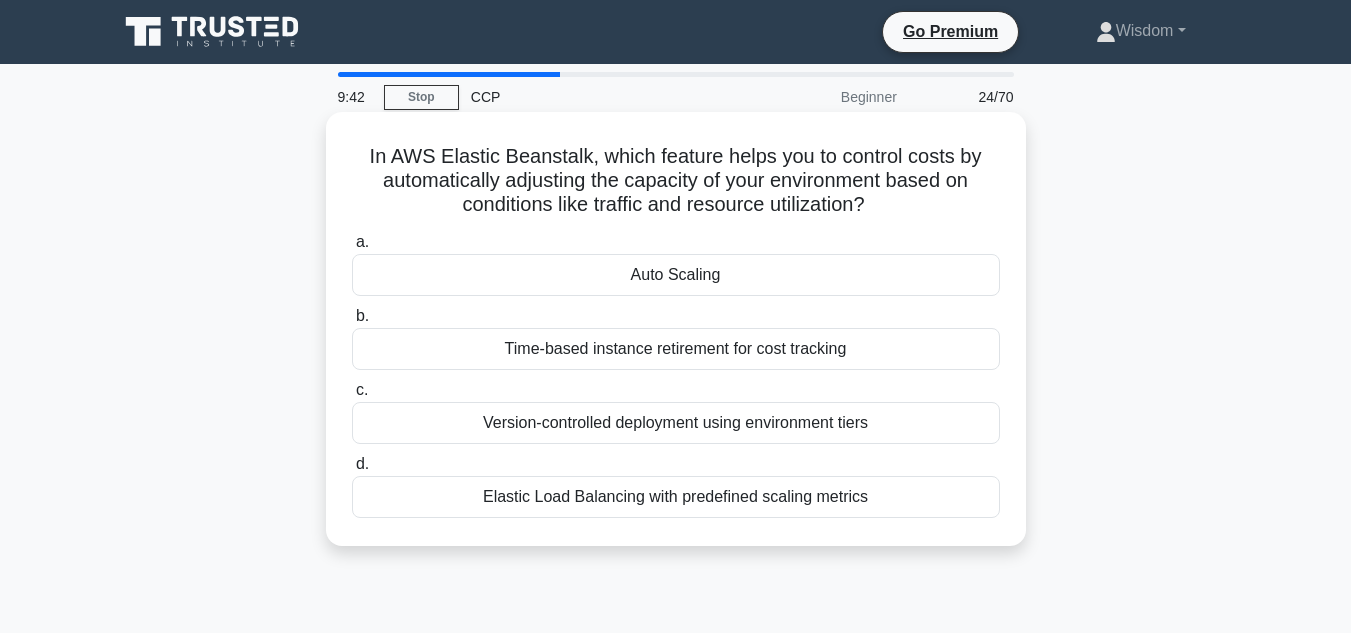 click on "Auto Scaling" at bounding box center [676, 275] 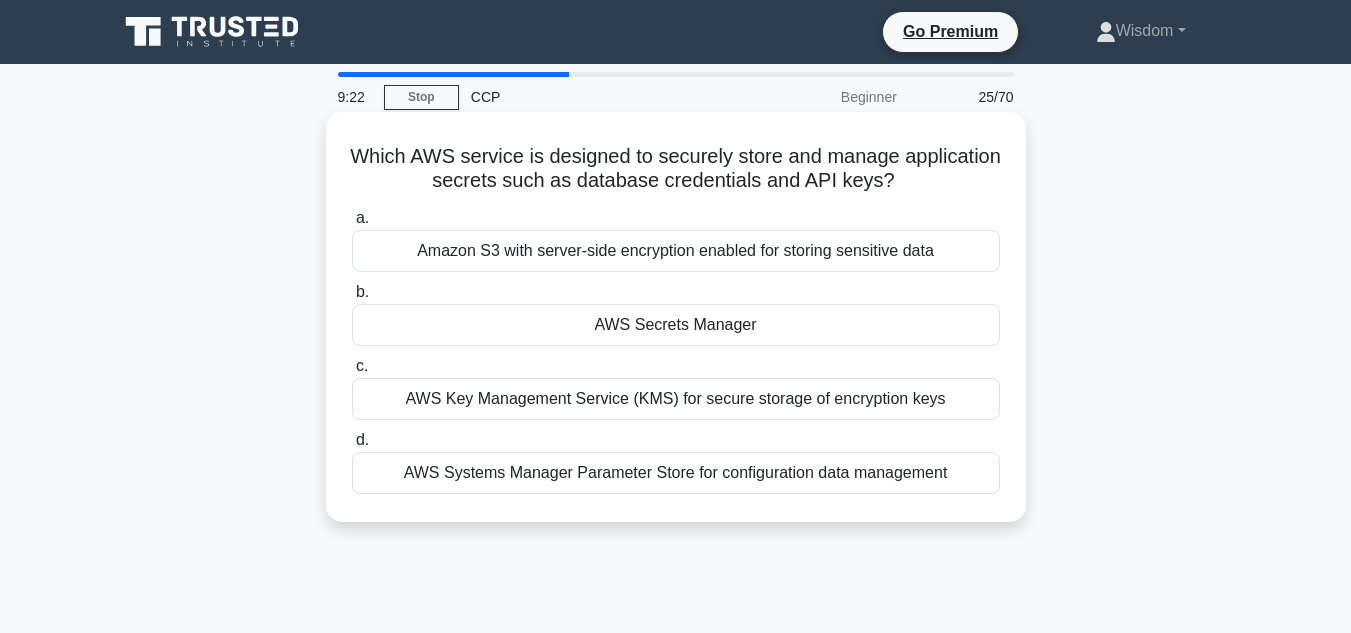 click on "AWS Secrets Manager" at bounding box center (676, 325) 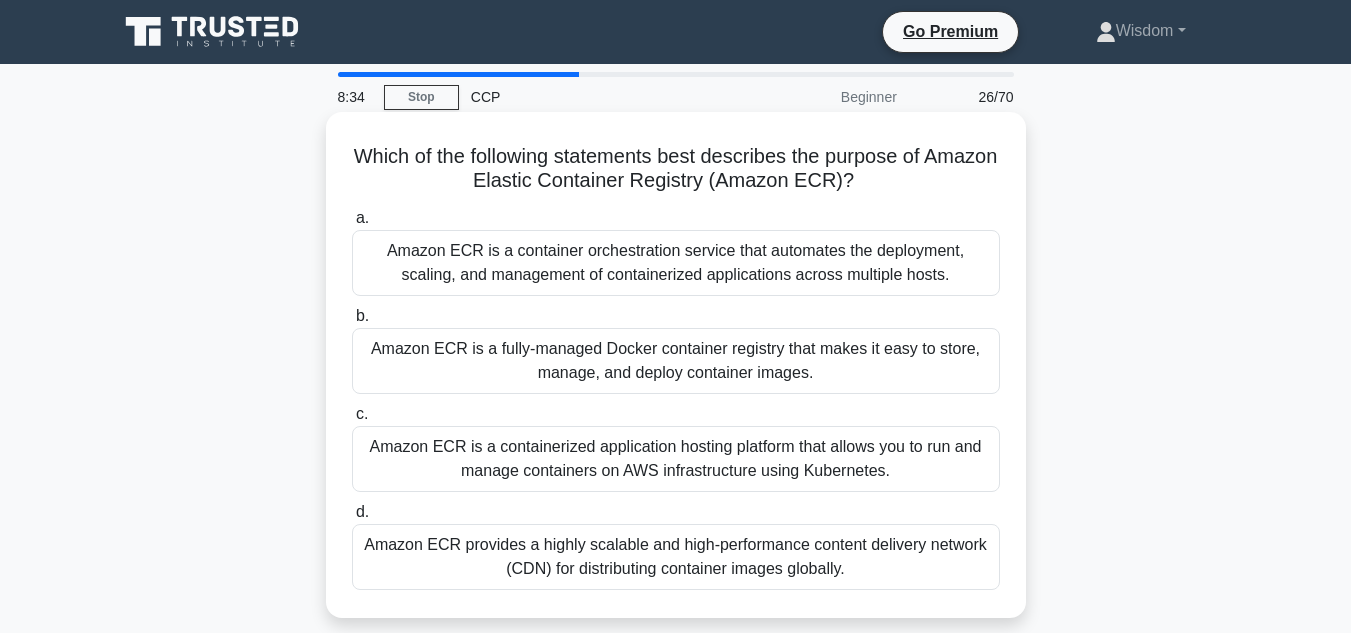click on "Amazon ECR is a container orchestration service that automates the deployment, scaling, and management of containerized applications across multiple hosts." at bounding box center [676, 263] 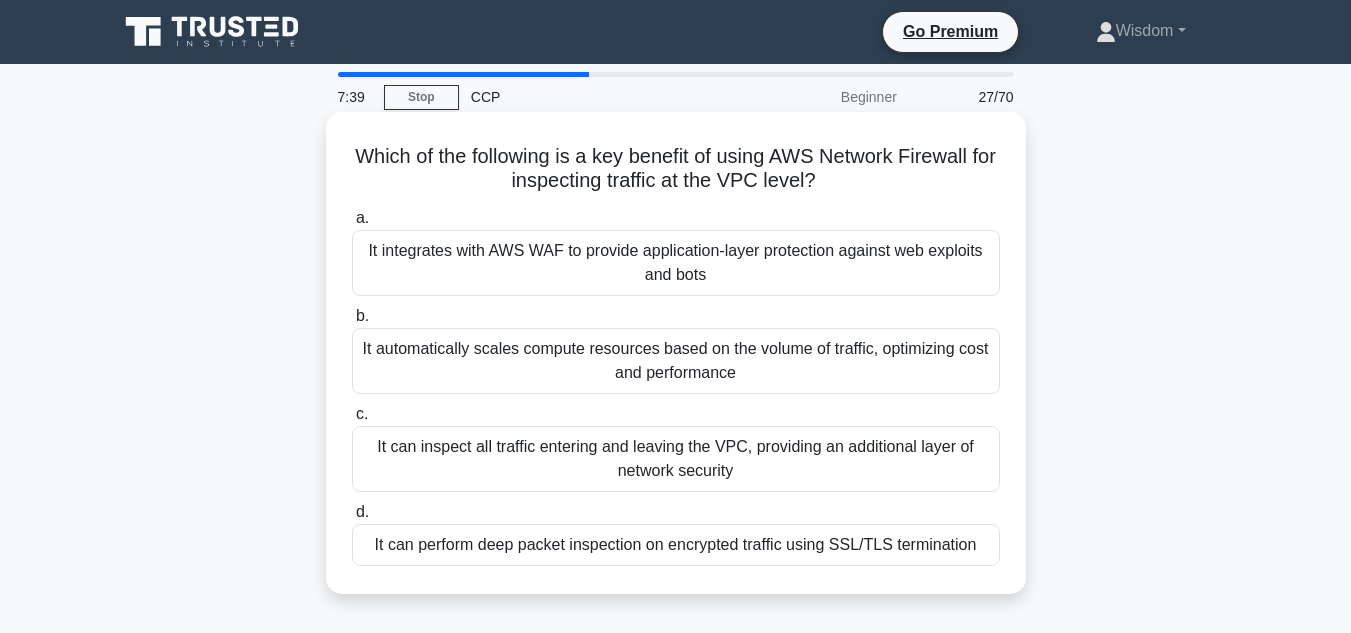 click on "It automatically scales compute resources based on the volume of traffic, optimizing cost and performance" at bounding box center (676, 361) 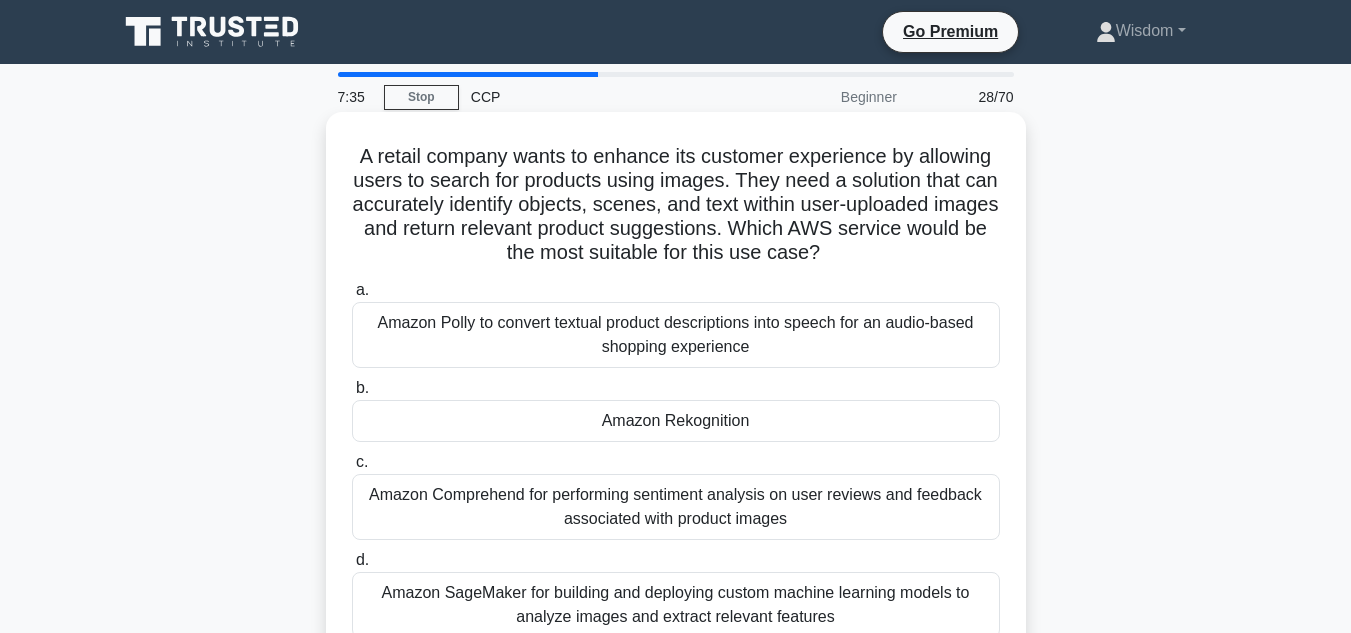 click on "Amazon Rekognition" at bounding box center [676, 421] 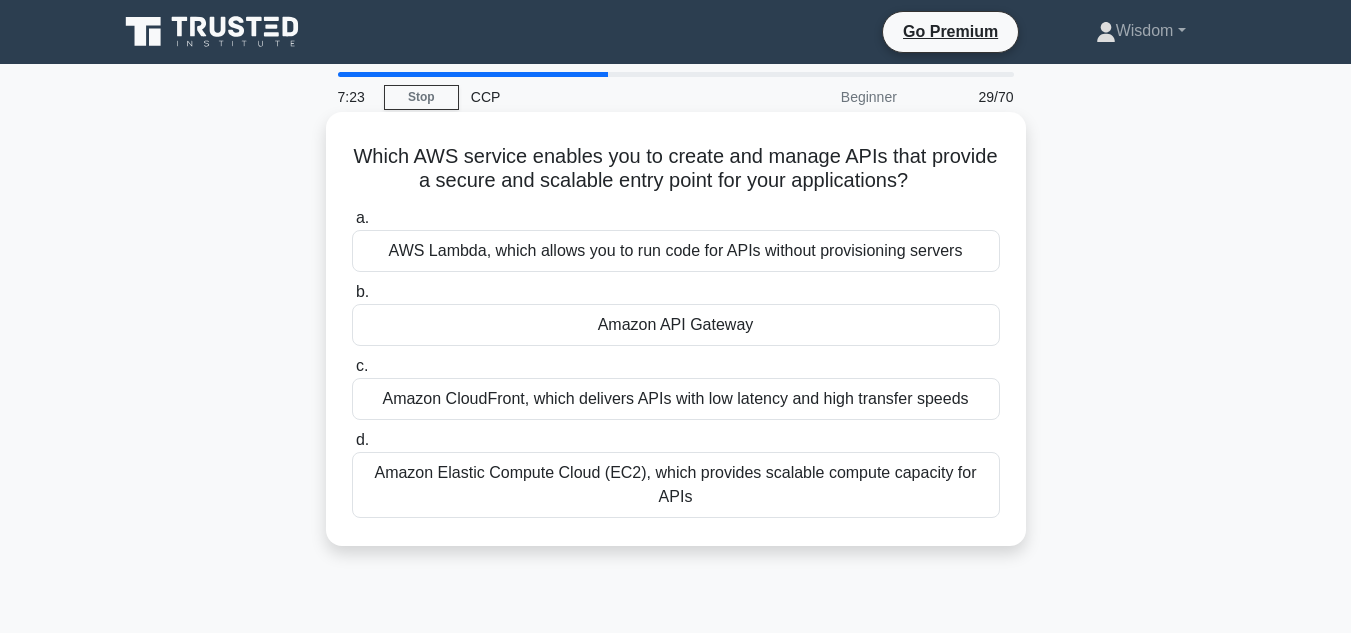 click on "Amazon API Gateway" at bounding box center (676, 325) 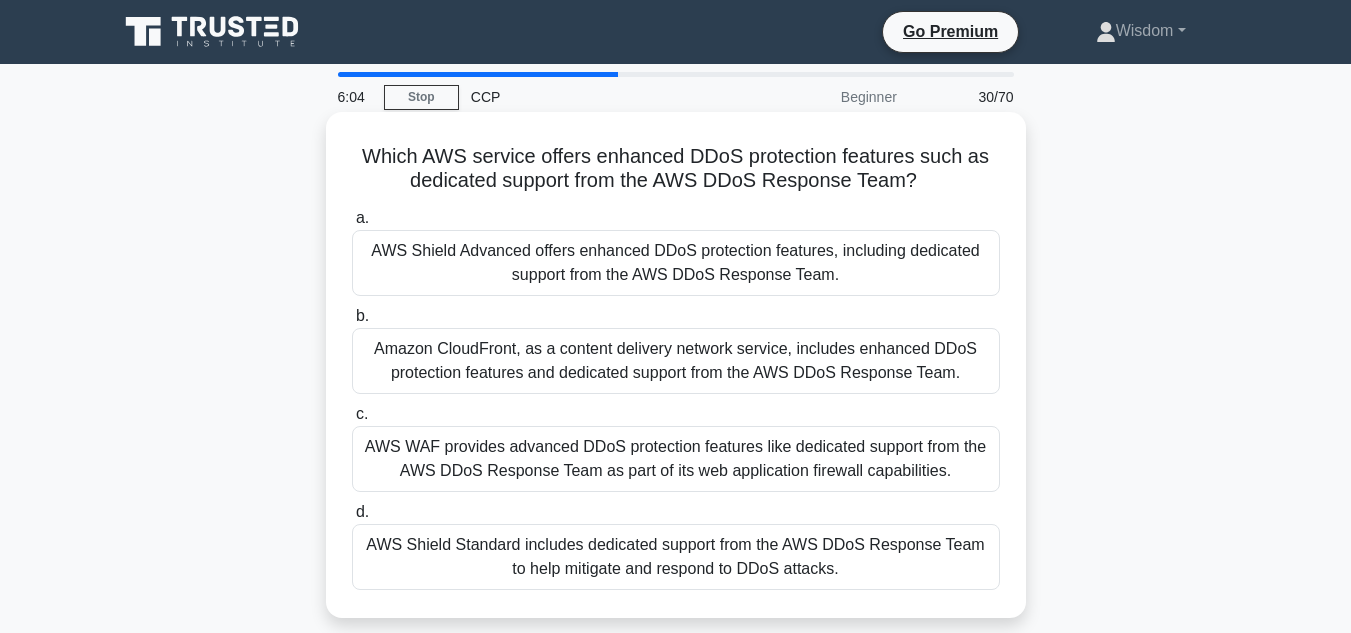 click on "AWS Shield Advanced offers enhanced DDoS protection features, including dedicated support from the AWS DDoS Response Team." at bounding box center [676, 263] 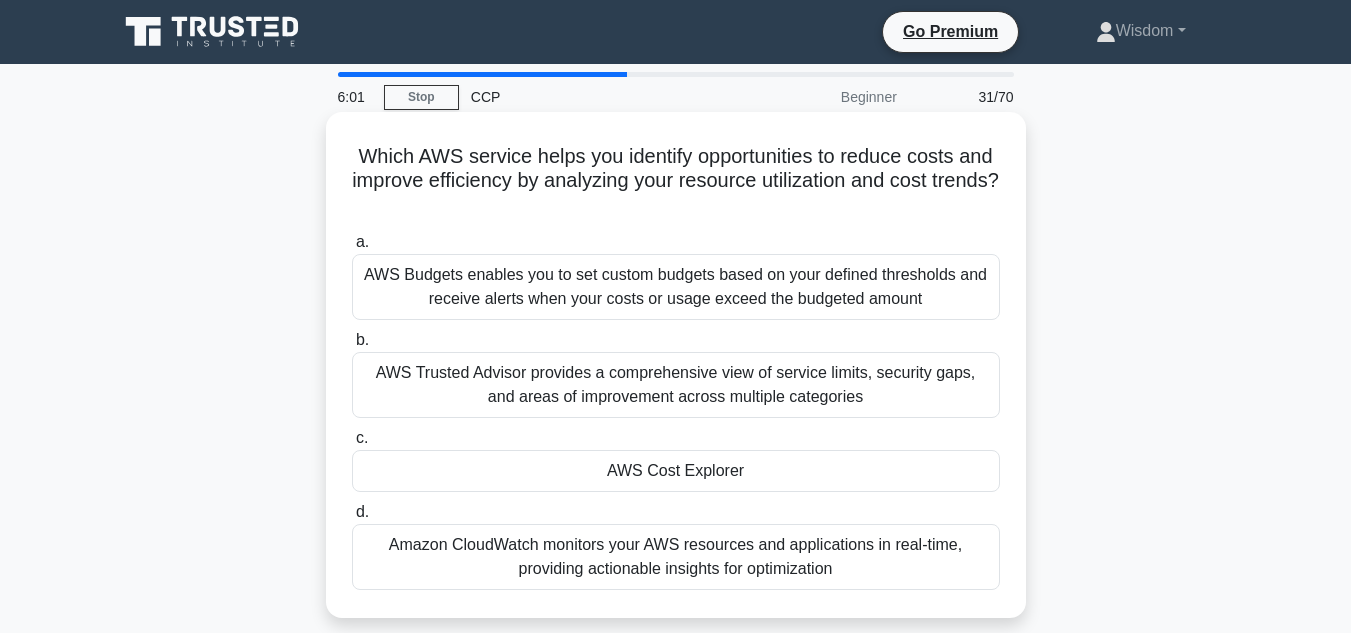 click on "AWS Cost Explorer" at bounding box center (676, 471) 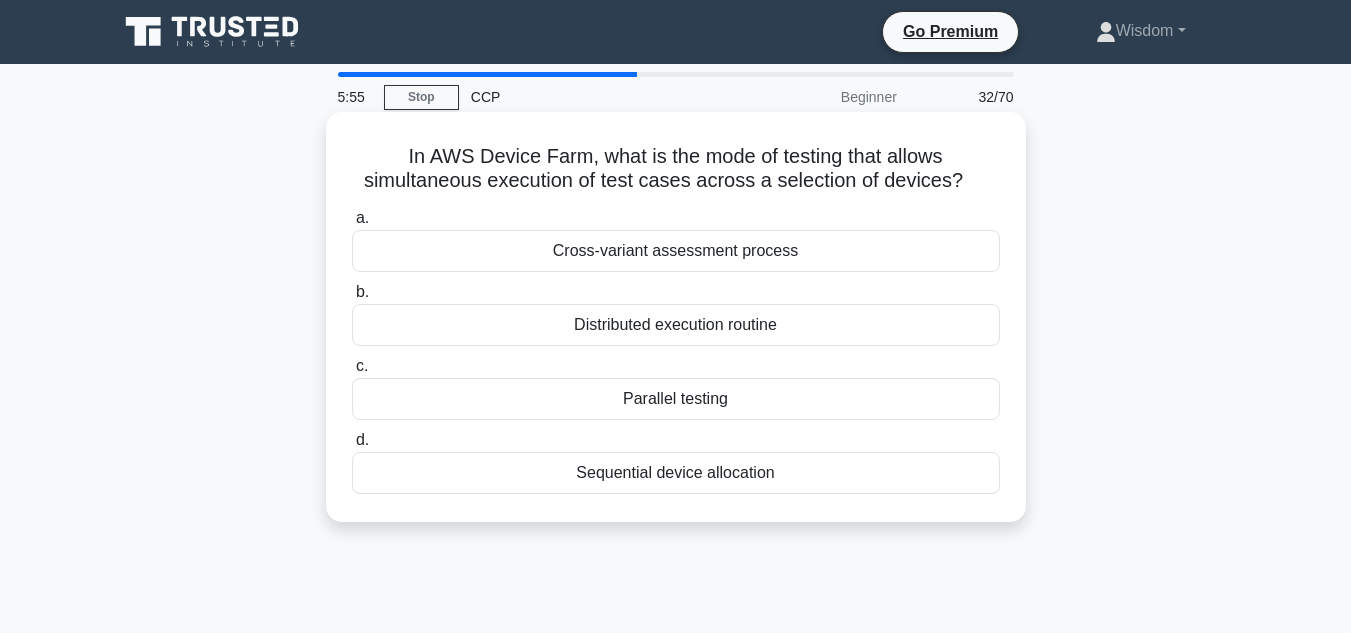 click on "Parallel testing" at bounding box center [676, 399] 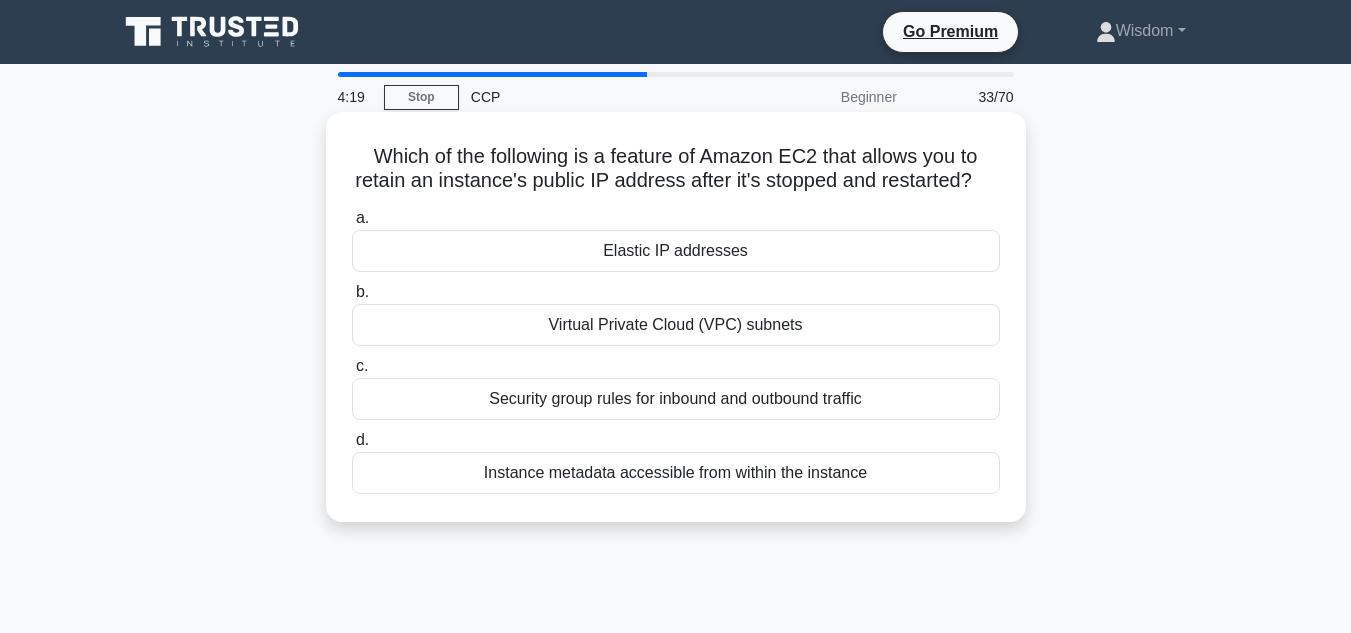 click on "Elastic IP addresses" at bounding box center (676, 251) 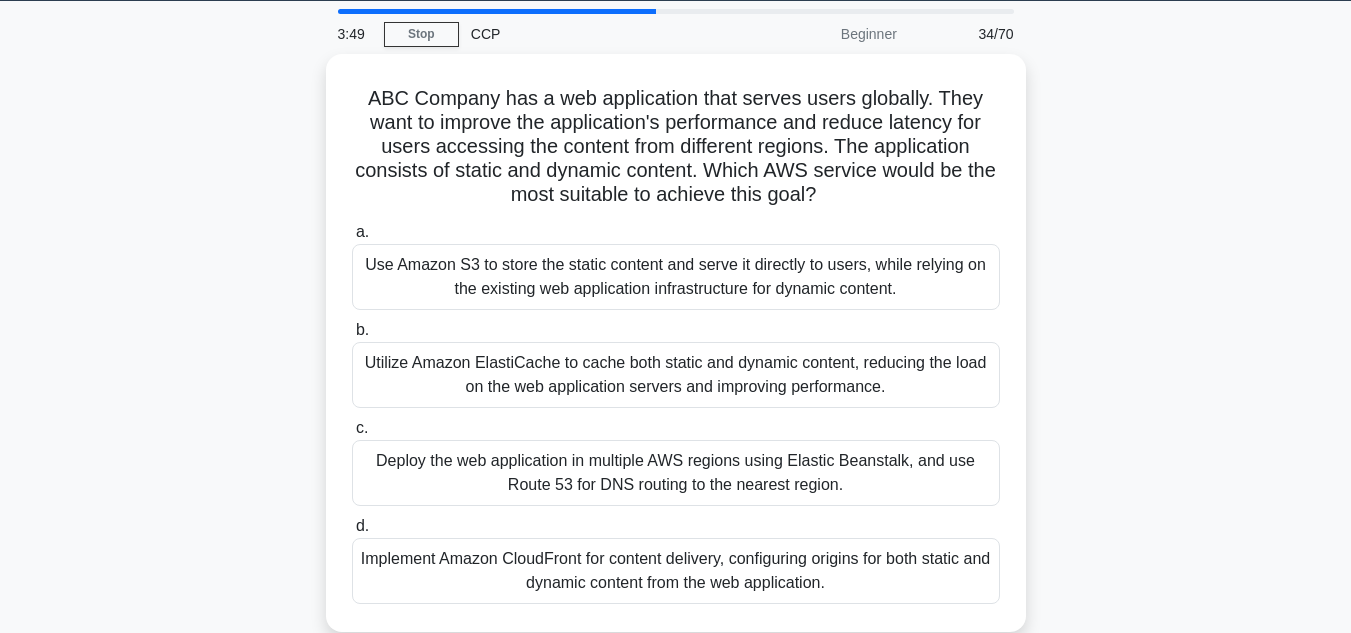 scroll, scrollTop: 58, scrollLeft: 0, axis: vertical 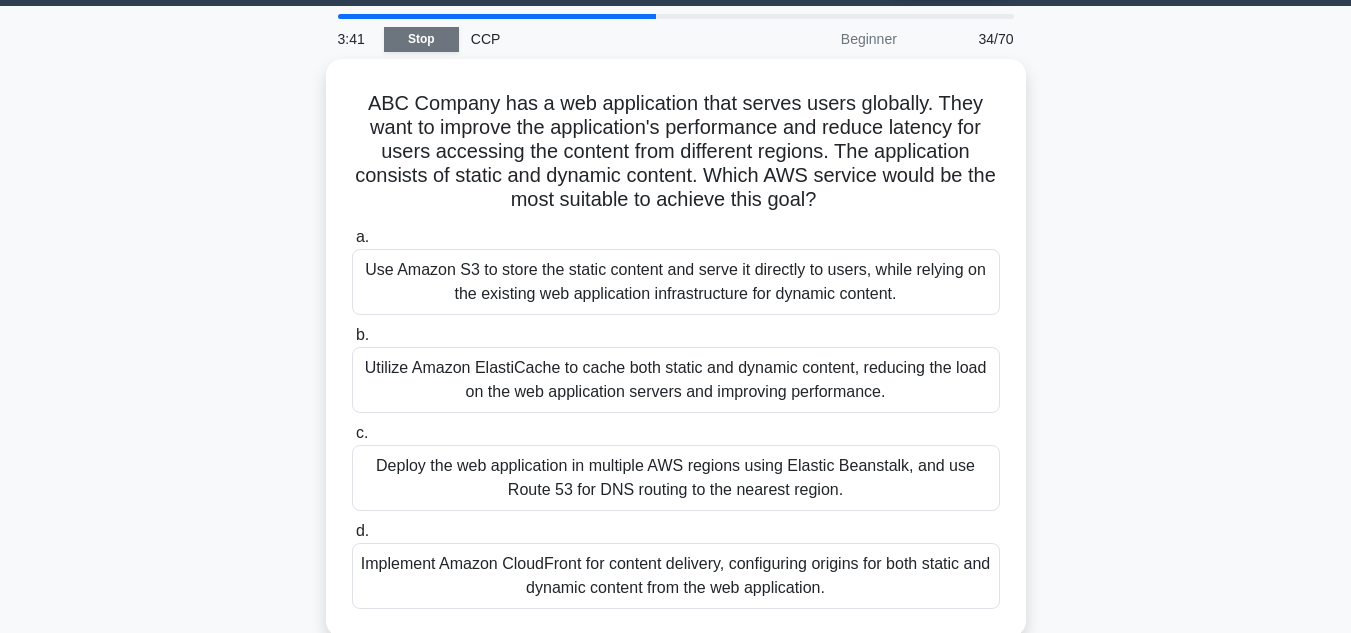 click on "Stop" at bounding box center (421, 39) 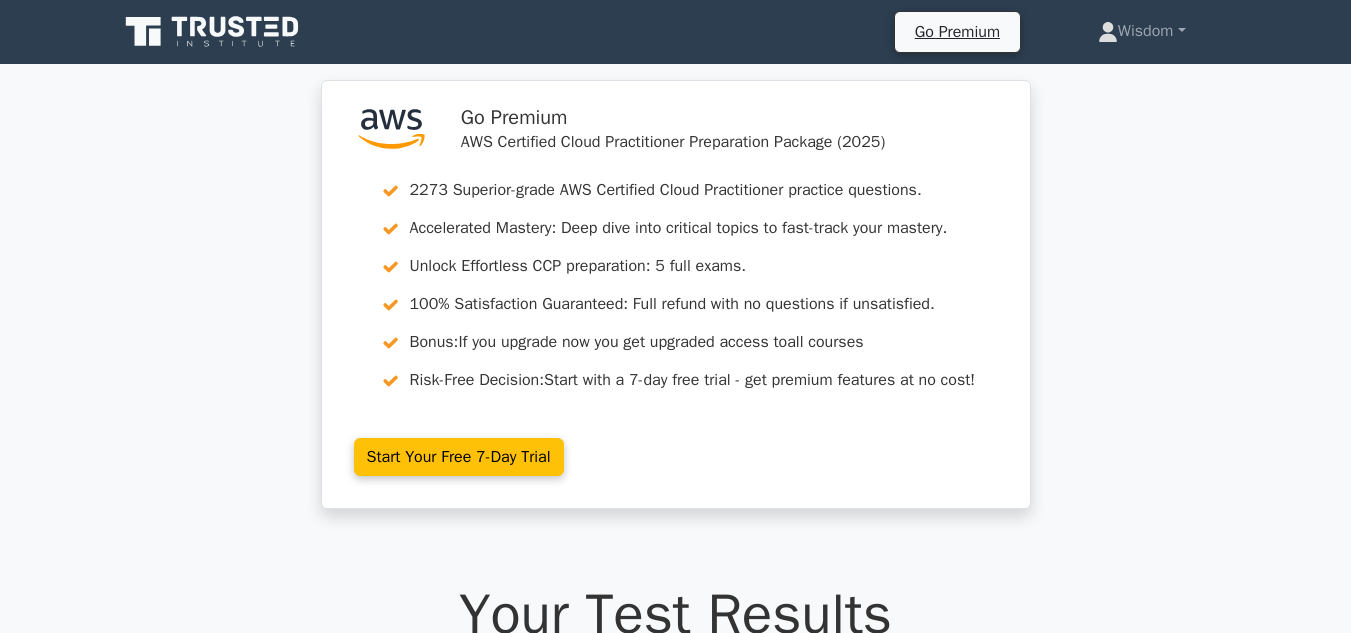 scroll, scrollTop: 0, scrollLeft: 0, axis: both 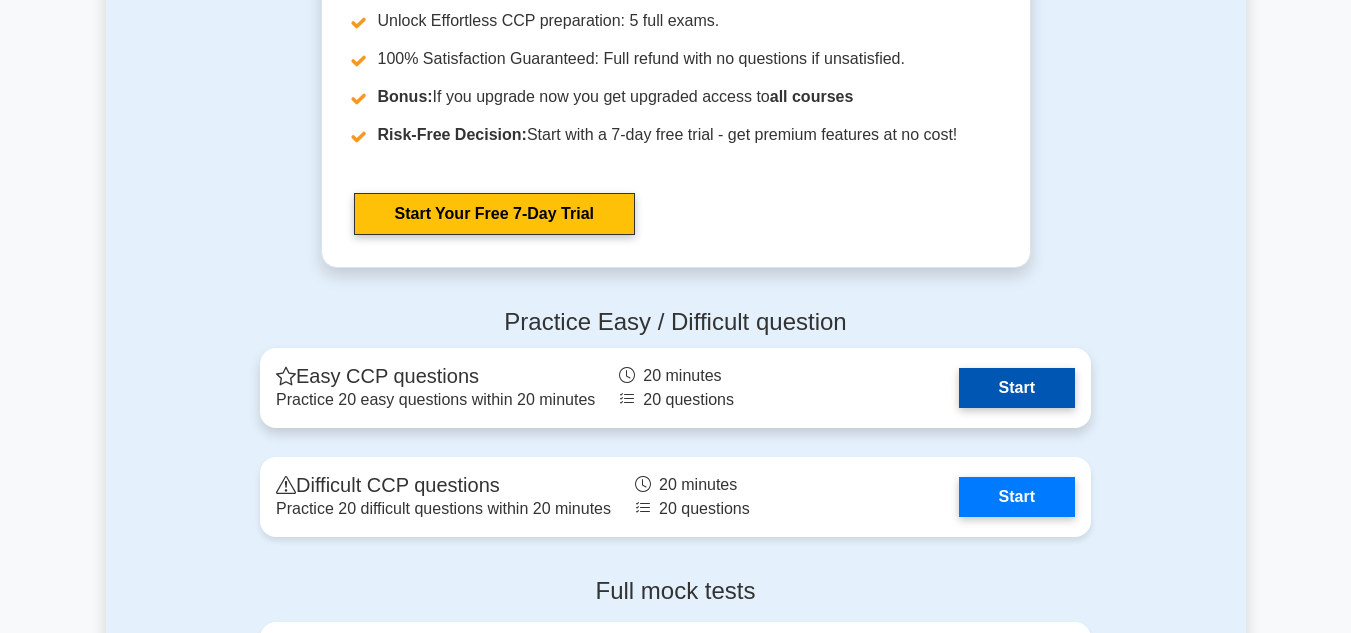click on "Start" at bounding box center (1017, 388) 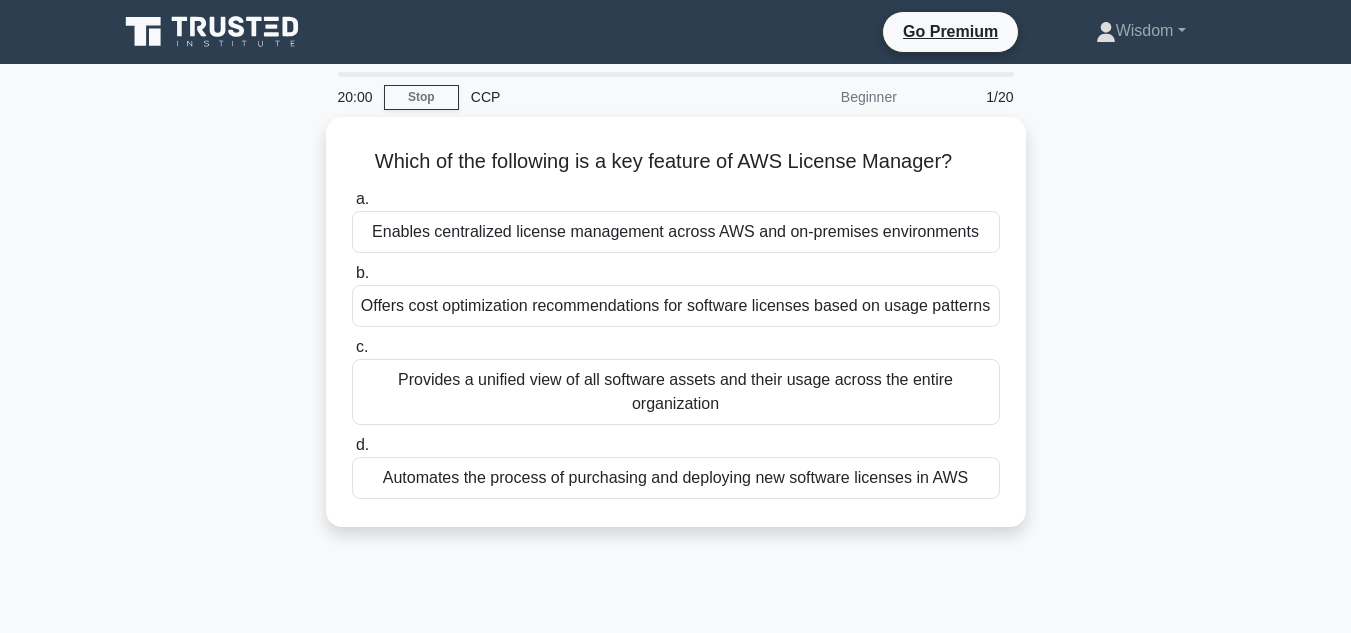 scroll, scrollTop: 0, scrollLeft: 0, axis: both 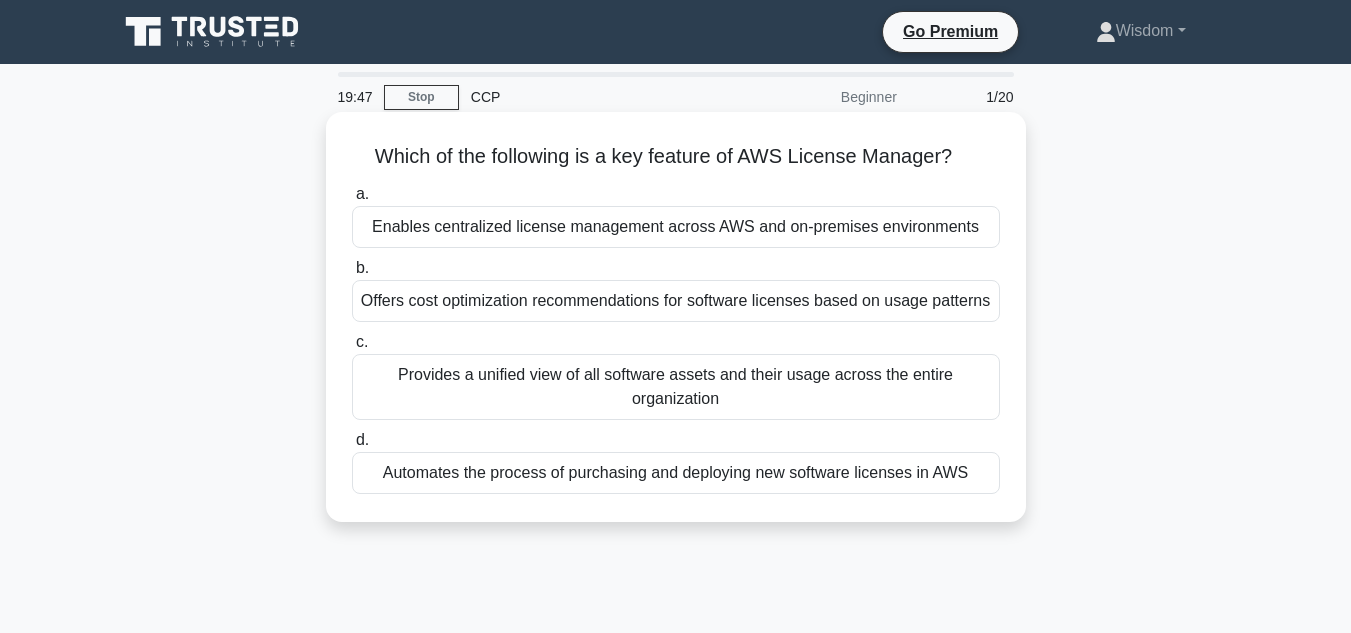 click on "Offers cost optimization recommendations for software licenses based on usage patterns" at bounding box center [676, 301] 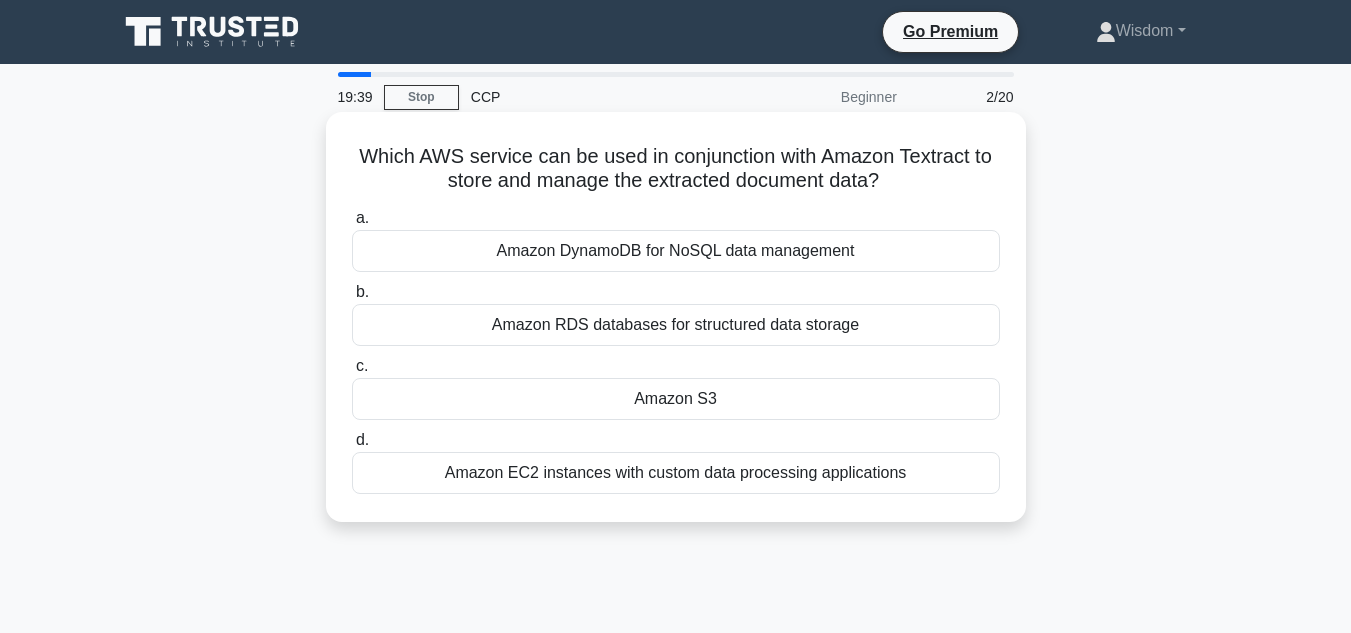 click on "Amazon S3" at bounding box center (676, 399) 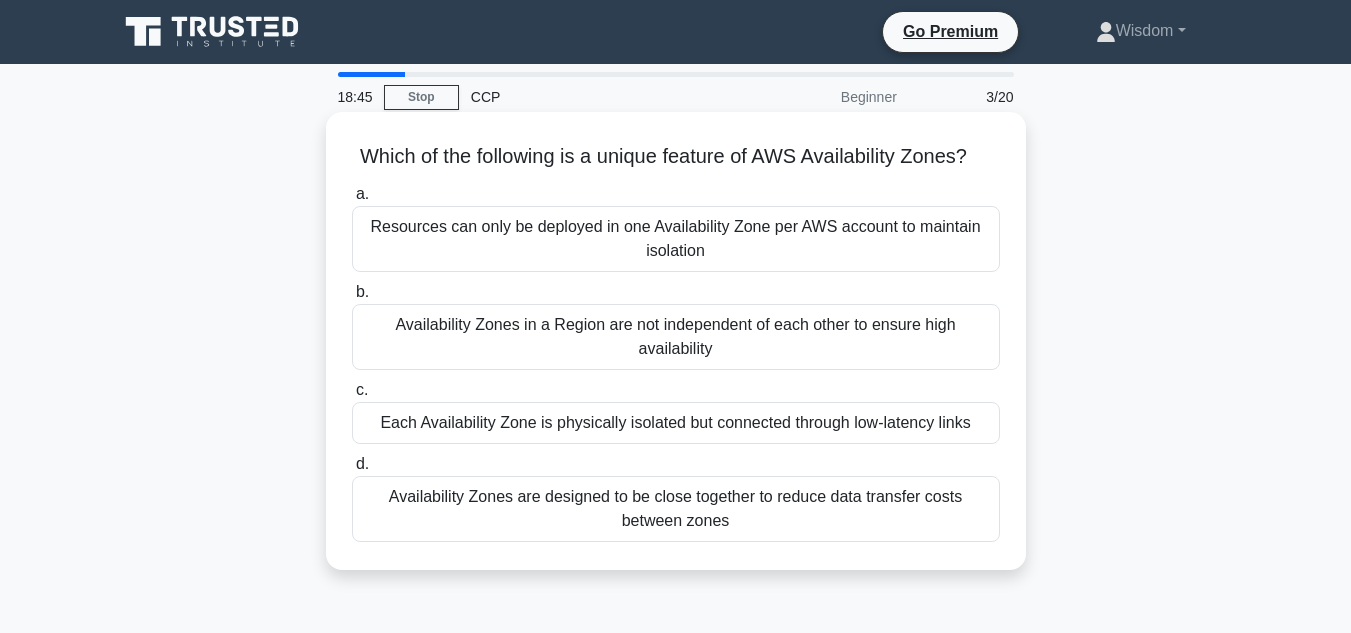 click on "Resources can only be deployed in one Availability Zone per AWS account to maintain isolation" at bounding box center (676, 239) 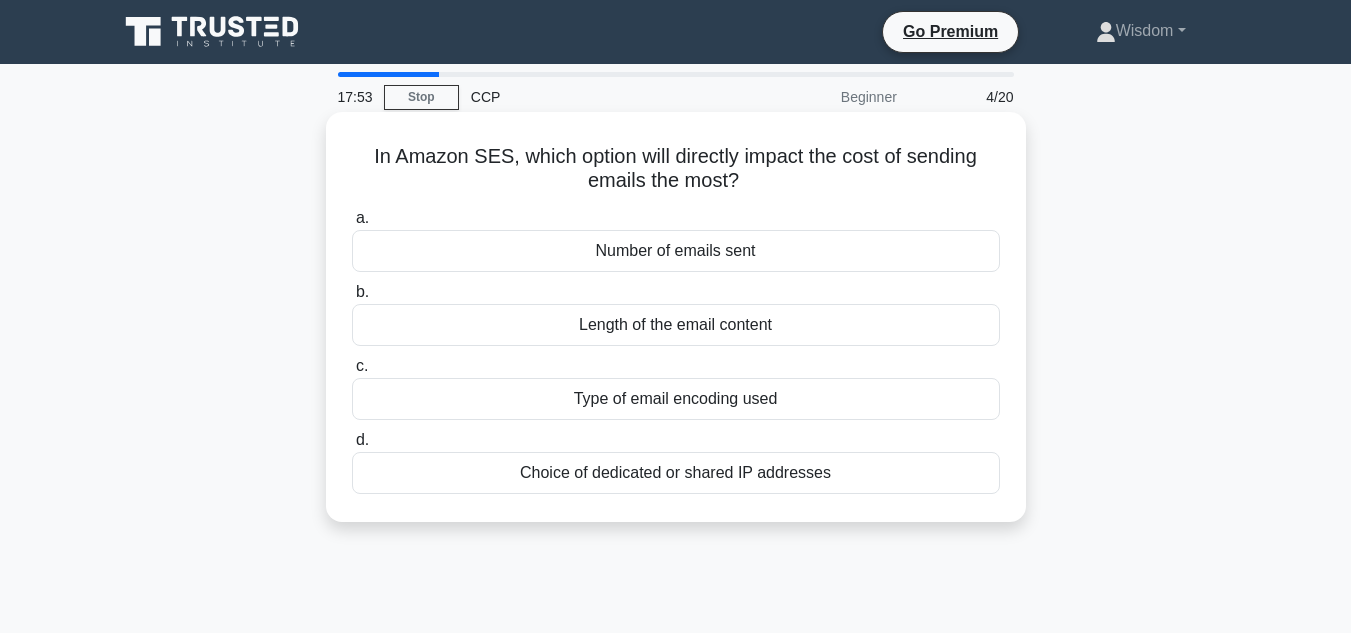 click on "Number of emails sent" at bounding box center [676, 251] 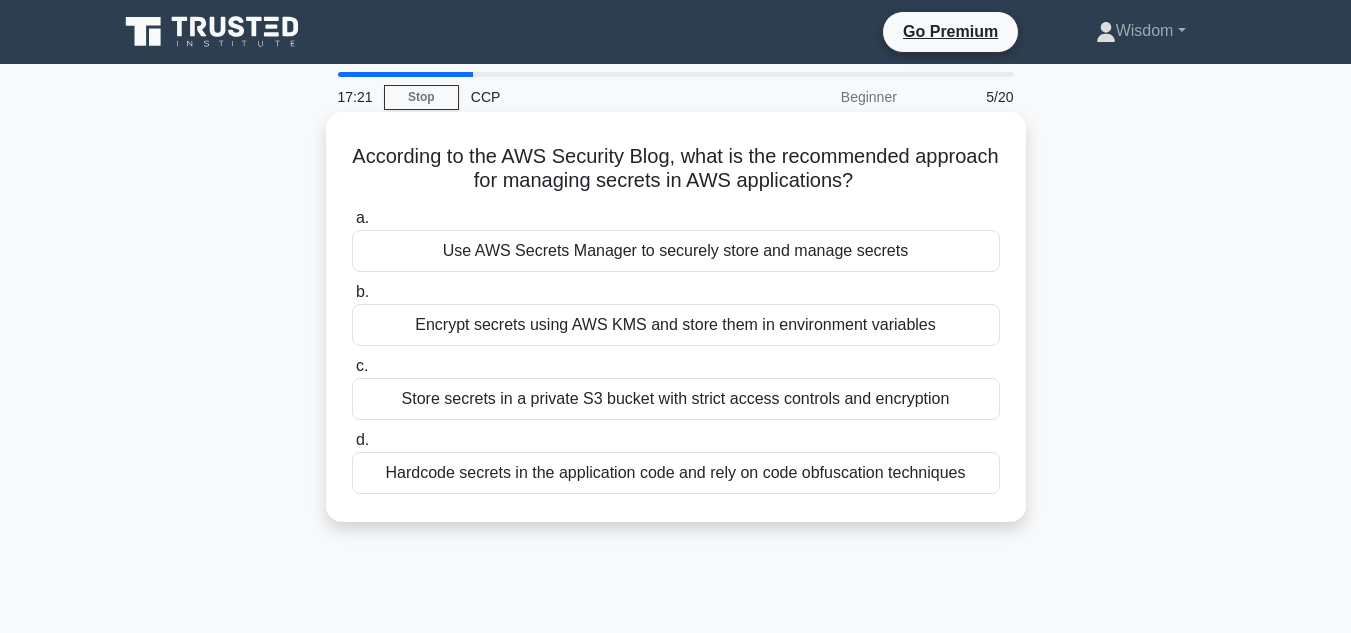 click on "Use AWS Secrets Manager to securely store and manage secrets" at bounding box center (676, 251) 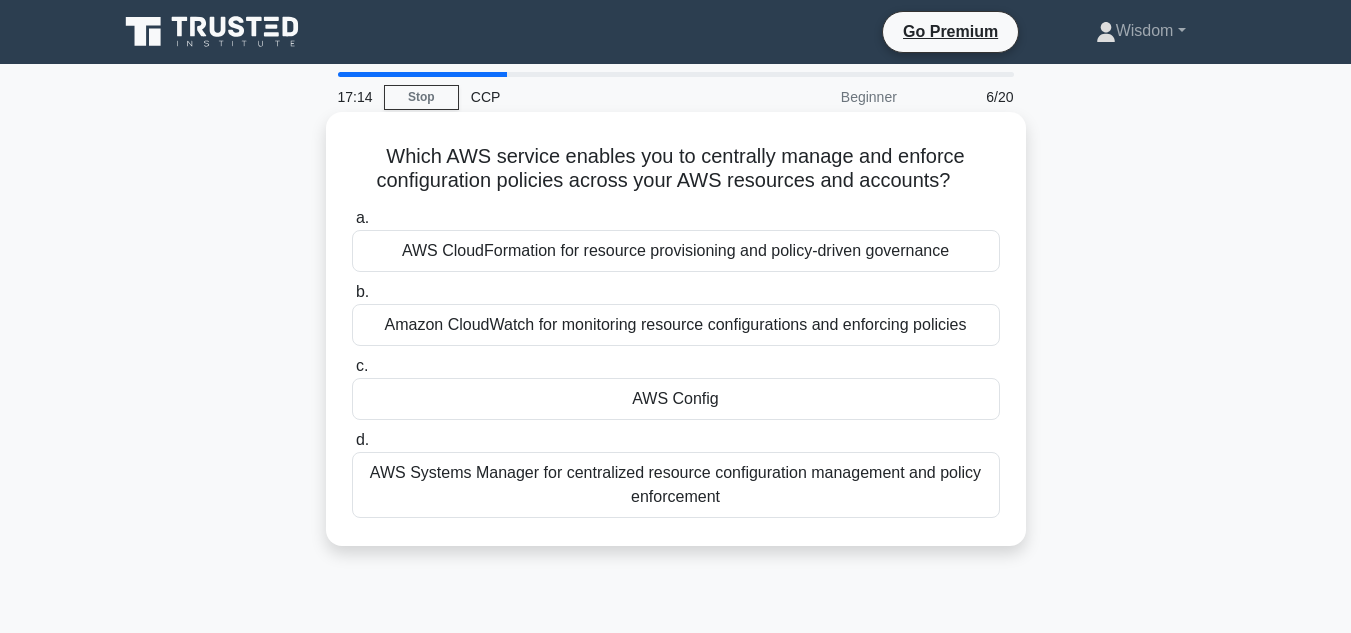 click on "AWS Config" at bounding box center [676, 399] 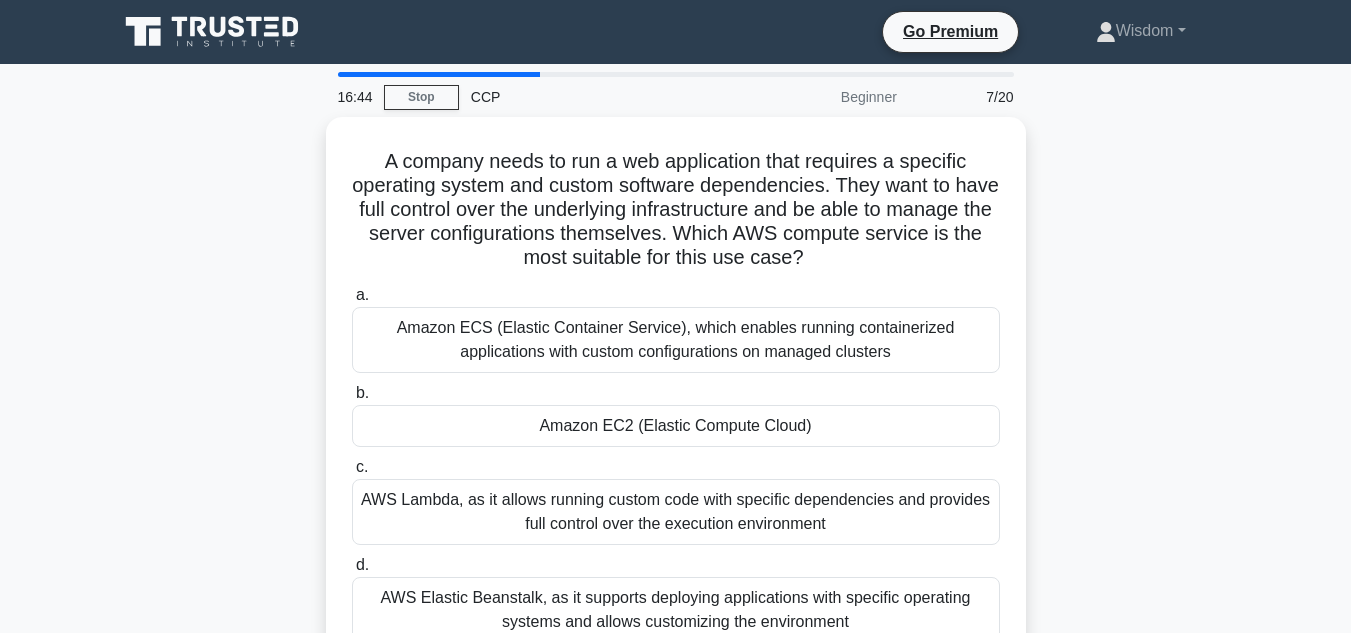 click on "Amazon EC2 (Elastic Compute Cloud)" at bounding box center [676, 426] 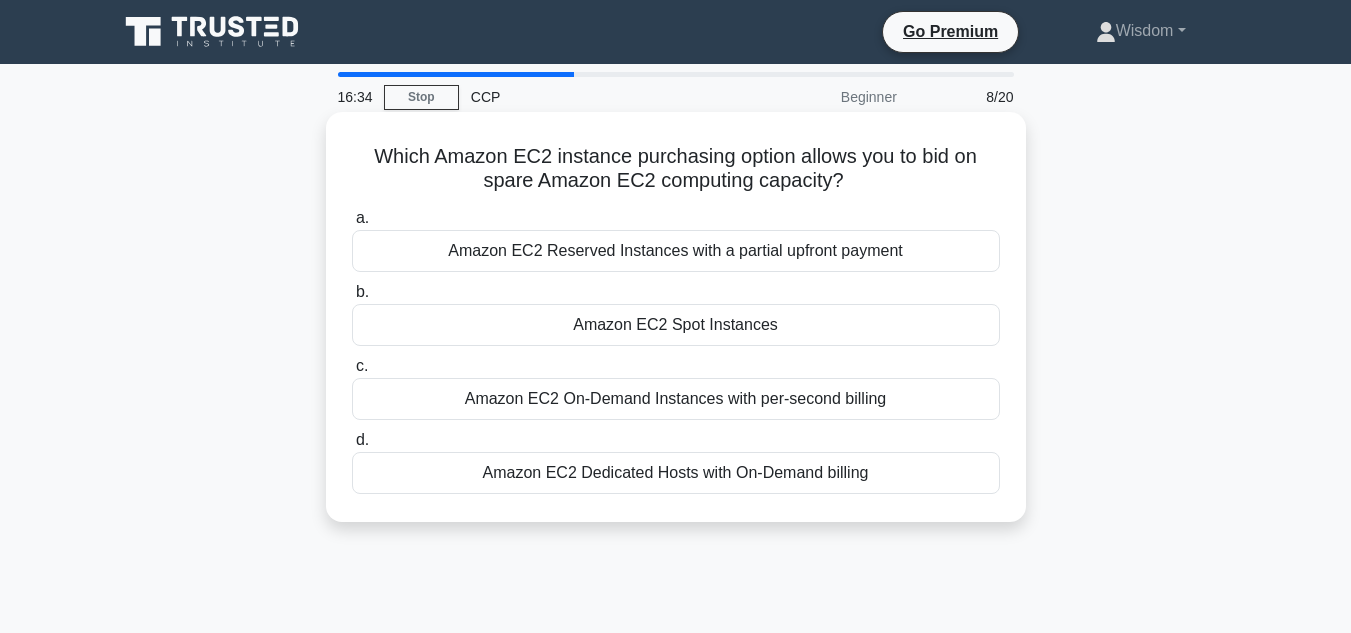 click on "Amazon EC2 Spot Instances" at bounding box center [676, 325] 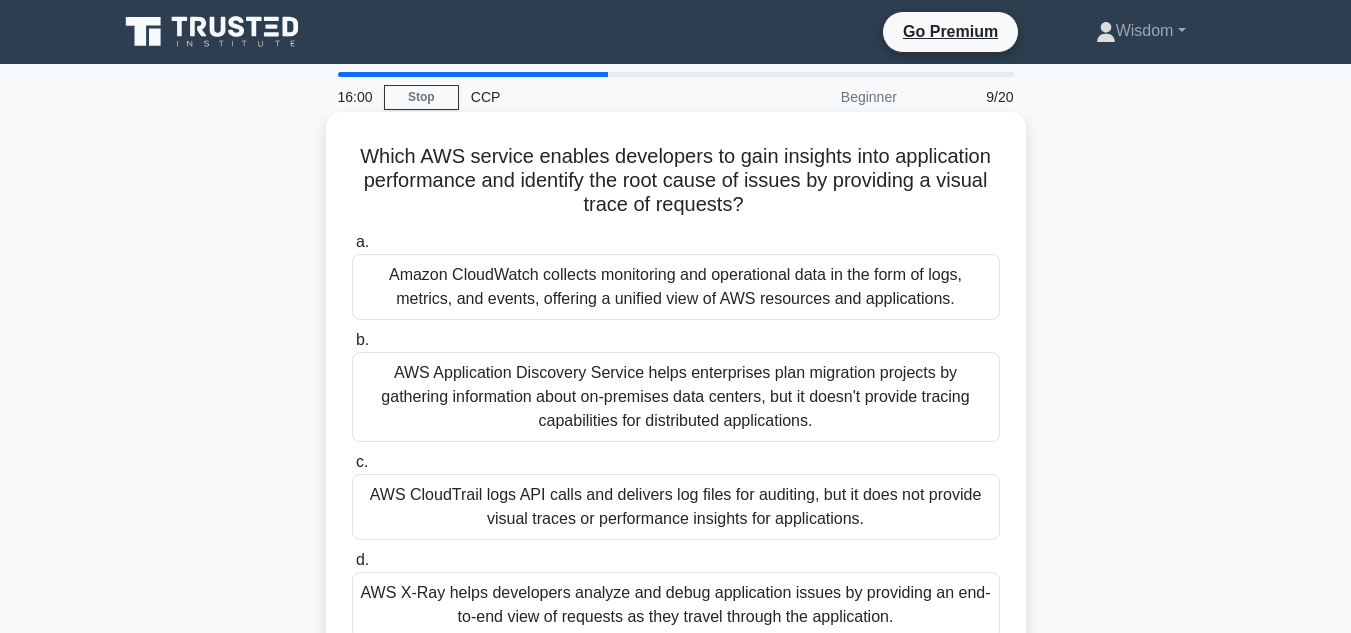 click on "d.
AWS X-Ray helps developers analyze and debug application issues by providing an end-to-end view of requests as they travel through the application." at bounding box center (676, 593) 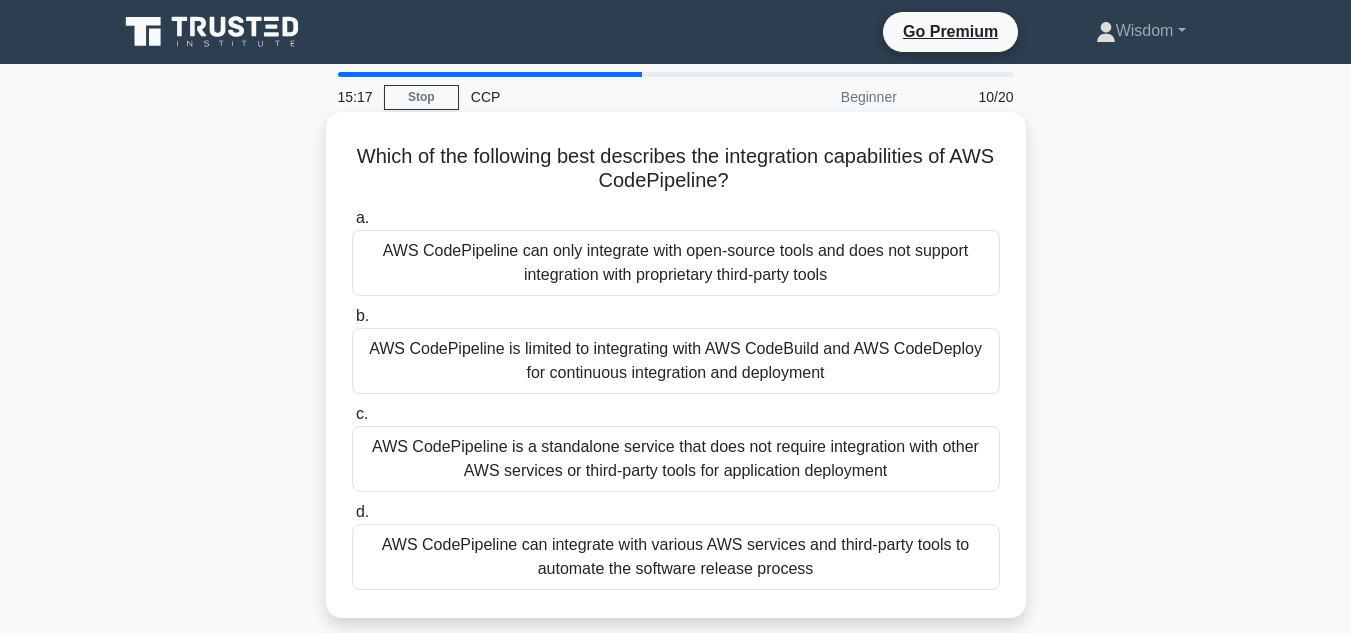 click on "AWS CodePipeline is limited to integrating with AWS CodeBuild and AWS CodeDeploy for continuous integration and deployment" at bounding box center (676, 361) 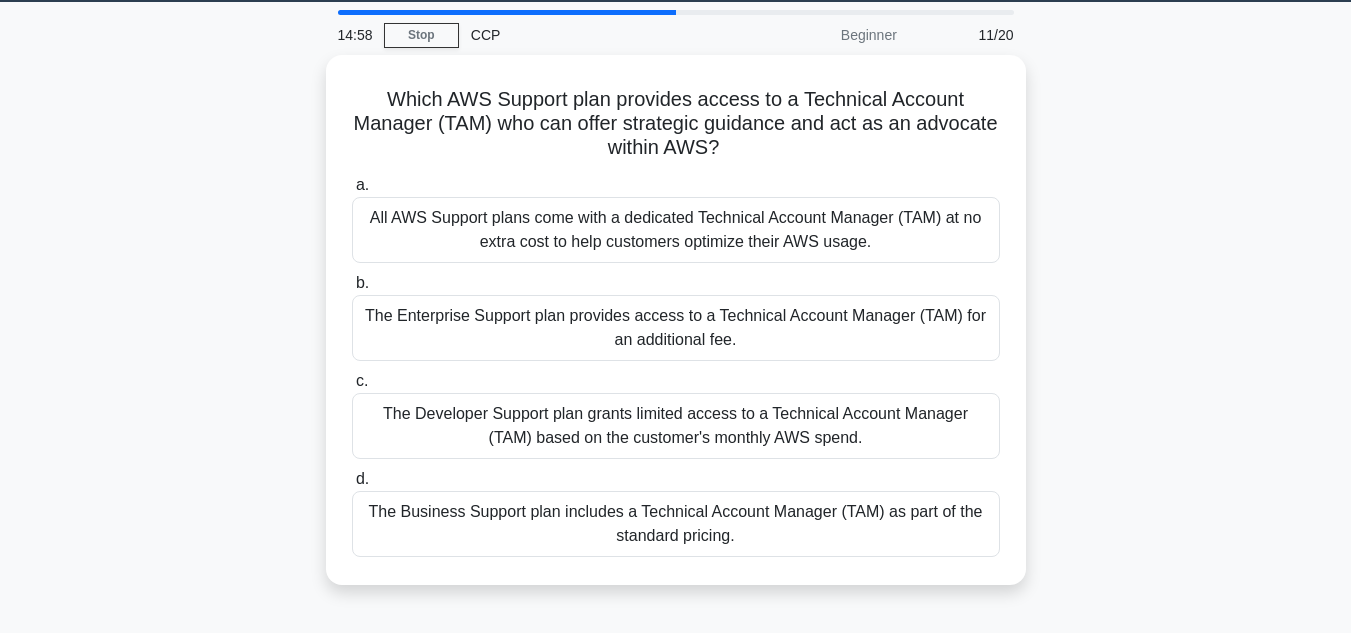 scroll, scrollTop: 65, scrollLeft: 0, axis: vertical 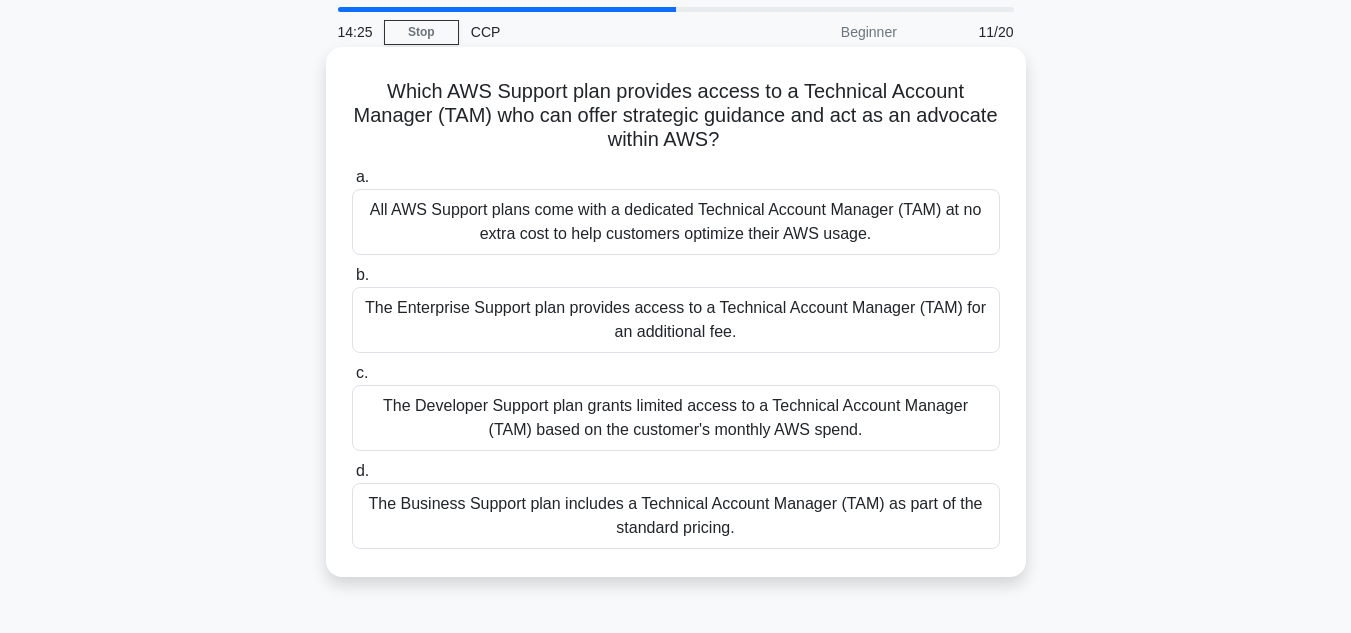 click on "The Business Support plan includes a Technical Account Manager (TAM) as part of the standard pricing." at bounding box center [676, 516] 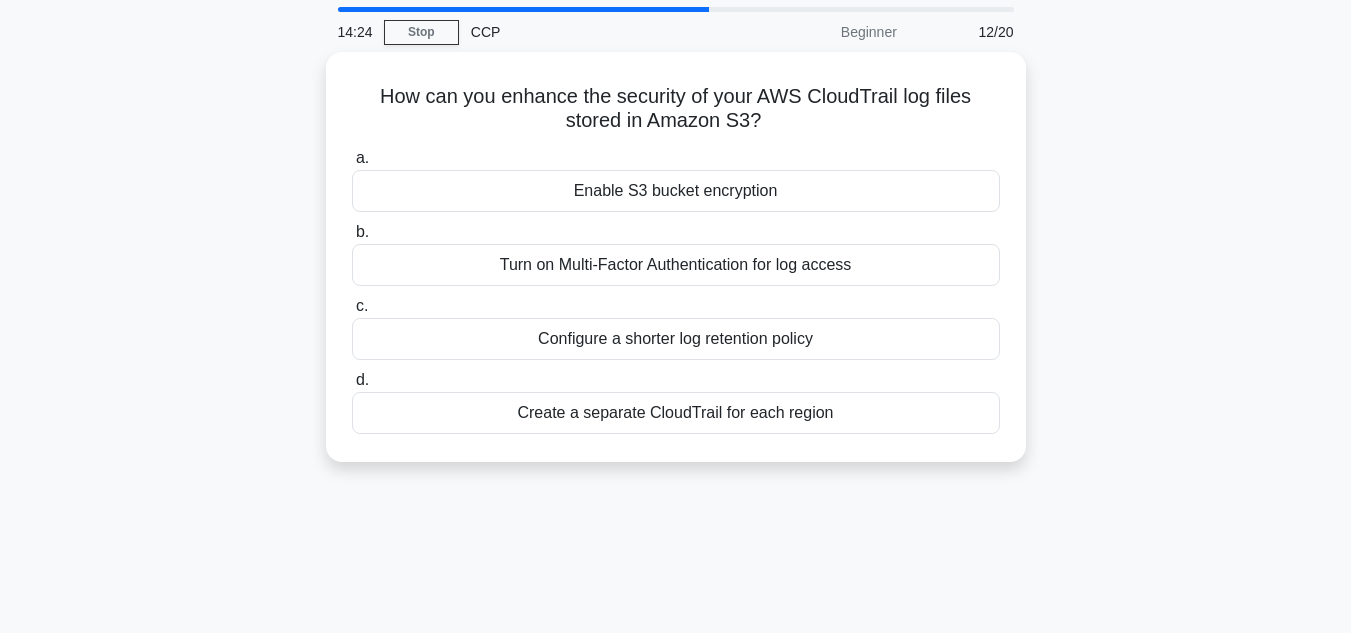 scroll, scrollTop: 0, scrollLeft: 0, axis: both 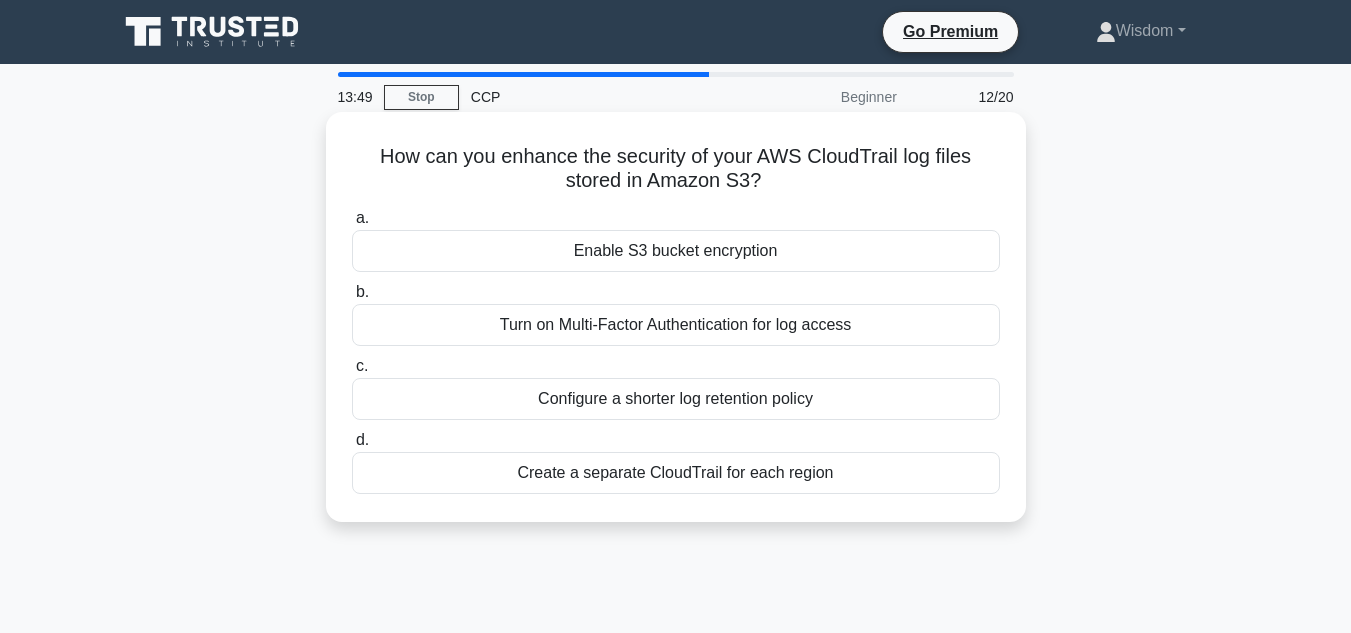 click on "Enable S3 bucket encryption" at bounding box center [676, 251] 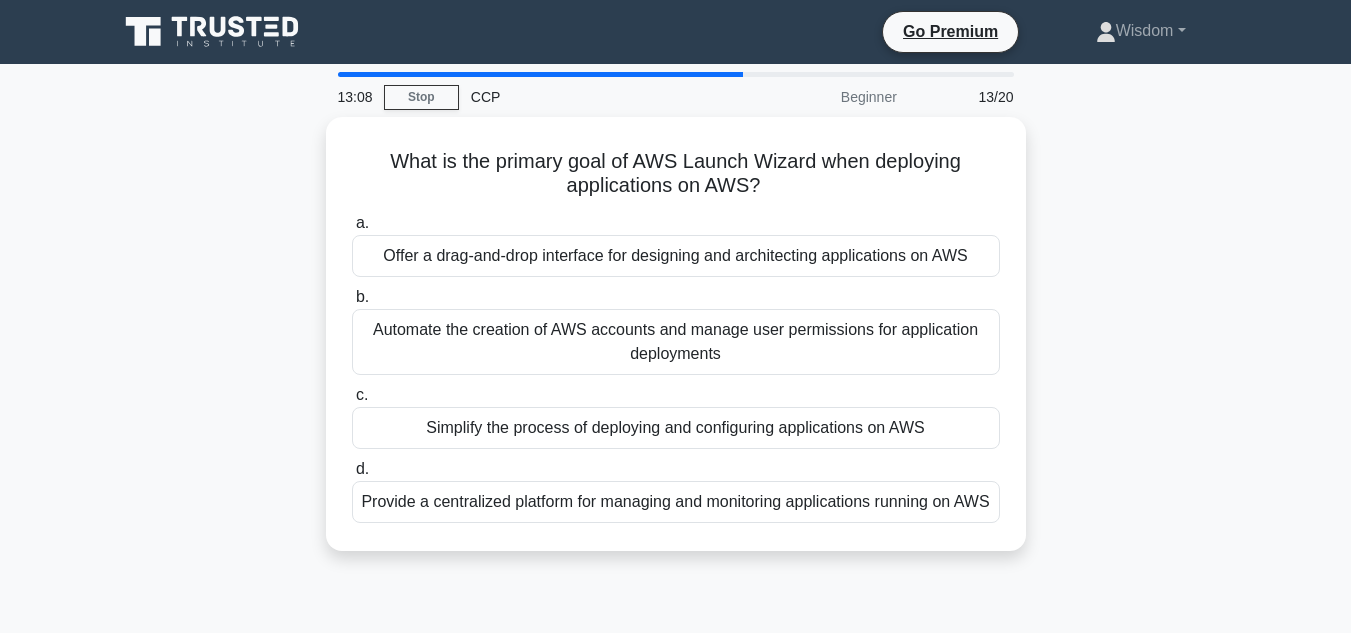 click on "Offer a drag-and-drop interface for designing and architecting applications on AWS" at bounding box center [676, 256] 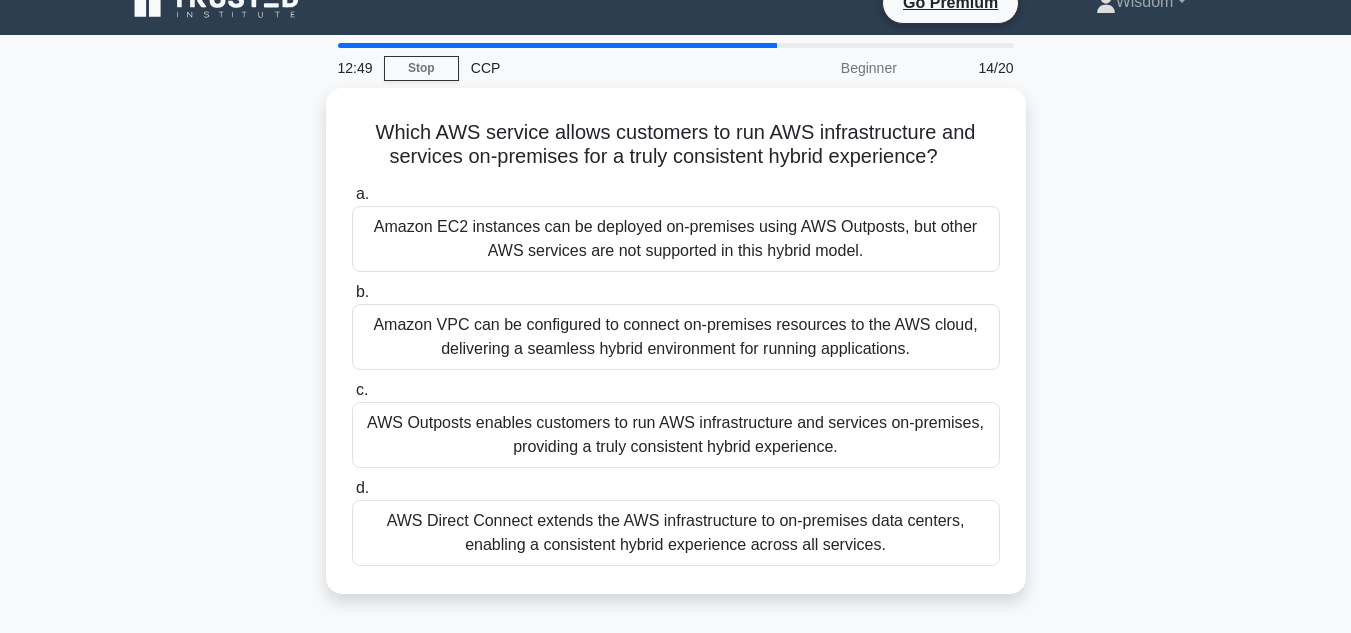 scroll, scrollTop: 0, scrollLeft: 0, axis: both 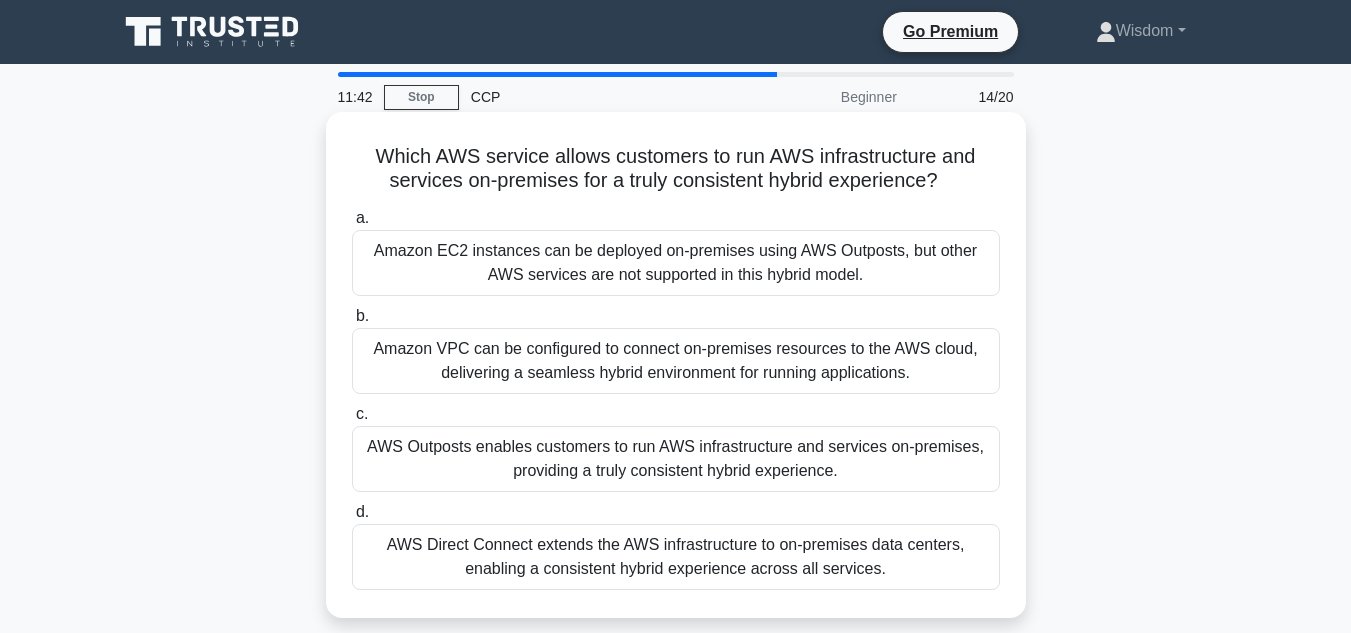 click on "AWS Direct Connect extends the AWS infrastructure to on-premises data centers, enabling a consistent hybrid experience across all services." at bounding box center [676, 557] 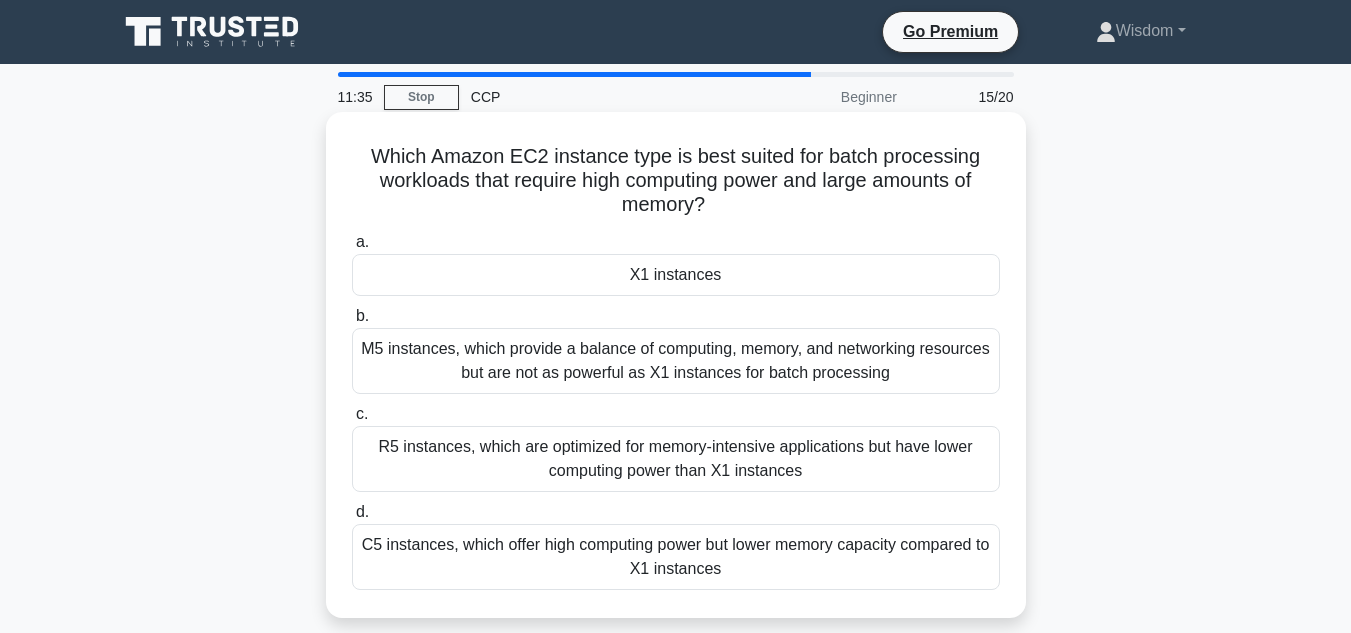 click on "X1 instances" at bounding box center [676, 275] 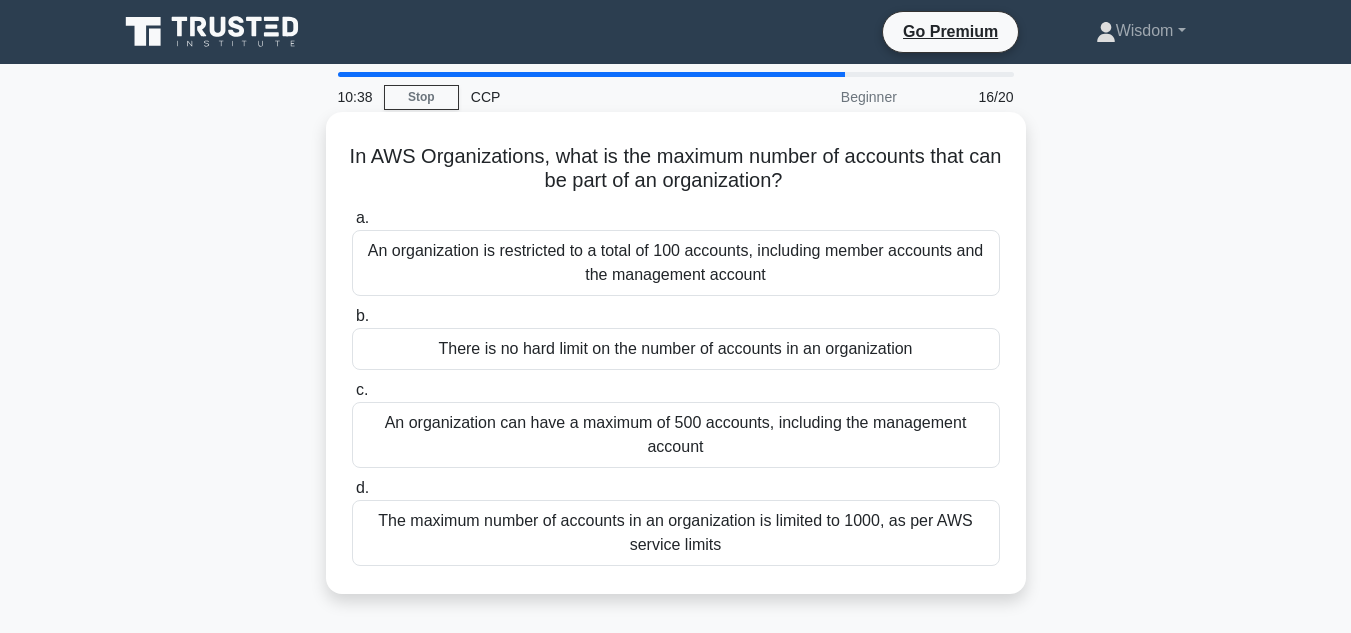 click on "There is no hard limit on the number of accounts in an organization" at bounding box center [676, 349] 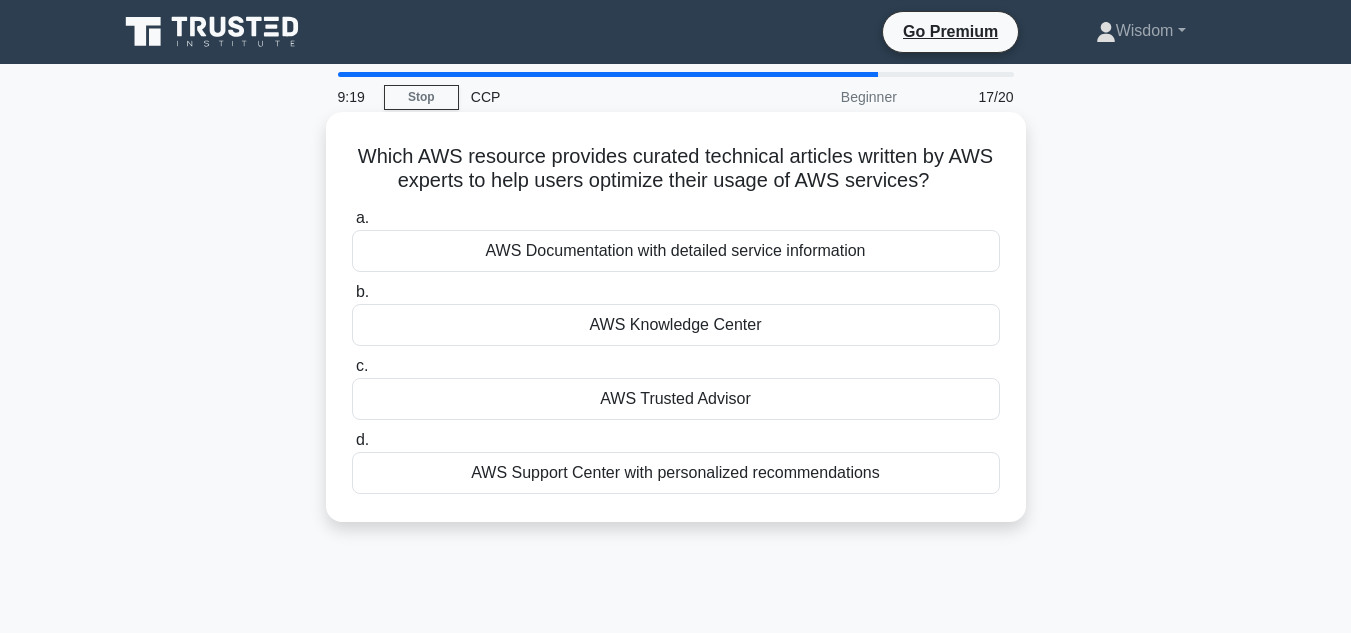 click on "AWS Knowledge Center" at bounding box center (676, 325) 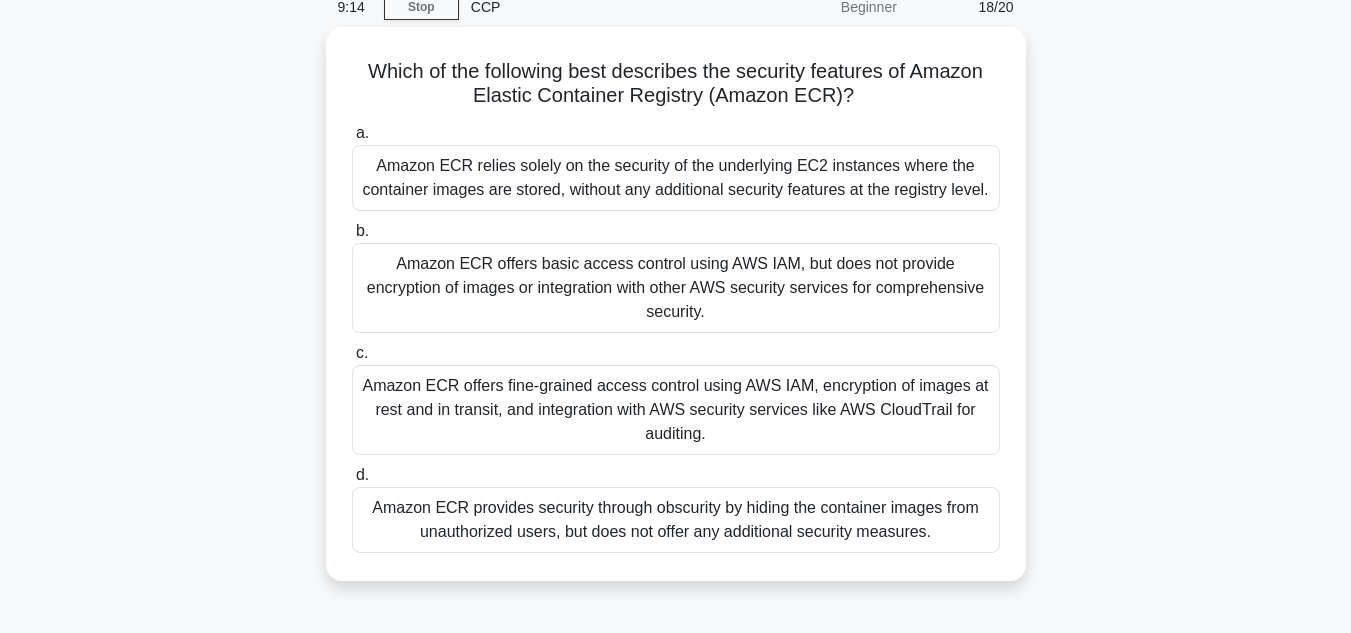 scroll, scrollTop: 92, scrollLeft: 0, axis: vertical 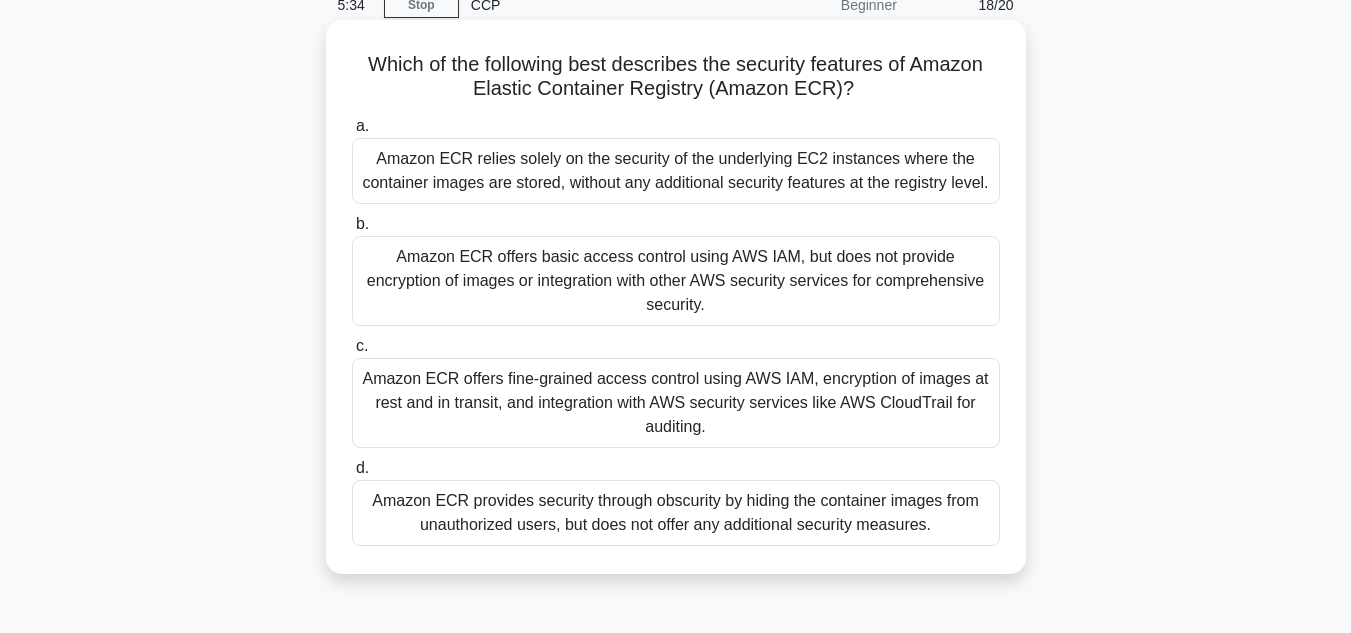 click on "Amazon ECR provides security through obscurity by hiding the container images from unauthorized users, but does not offer any additional security measures." at bounding box center [676, 513] 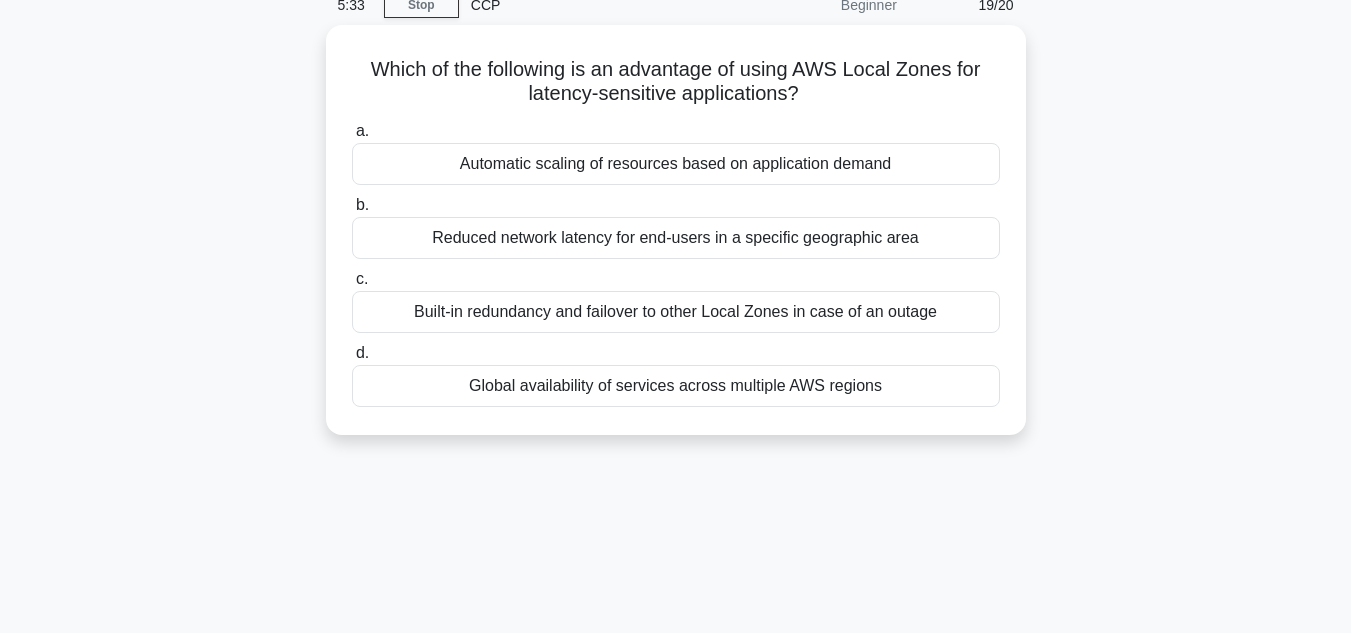 scroll, scrollTop: 0, scrollLeft: 0, axis: both 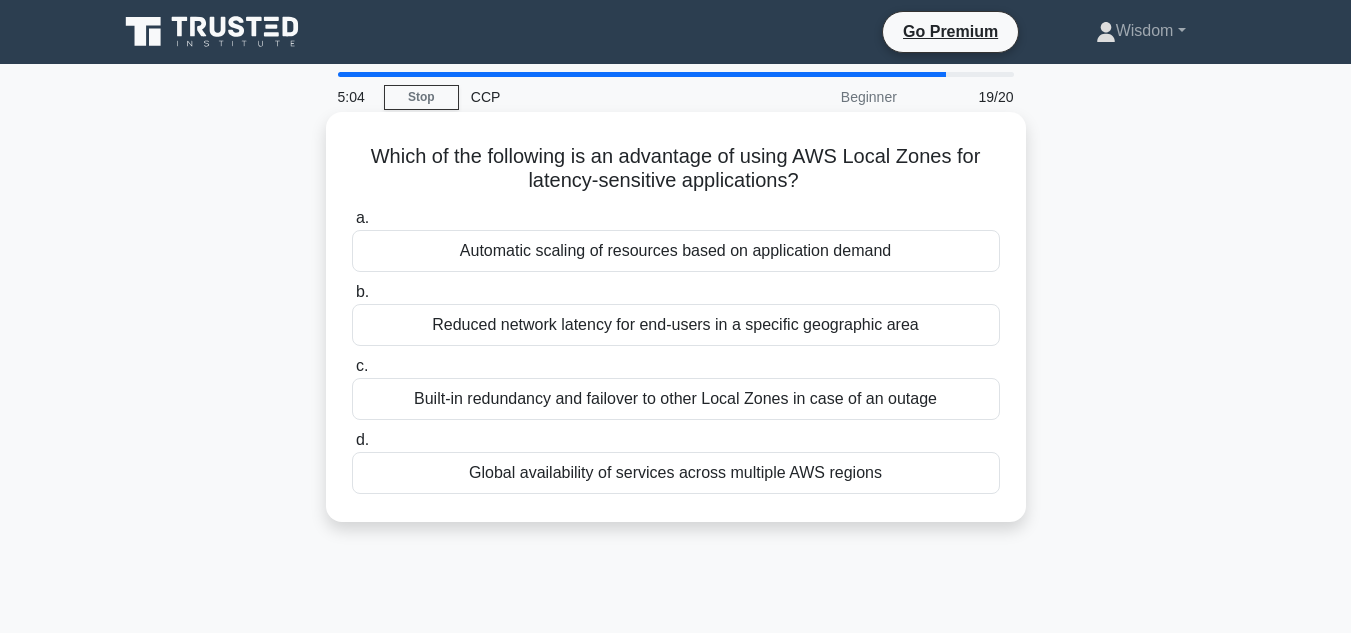 click on "Global availability of services across multiple AWS regions" at bounding box center [676, 473] 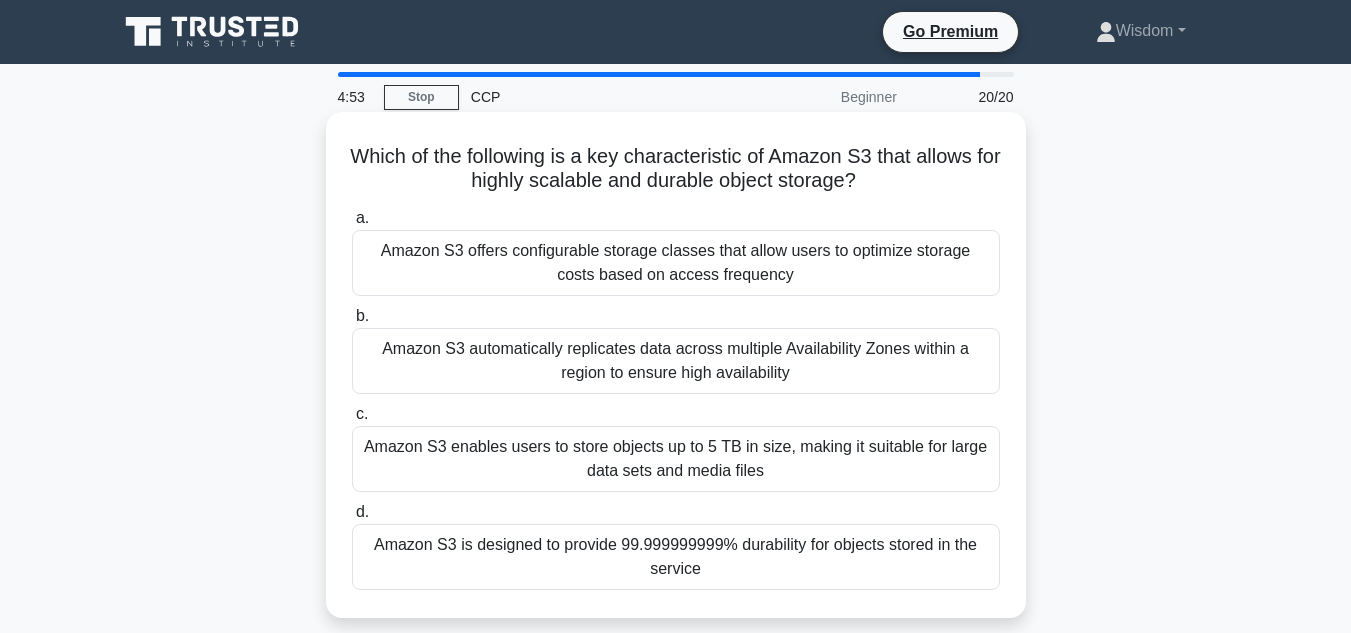 click on "Amazon S3 is designed to provide 99.999999999% durability for objects stored in the service" at bounding box center [676, 557] 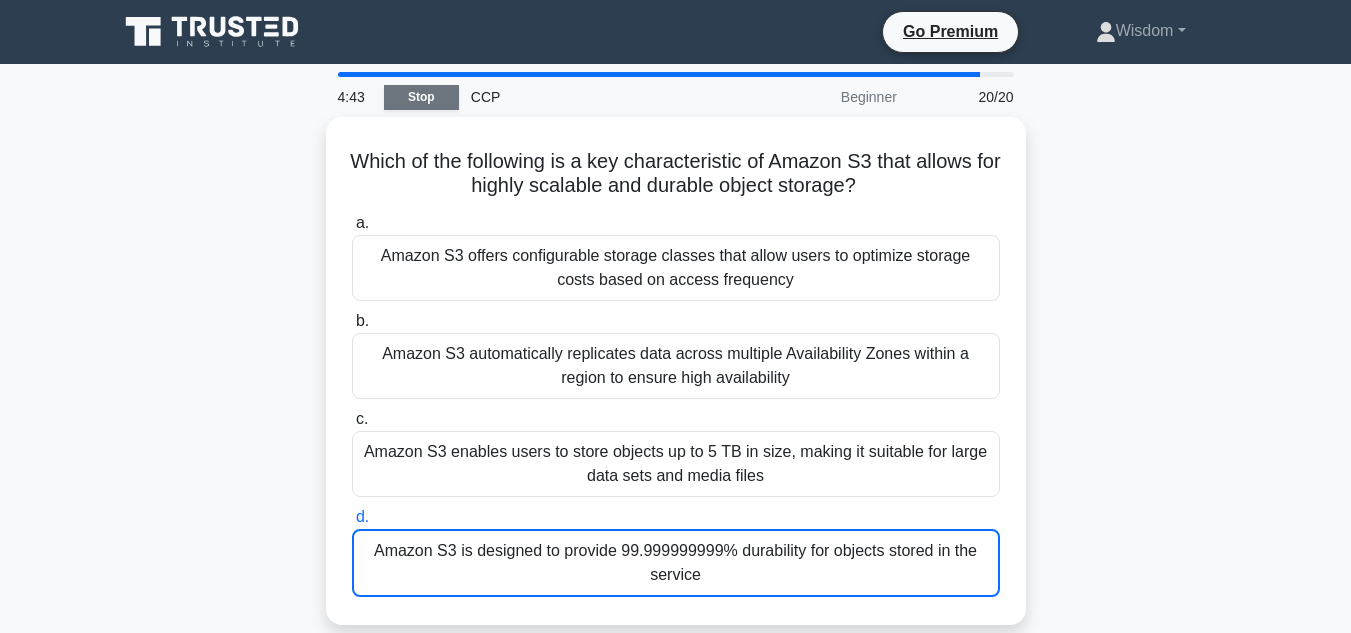 click on "Stop" at bounding box center (421, 97) 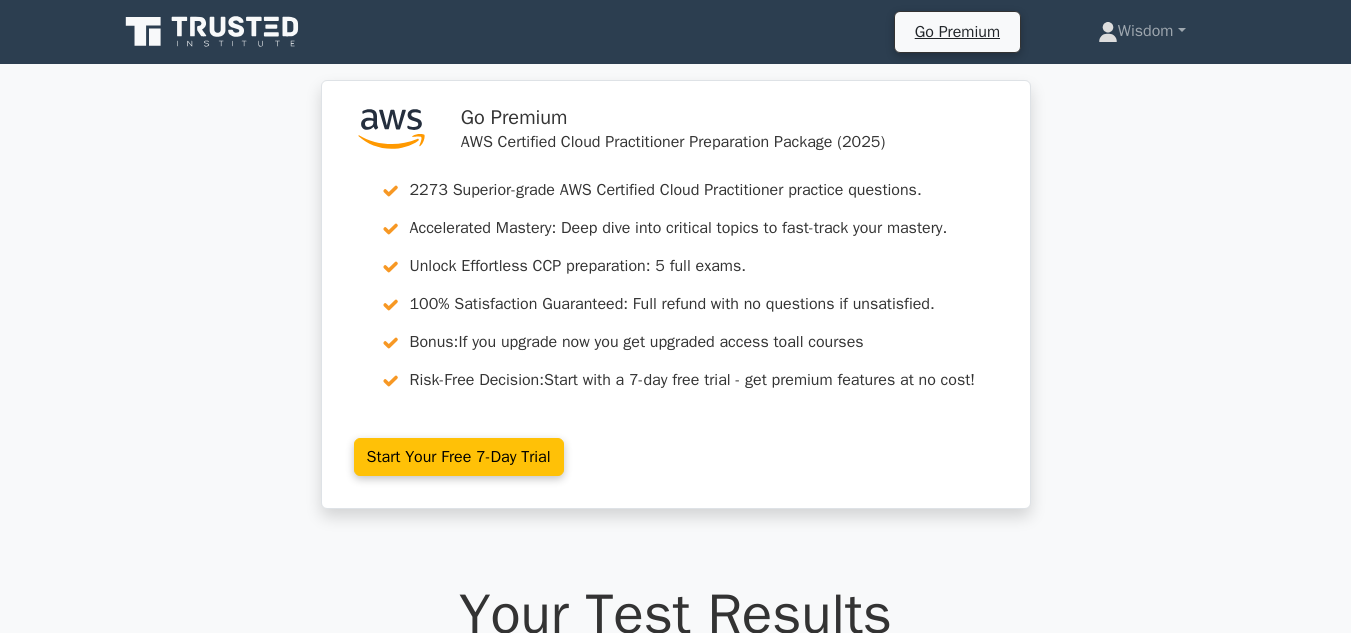 scroll, scrollTop: 0, scrollLeft: 0, axis: both 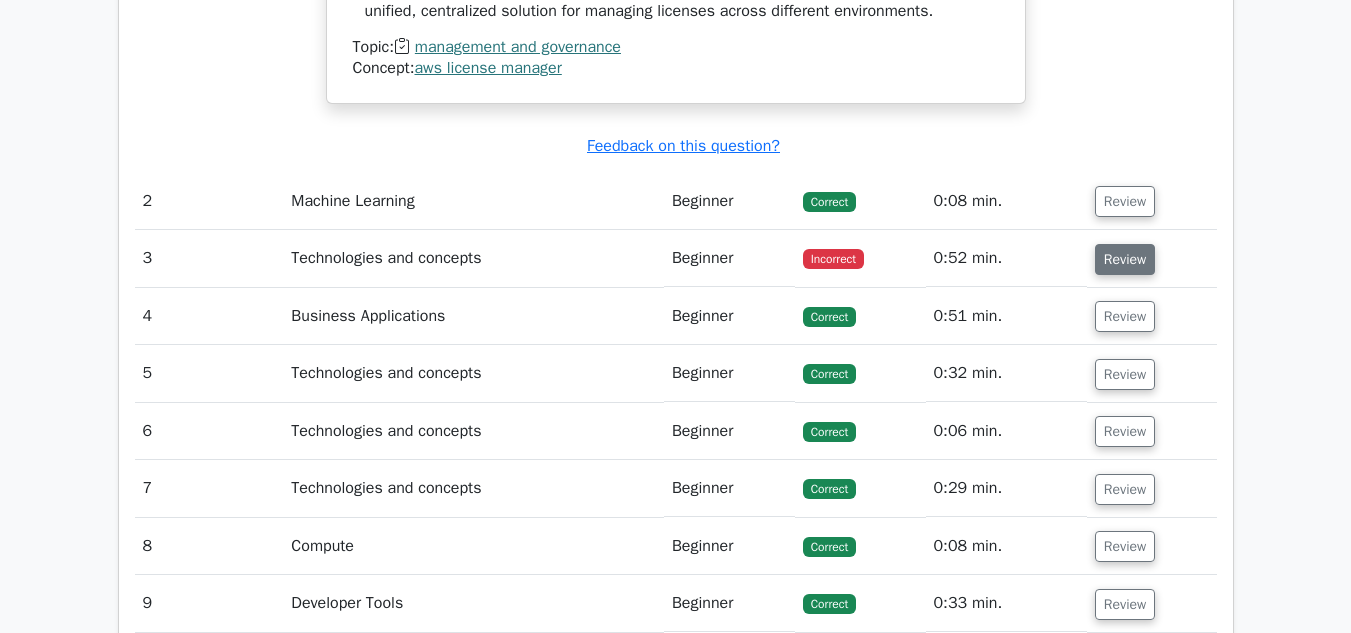 click on "Review" at bounding box center [1125, 259] 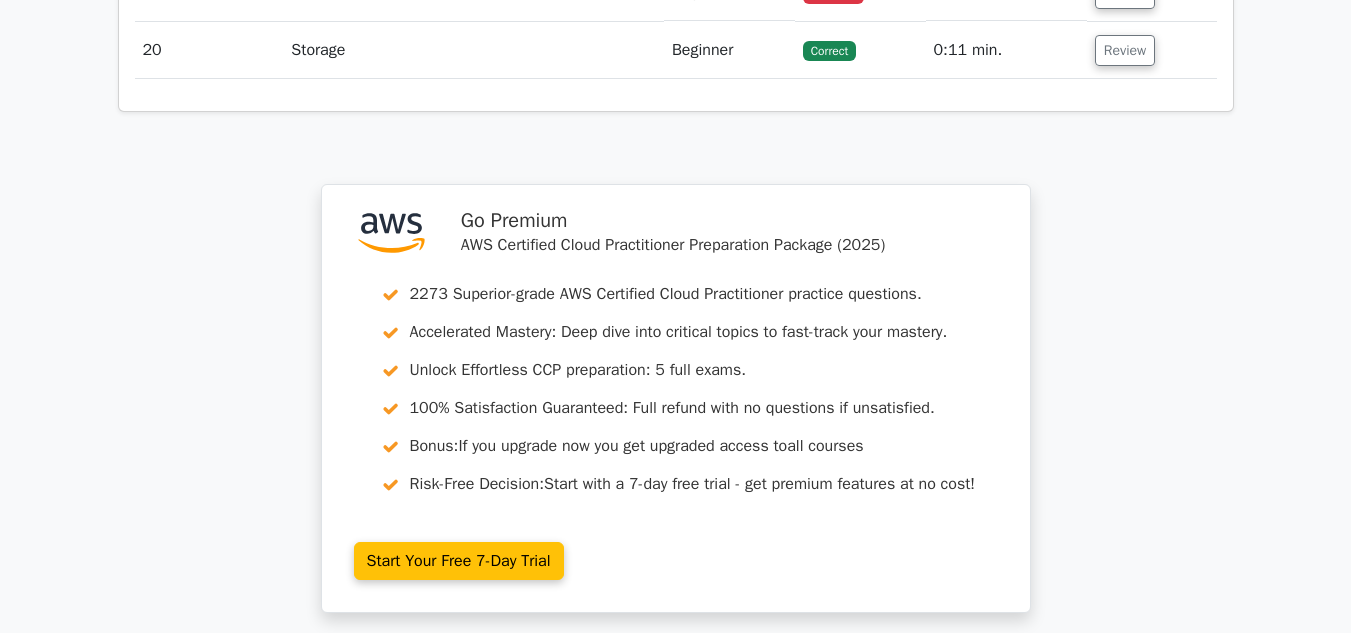 scroll, scrollTop: 4340, scrollLeft: 0, axis: vertical 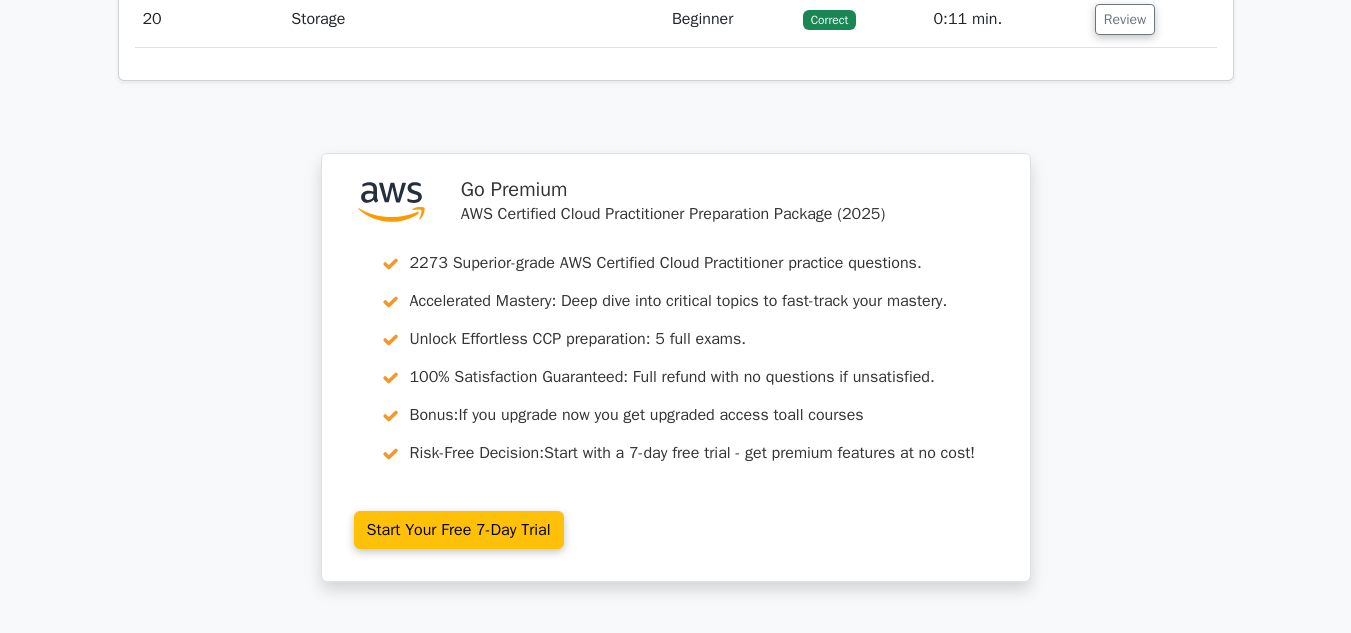 click on ".st0{fill:#252F3E;} .st1{fill-rule:evenodd;clip-rule:evenodd;fill:#FF9900;}
Go Premium
AWS Certified Cloud Practitioner Preparation Package (2025)
2273 Superior-grade  AWS Certified Cloud Practitioner practice questions.
Accelerated Mastery: Deep dive into critical topics to fast-track your mastery.
Unlock Effortless CCP preparation: 5 full exams.
100% Satisfaction Guaranteed: Full refund with no questions if unsatisfied." at bounding box center [675, -1769] 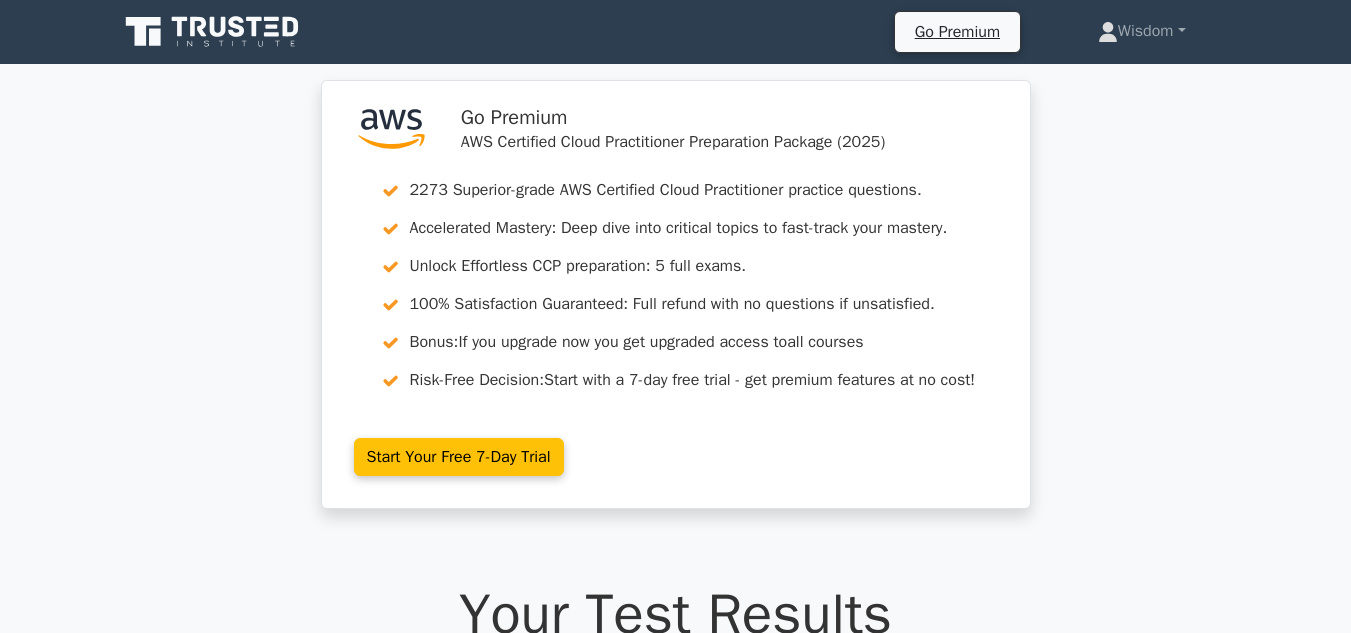 scroll, scrollTop: 0, scrollLeft: 0, axis: both 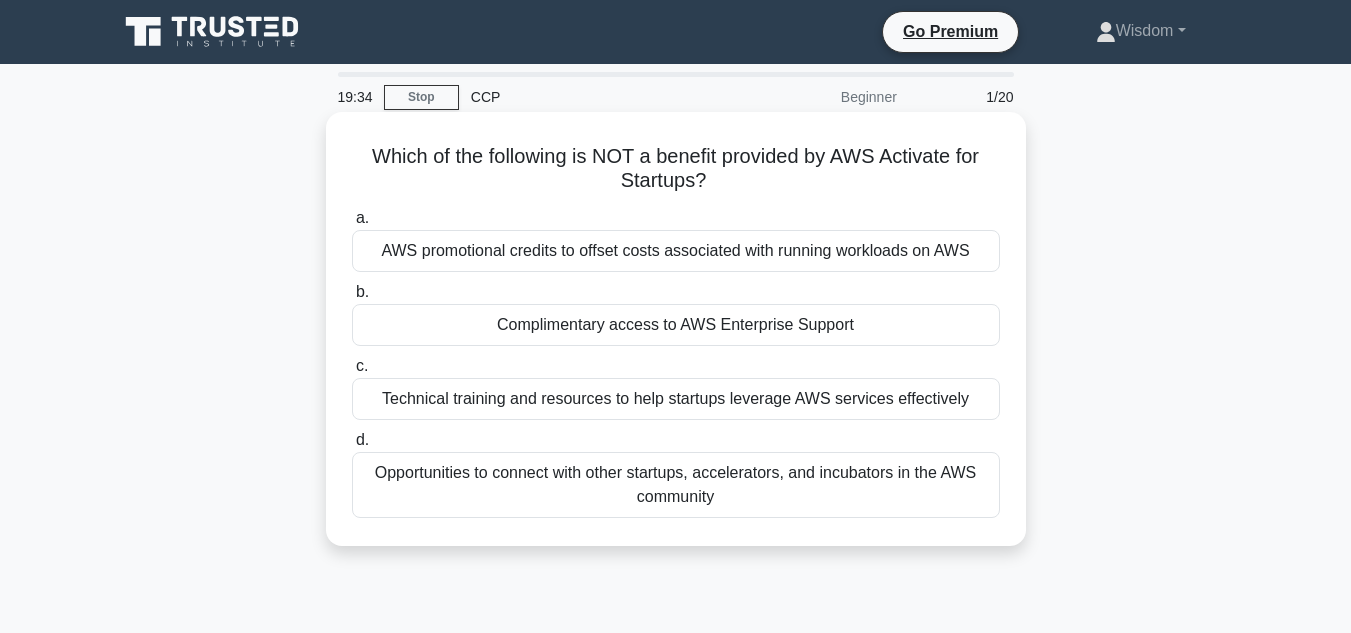 click on "Complimentary access to AWS Enterprise Support" at bounding box center [676, 325] 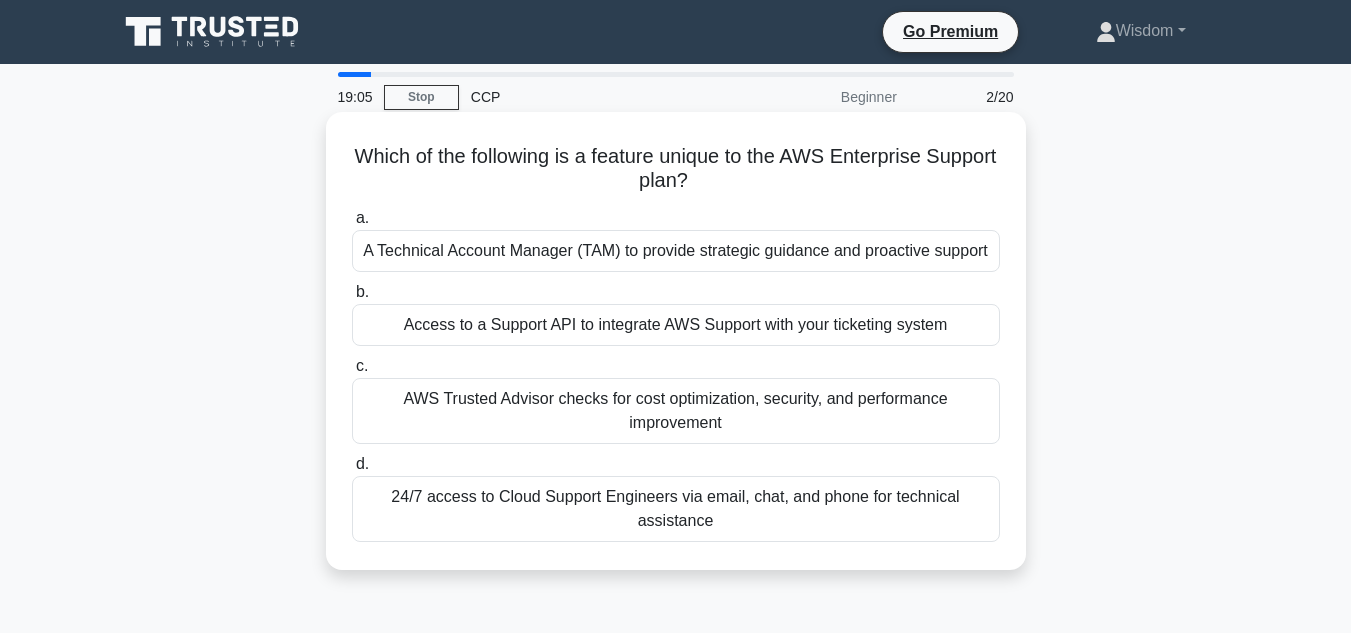 click on "AWS Trusted Advisor checks for cost optimization, security, and performance improvement" at bounding box center (676, 411) 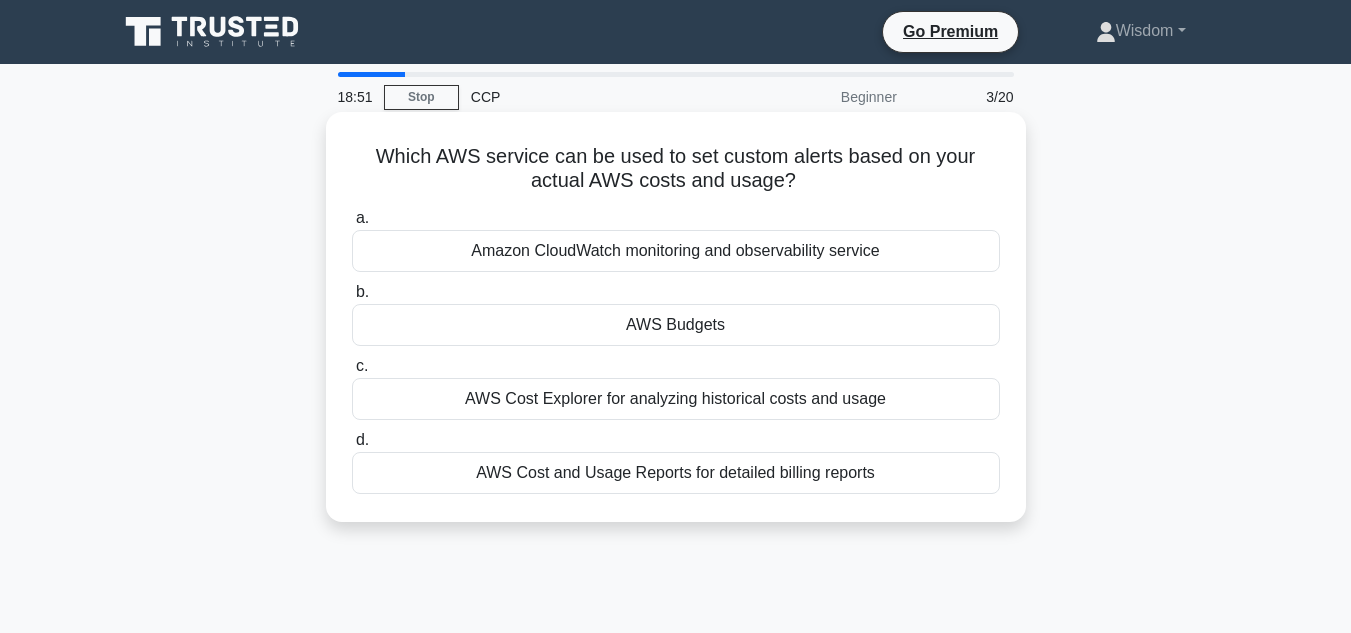 click on "AWS Budgets" at bounding box center [676, 325] 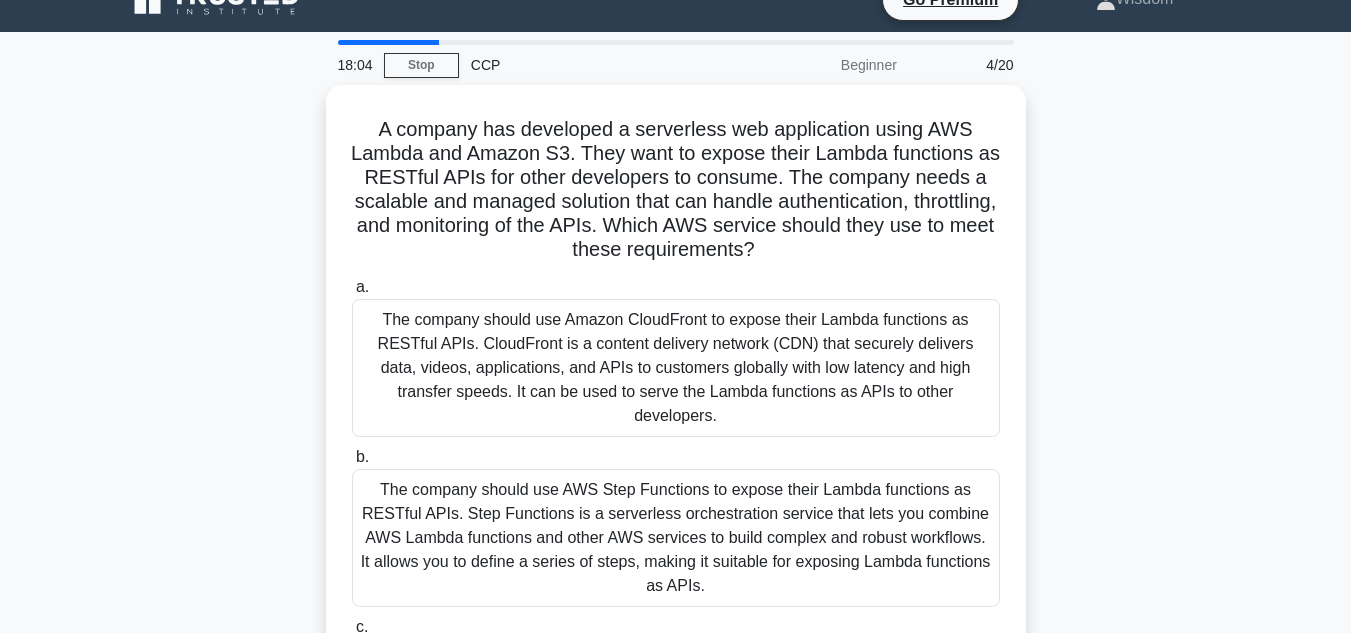scroll, scrollTop: 31, scrollLeft: 0, axis: vertical 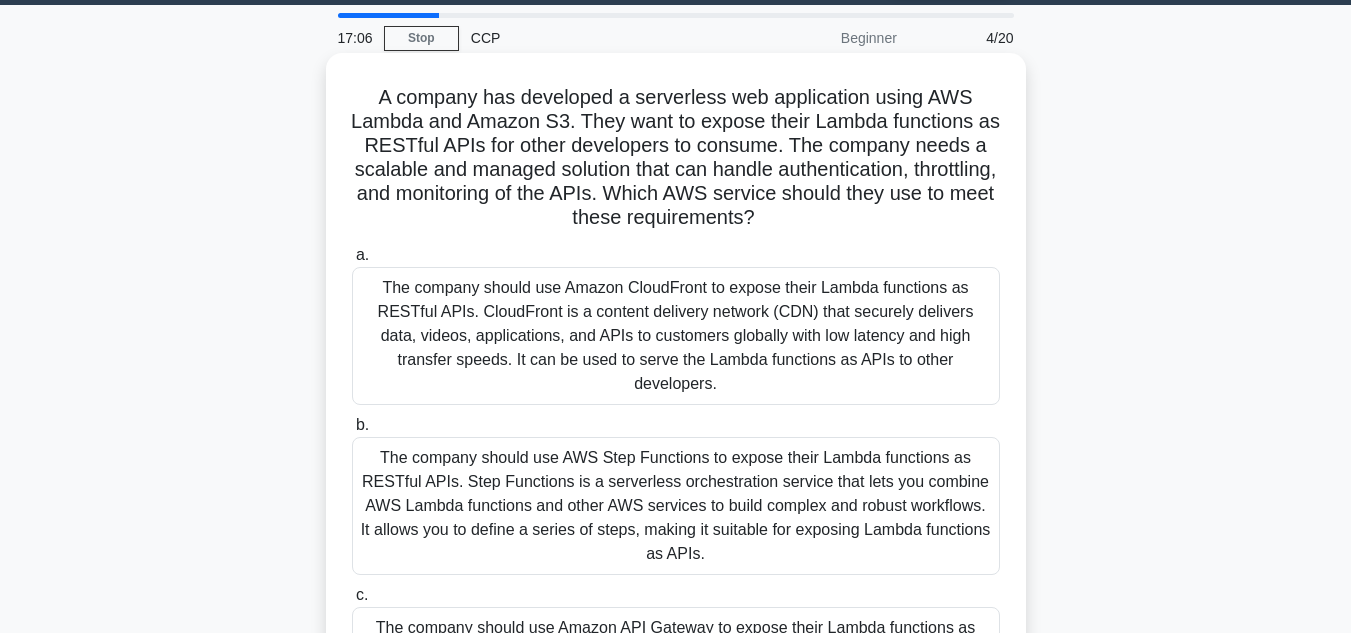 click on "The company should use Amazon CloudFront to expose their Lambda functions as RESTful APIs. CloudFront is a content delivery network (CDN) that securely delivers data, videos, applications, and APIs to customers globally with low latency and high transfer speeds. It can be used to serve the Lambda functions as APIs to other developers." at bounding box center [676, 336] 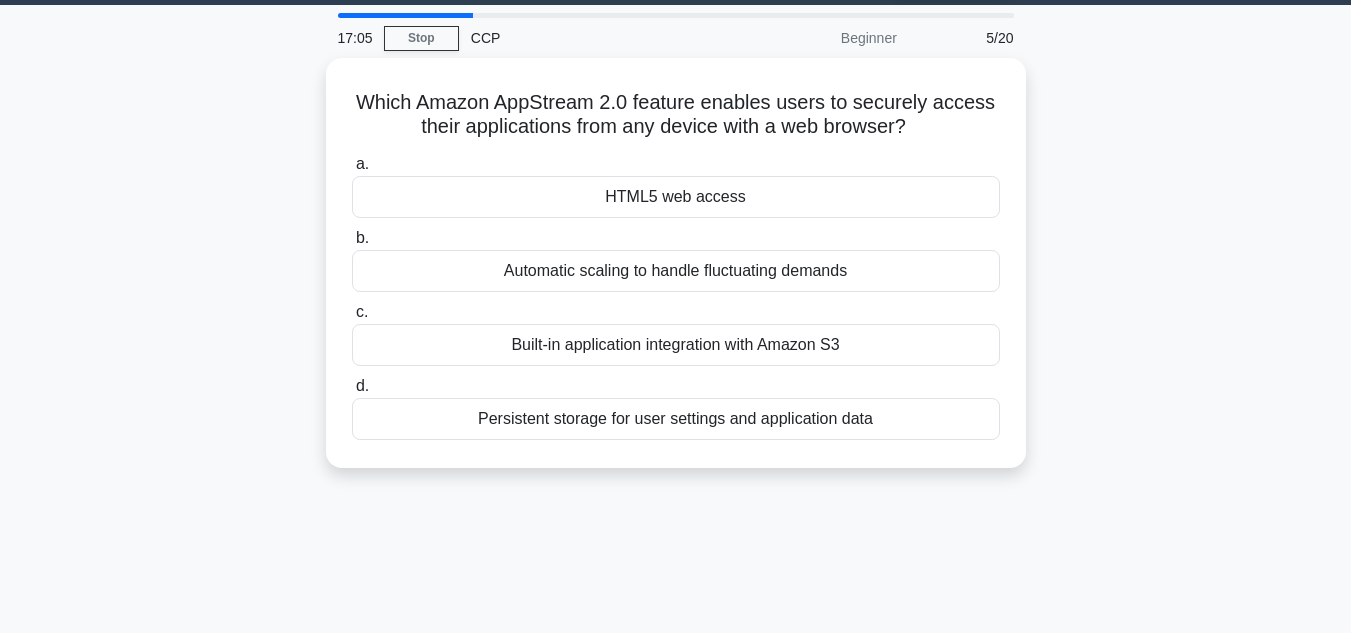 scroll, scrollTop: 0, scrollLeft: 0, axis: both 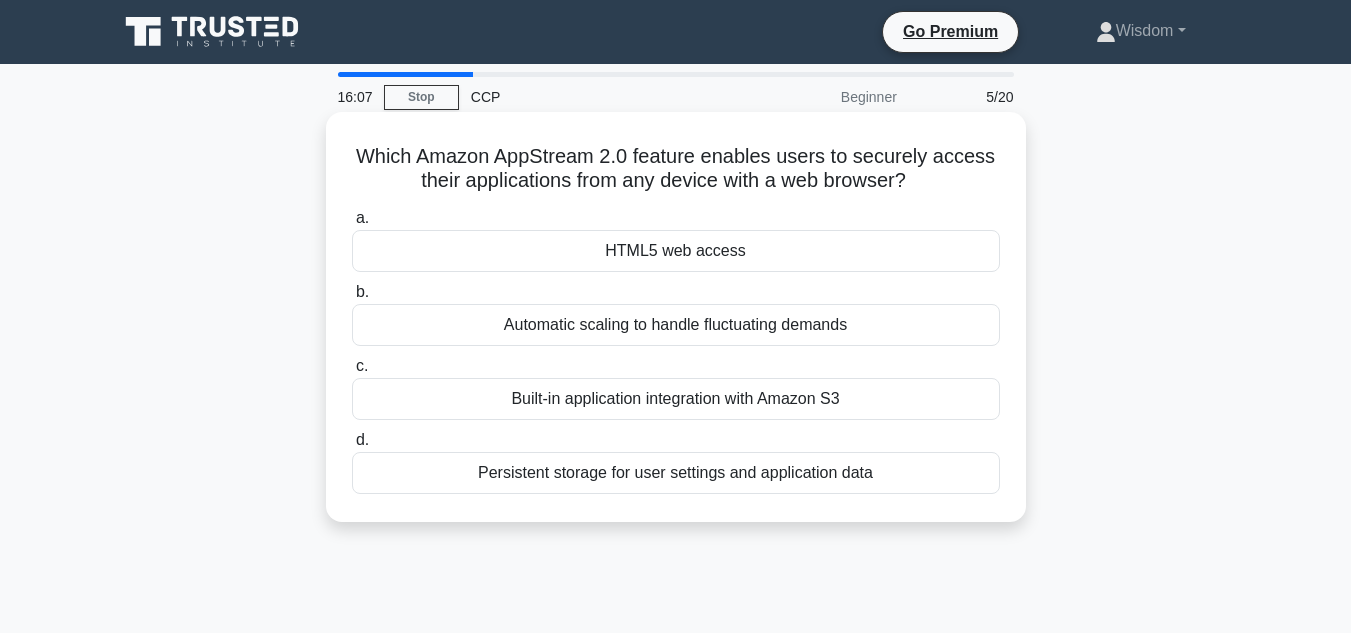 click on "HTML5 web access" at bounding box center [676, 251] 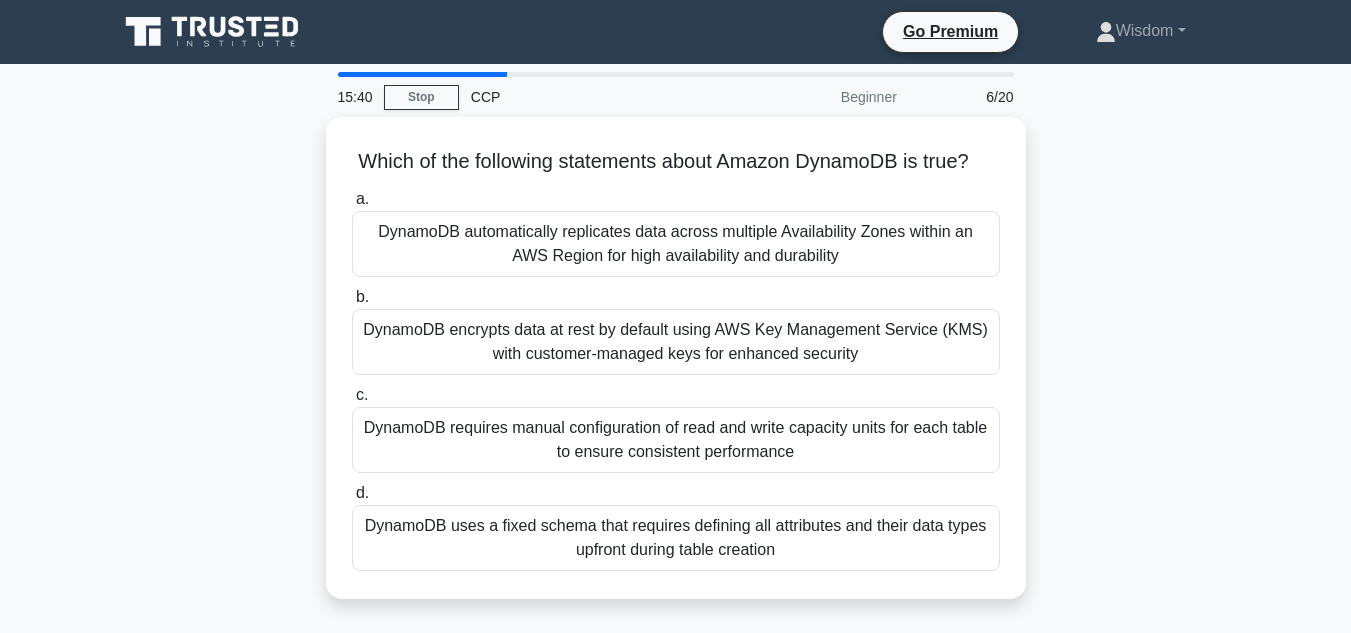 click on "DynamoDB automatically replicates data across multiple Availability Zones within an AWS Region for high availability and durability" at bounding box center [676, 244] 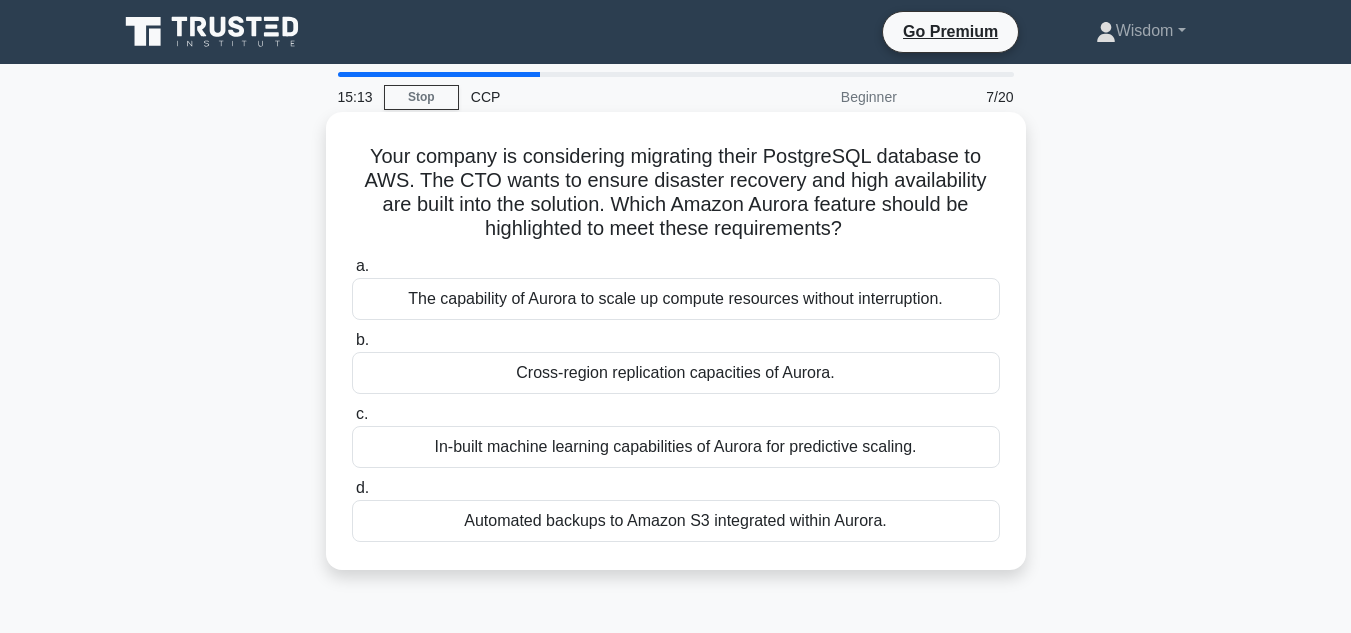 click on "Cross-region replication capacities of Aurora." at bounding box center [676, 373] 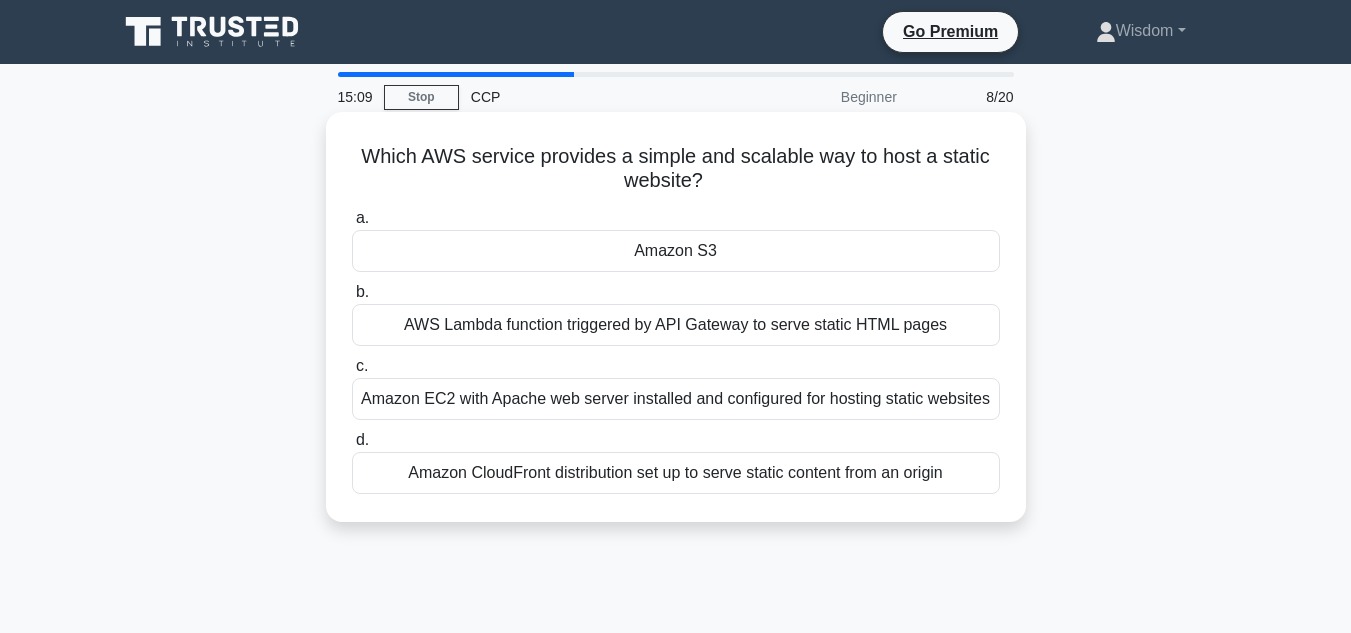 click on "Amazon S3" at bounding box center [676, 251] 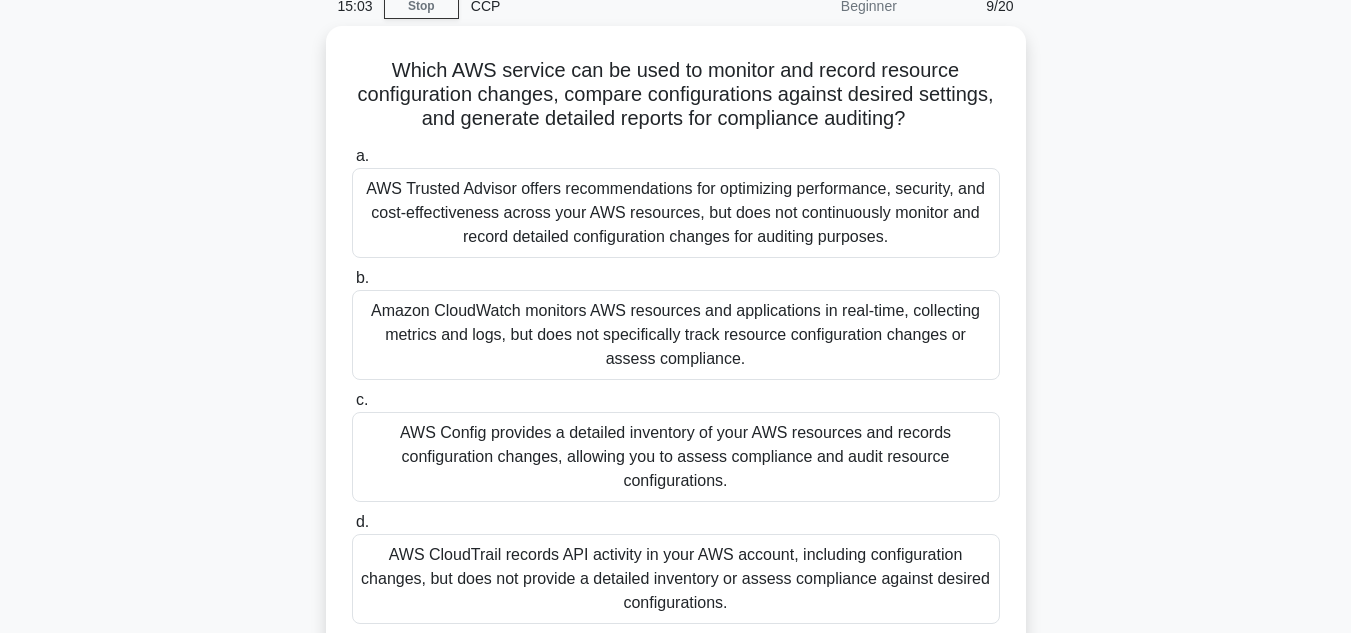 scroll, scrollTop: 75, scrollLeft: 0, axis: vertical 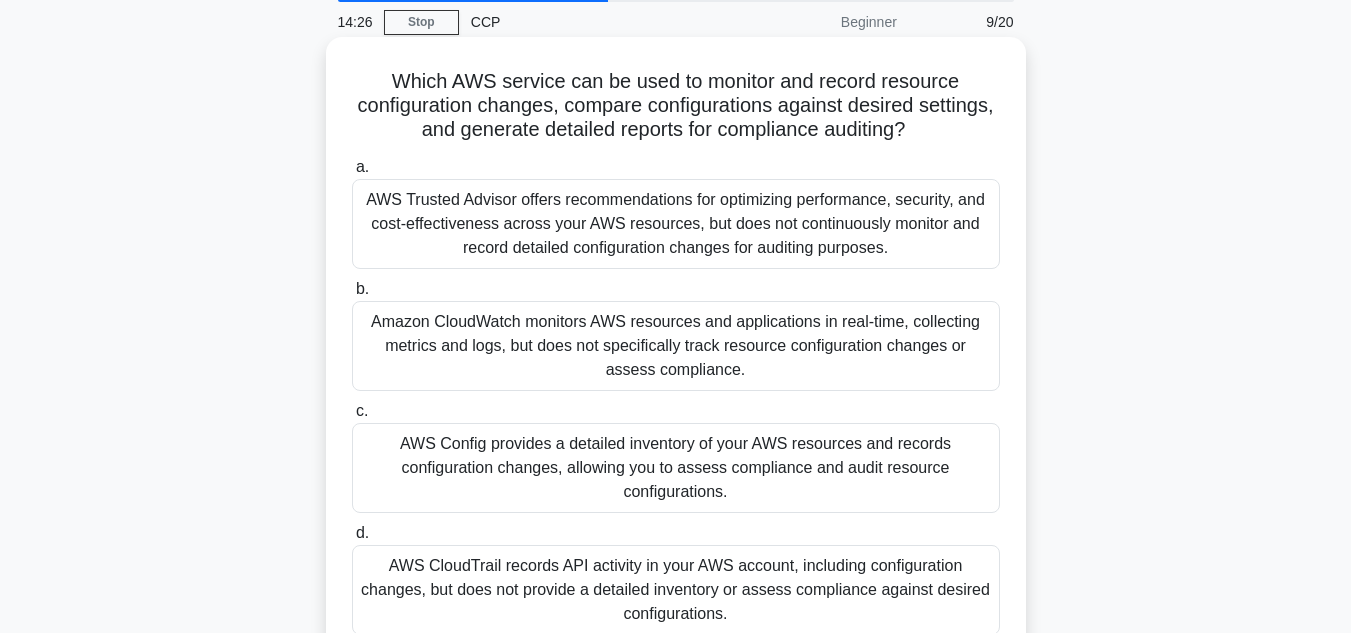 drag, startPoint x: 710, startPoint y: 458, endPoint x: 695, endPoint y: 483, distance: 29.15476 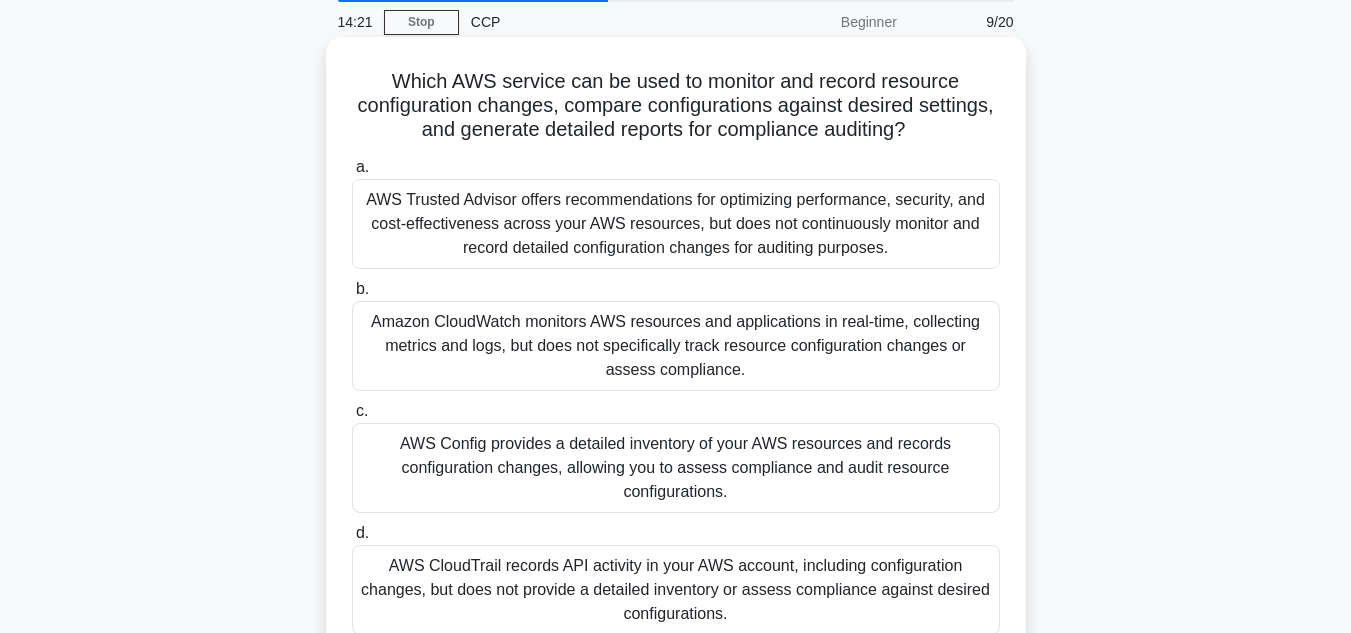click on "AWS Config provides a detailed inventory of your AWS resources and records configuration changes, allowing you to assess compliance and audit resource configurations." at bounding box center (676, 468) 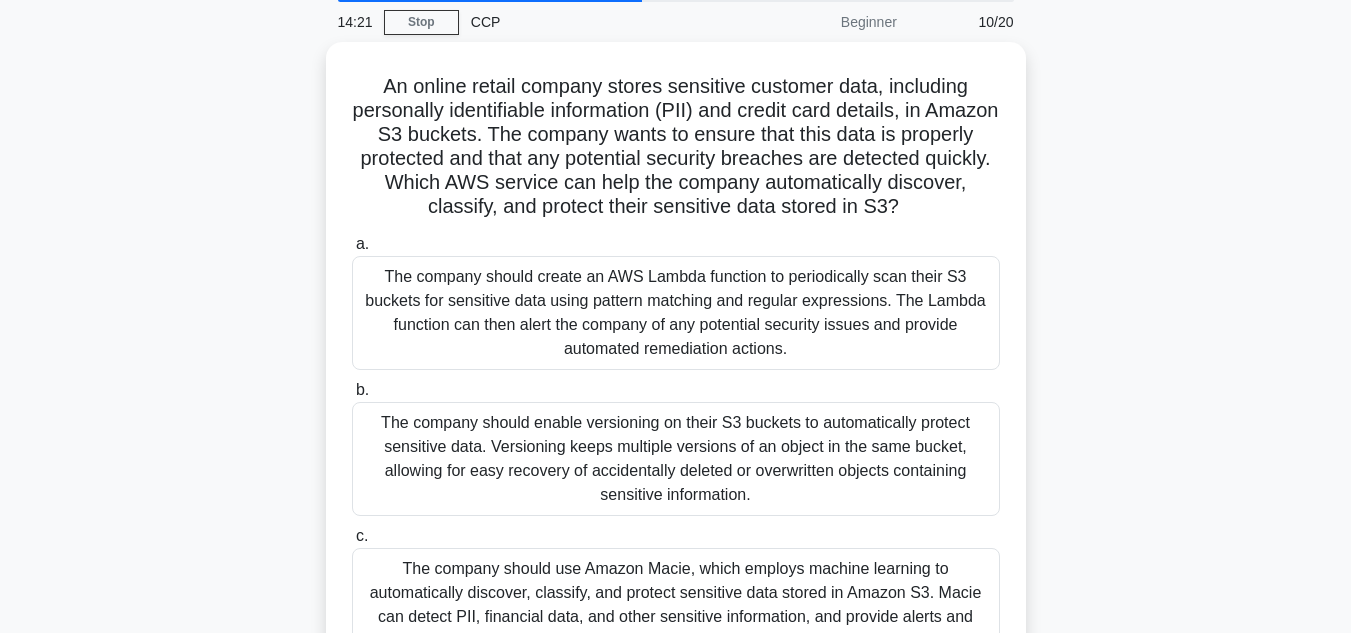 scroll, scrollTop: 0, scrollLeft: 0, axis: both 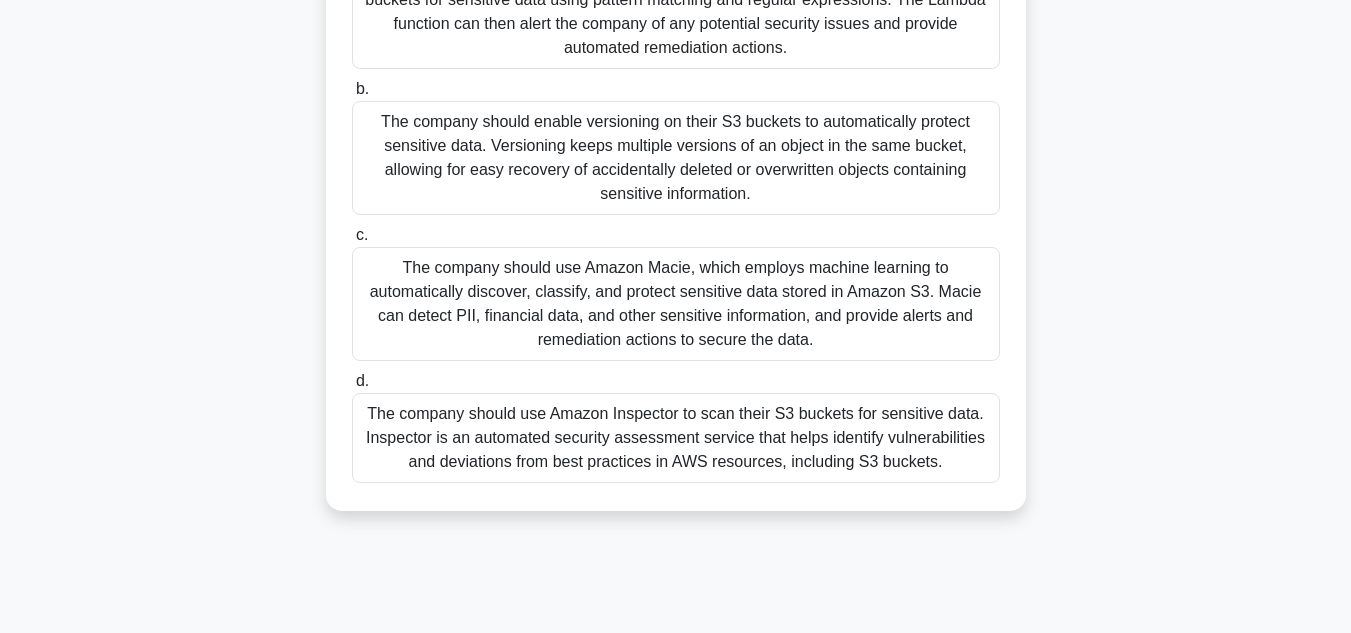 click on "The company should use Amazon Inspector to scan their S3 buckets for sensitive data. Inspector is an automated security assessment service that helps identify vulnerabilities and deviations from best practices in AWS resources, including S3 buckets." at bounding box center (676, 438) 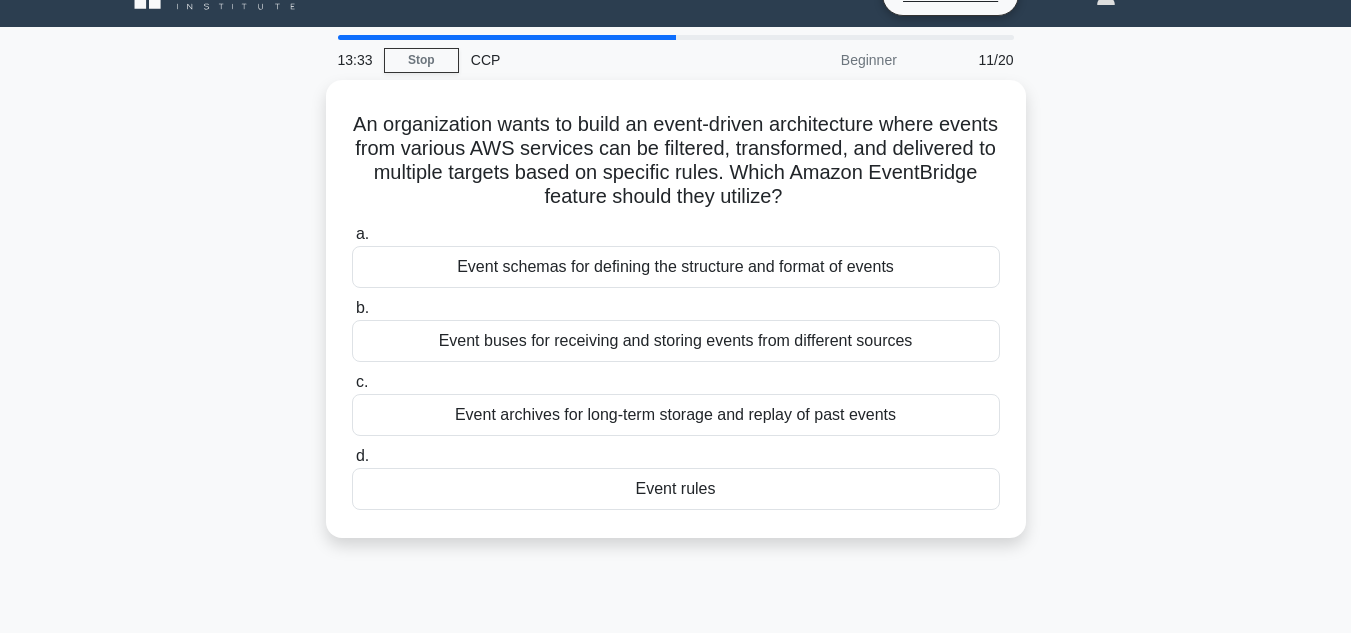 scroll, scrollTop: 0, scrollLeft: 0, axis: both 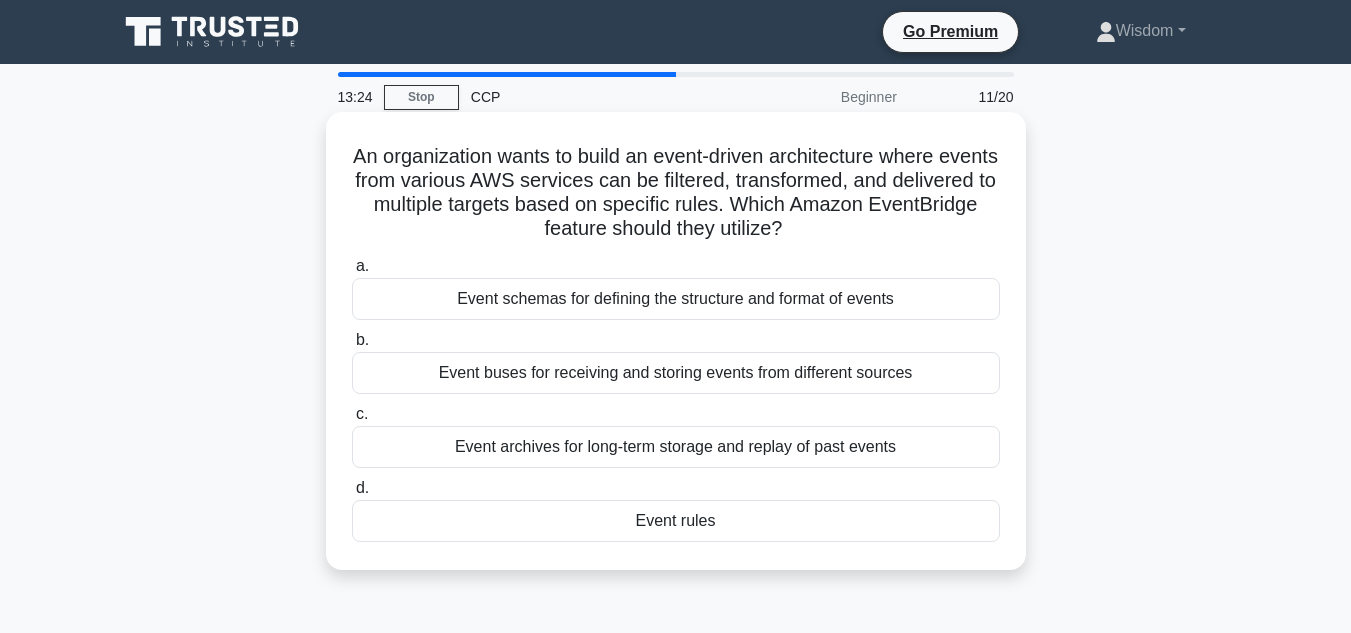 click on "Event rules" at bounding box center [676, 521] 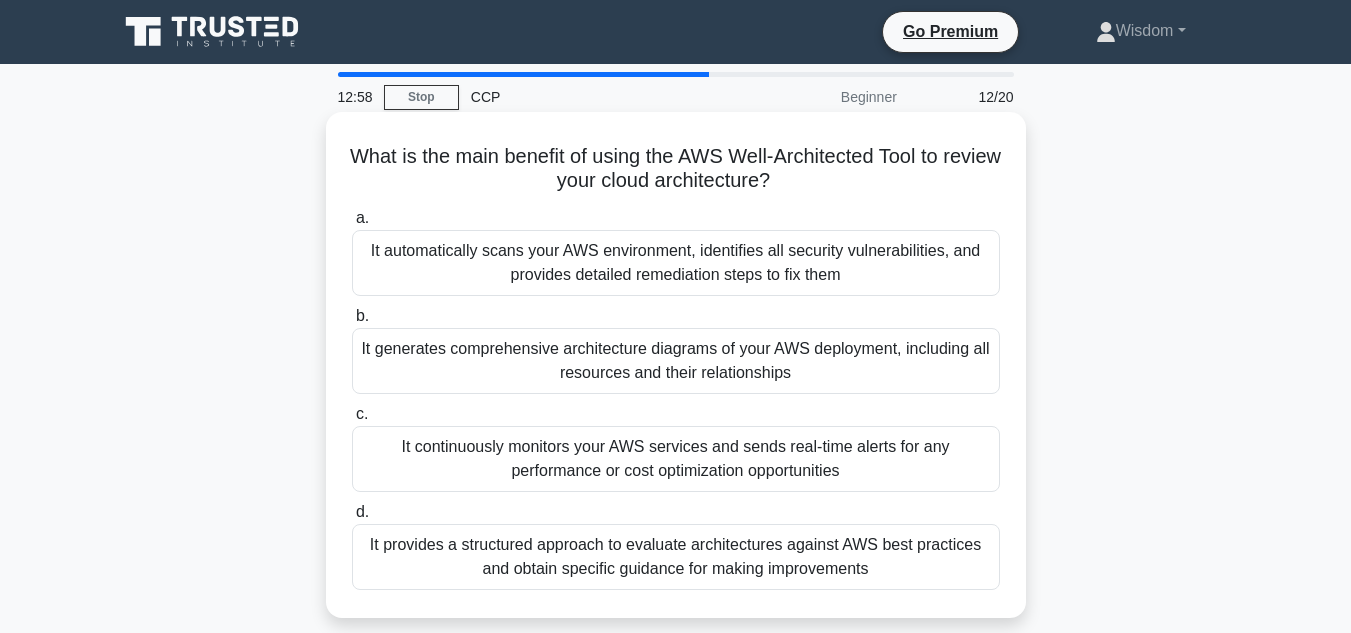 click on "It provides a structured approach to evaluate architectures against AWS best practices and obtain specific guidance for making improvements" at bounding box center [676, 557] 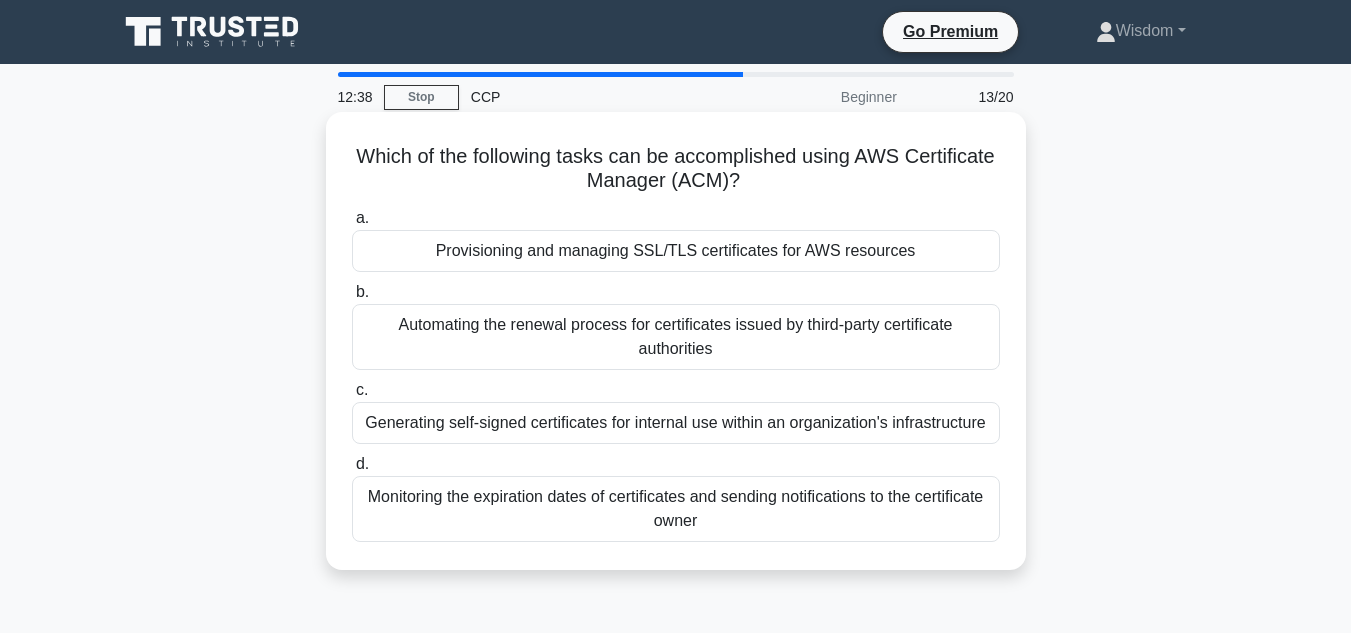 click on "Provisioning and managing SSL/TLS certificates for AWS resources" at bounding box center [676, 251] 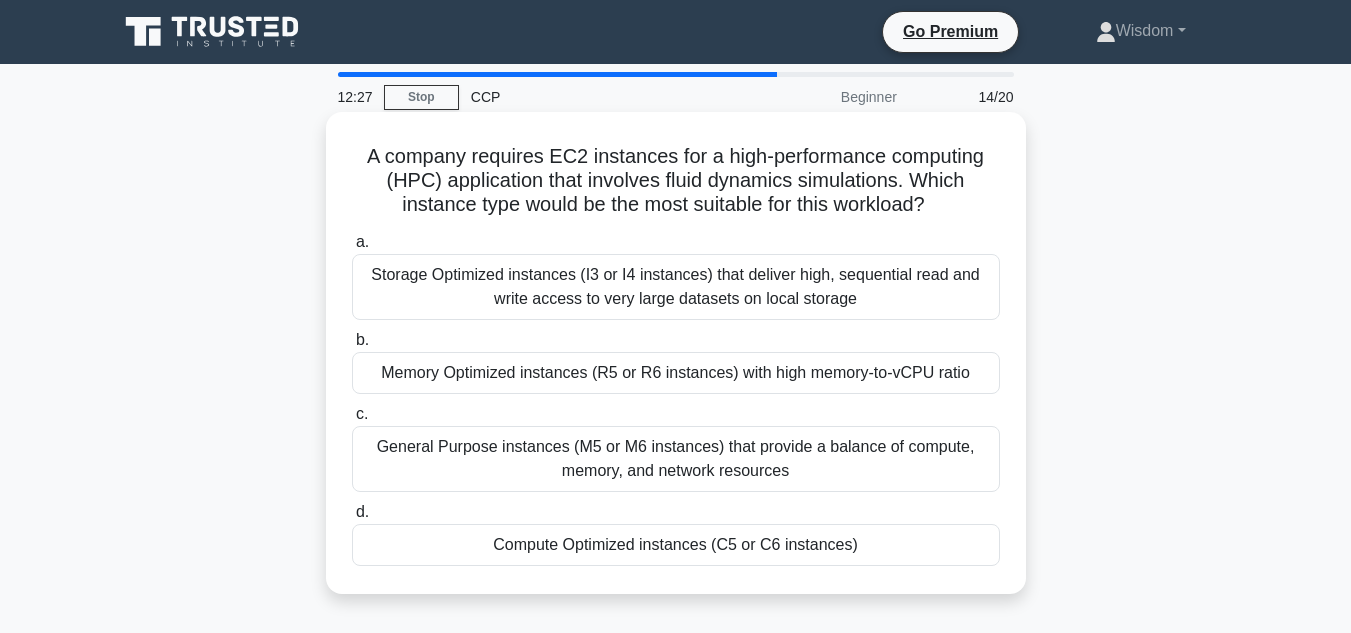 click on "Compute Optimized instances (C5 or C6 instances)" at bounding box center (676, 545) 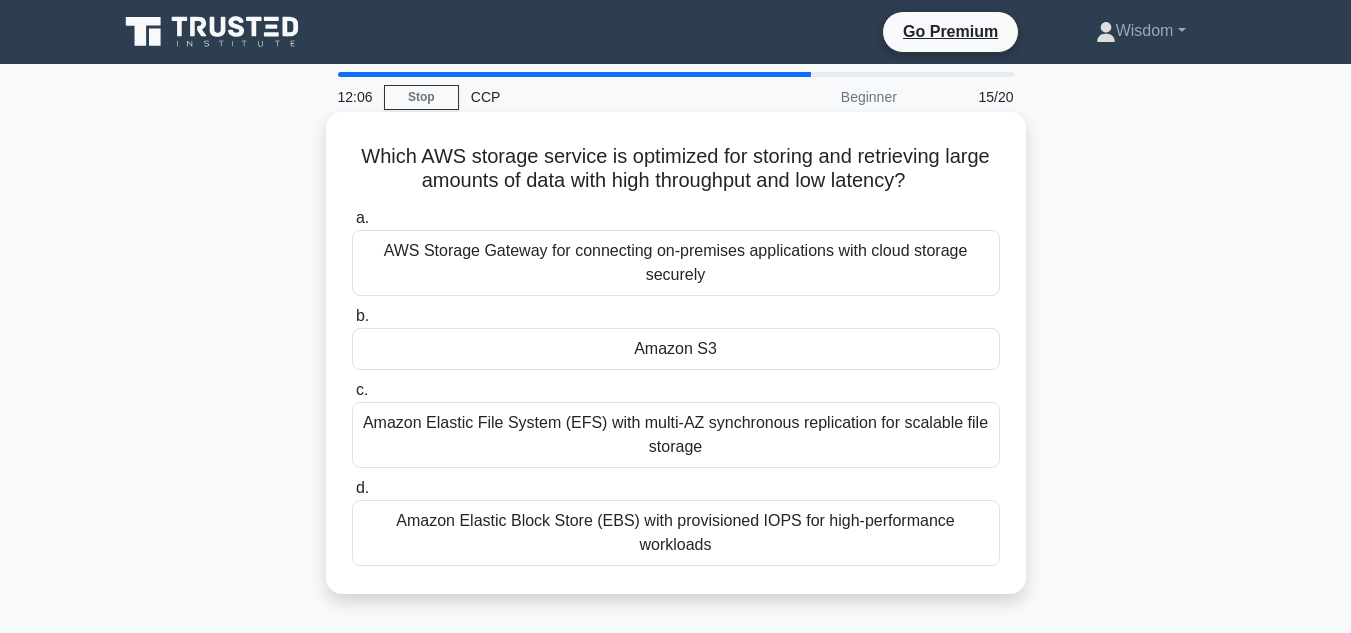 drag, startPoint x: 852, startPoint y: 177, endPoint x: 336, endPoint y: 157, distance: 516.38745 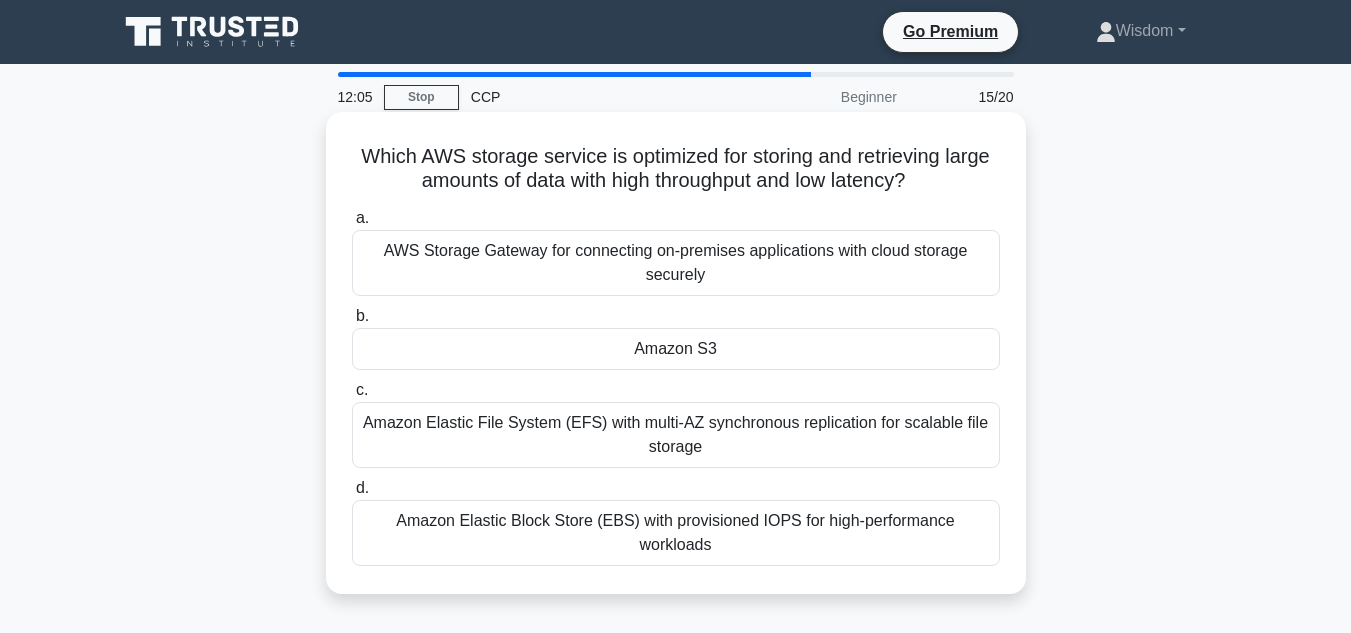 copy on "Which AWS storage service is optimized for storing and retrieving large amounts of data with high throughput and low latency?" 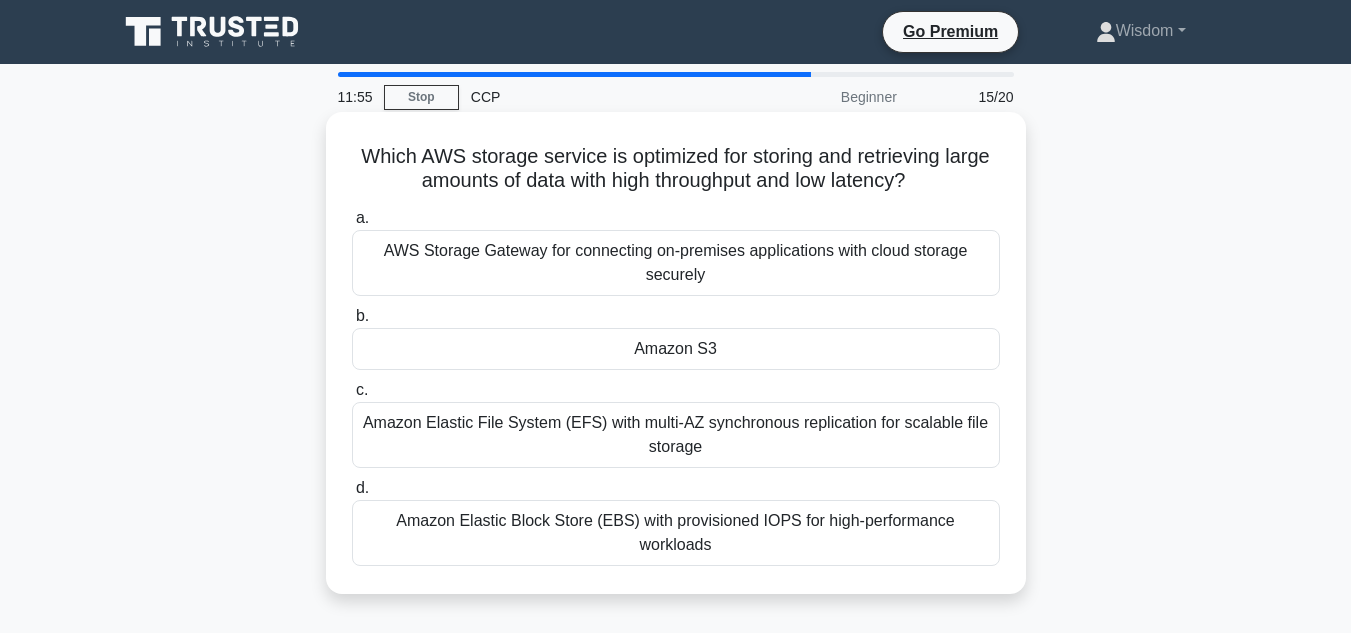 click on "Amazon S3" at bounding box center [676, 349] 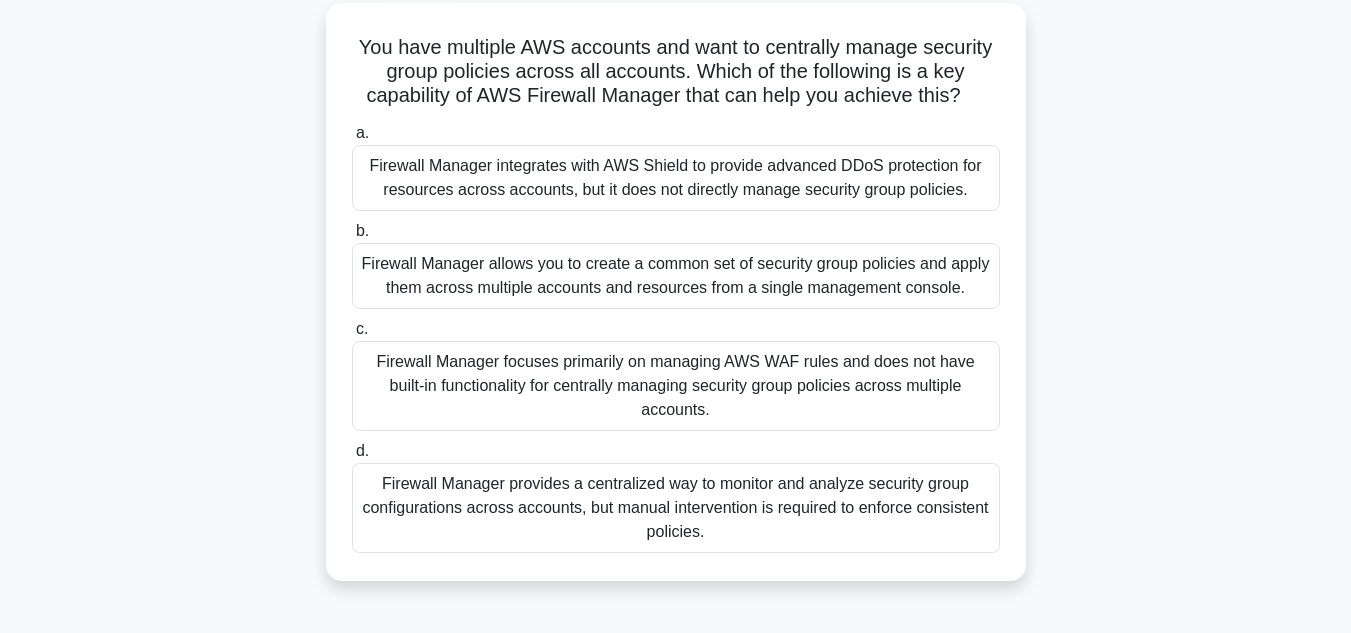 scroll, scrollTop: 110, scrollLeft: 0, axis: vertical 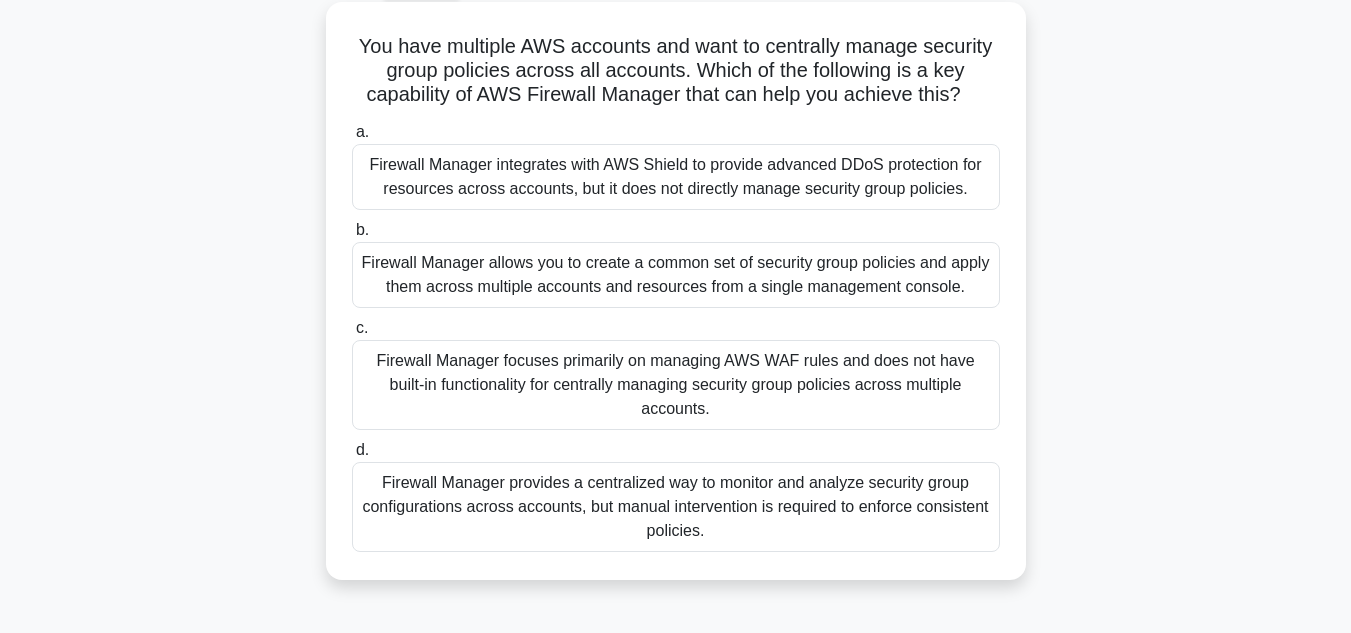 click on "Firewall Manager allows you to create a common set of security group policies and apply them across multiple accounts and resources from a single management console." at bounding box center [676, 275] 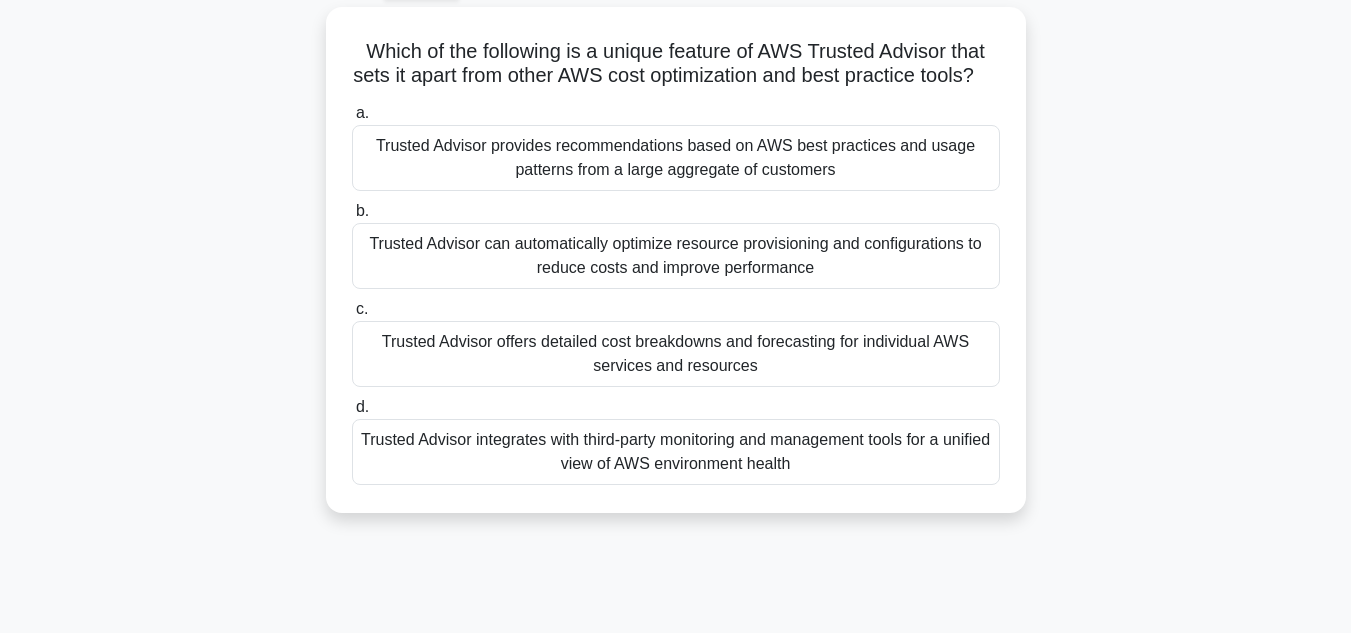 scroll, scrollTop: 0, scrollLeft: 0, axis: both 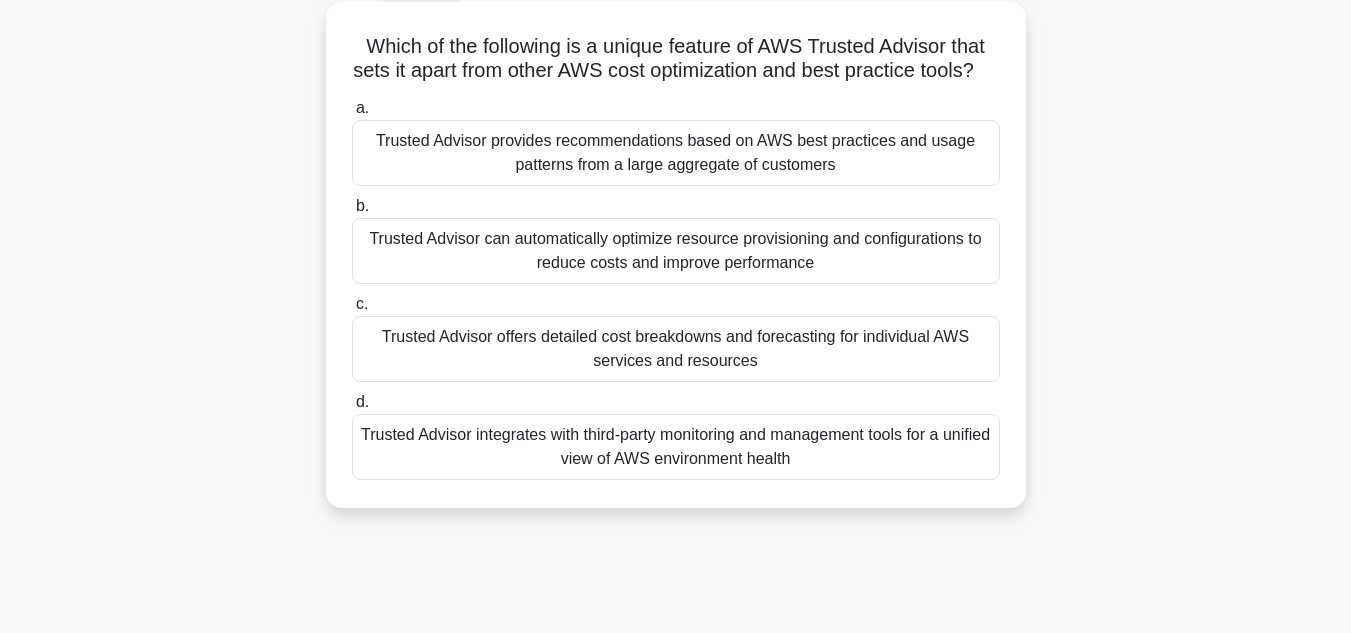 click on "Trusted Advisor provides recommendations based on AWS best practices and usage patterns from a large aggregate of customers" at bounding box center (676, 153) 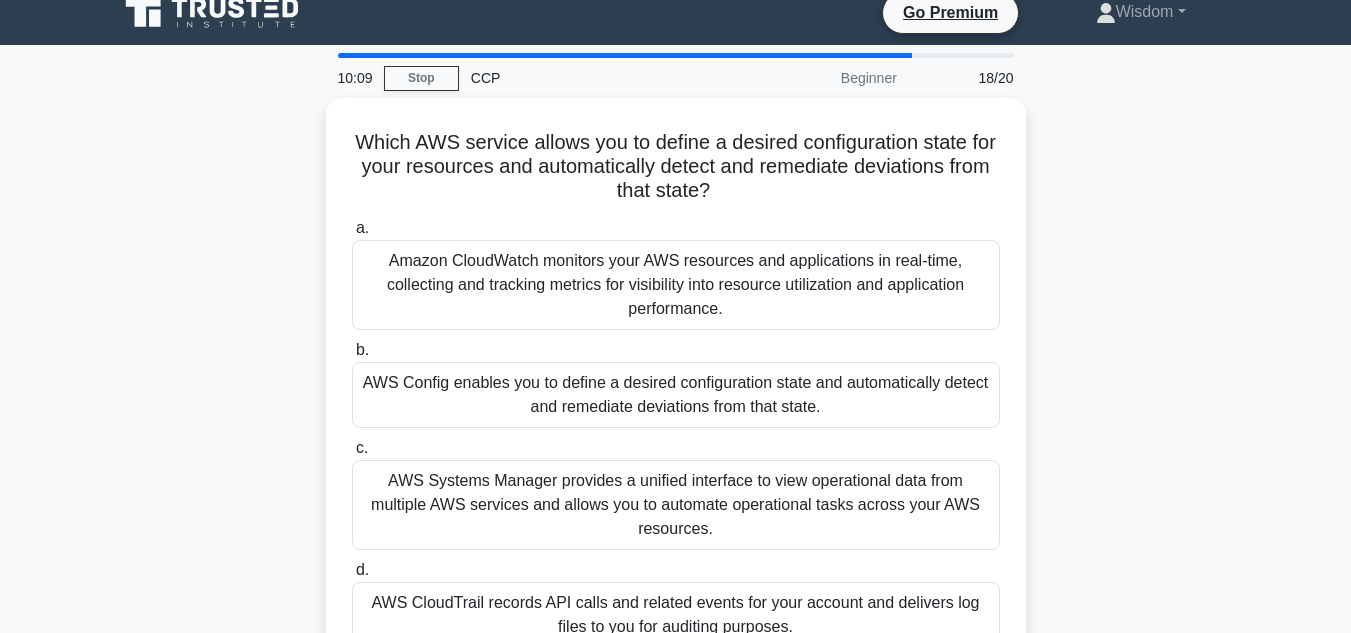 scroll, scrollTop: 0, scrollLeft: 0, axis: both 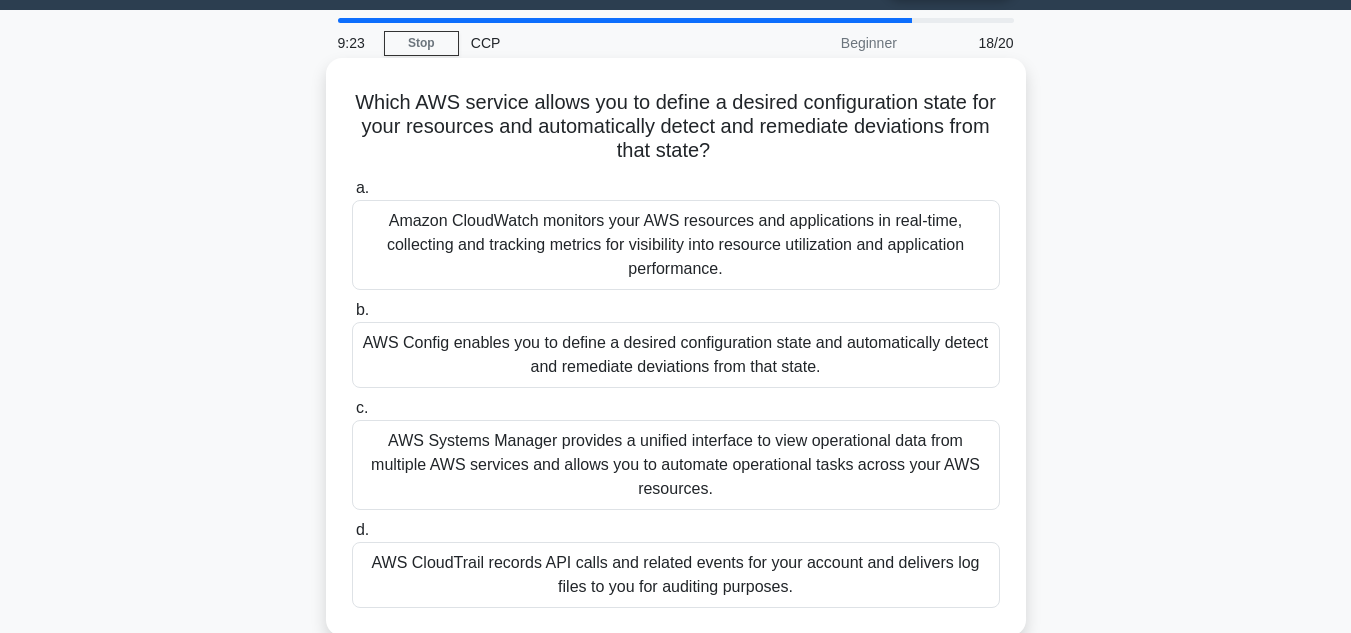 click on "Amazon CloudWatch monitors your AWS resources and applications in real-time, collecting and tracking metrics for visibility into resource utilization and application performance." at bounding box center (676, 245) 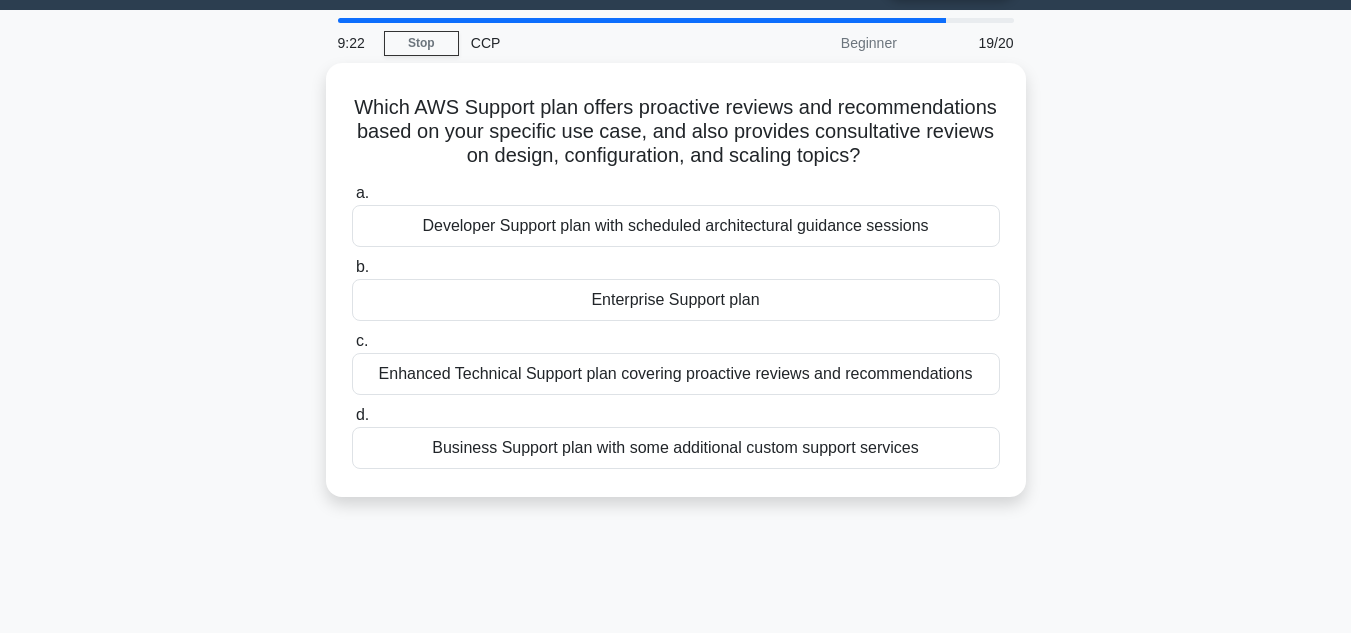 scroll, scrollTop: 0, scrollLeft: 0, axis: both 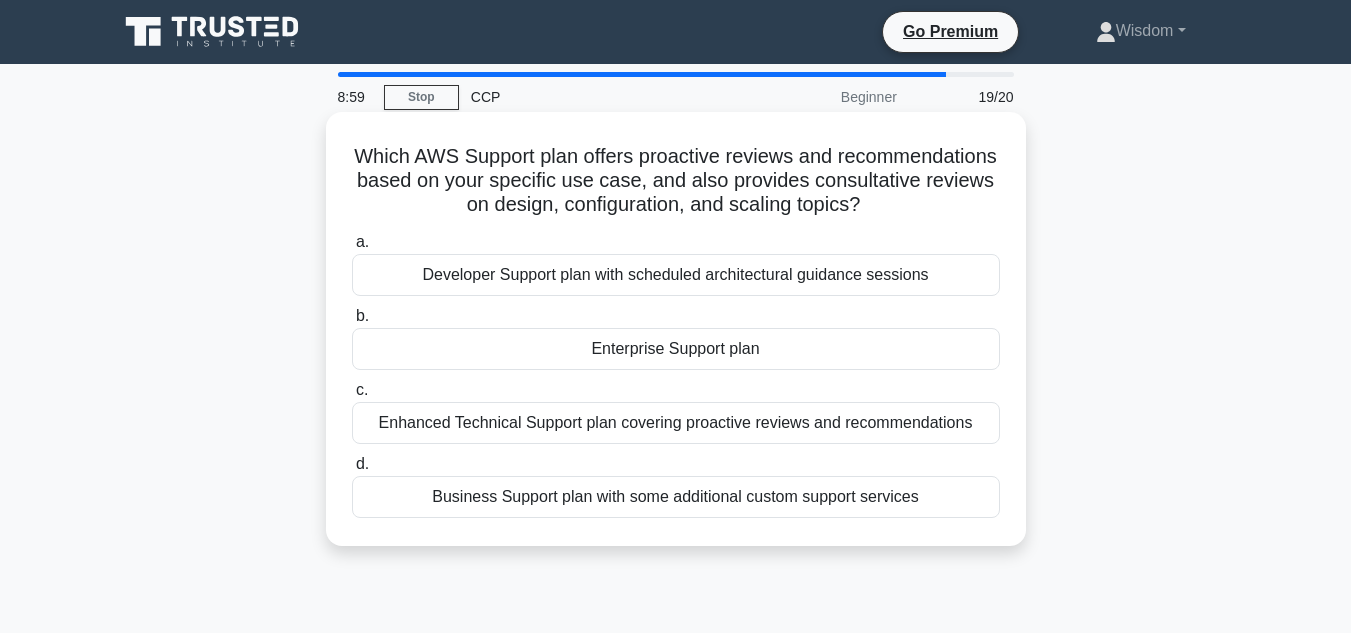 click on "Enterprise Support plan" at bounding box center [676, 349] 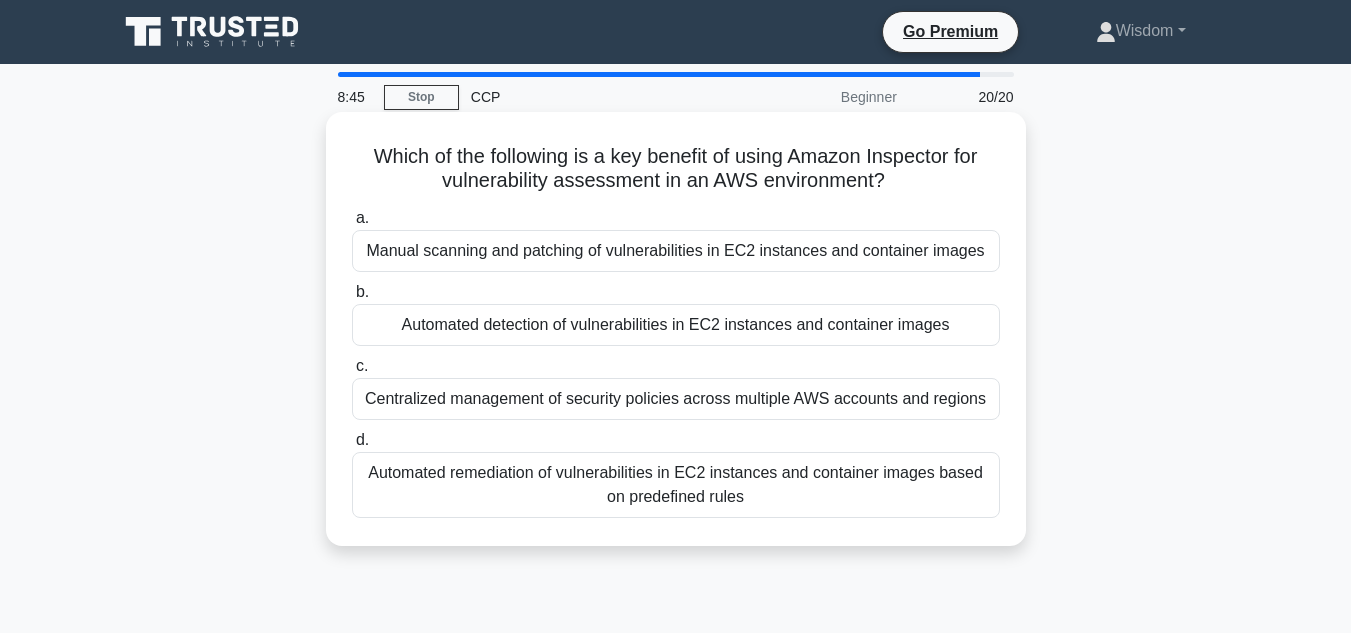 click on "Automated detection of vulnerabilities in EC2 instances and container images" at bounding box center (676, 325) 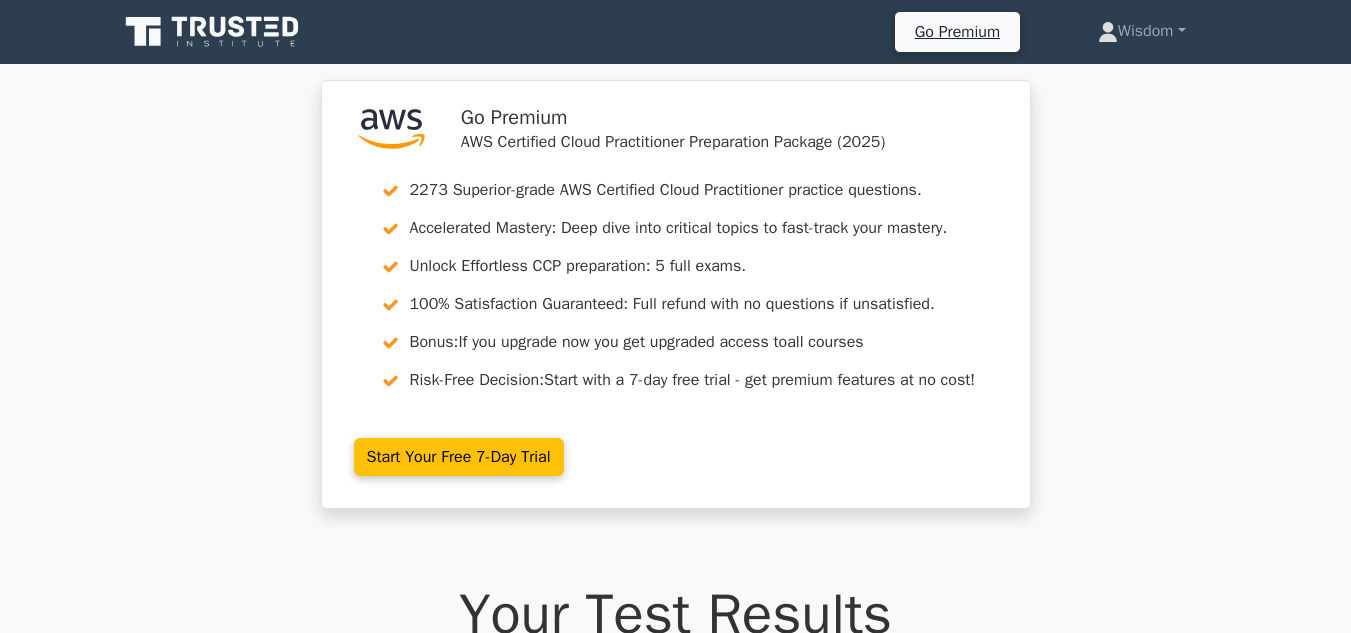 scroll, scrollTop: 0, scrollLeft: 0, axis: both 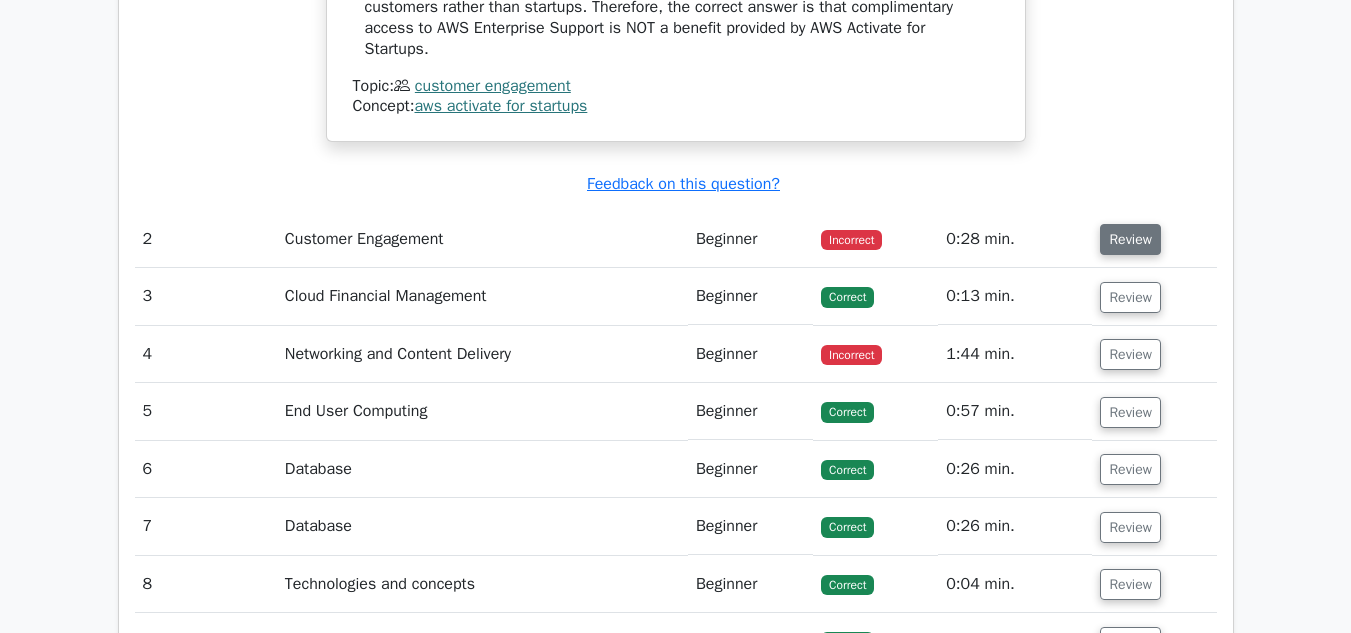 click on "Review" at bounding box center [1130, 239] 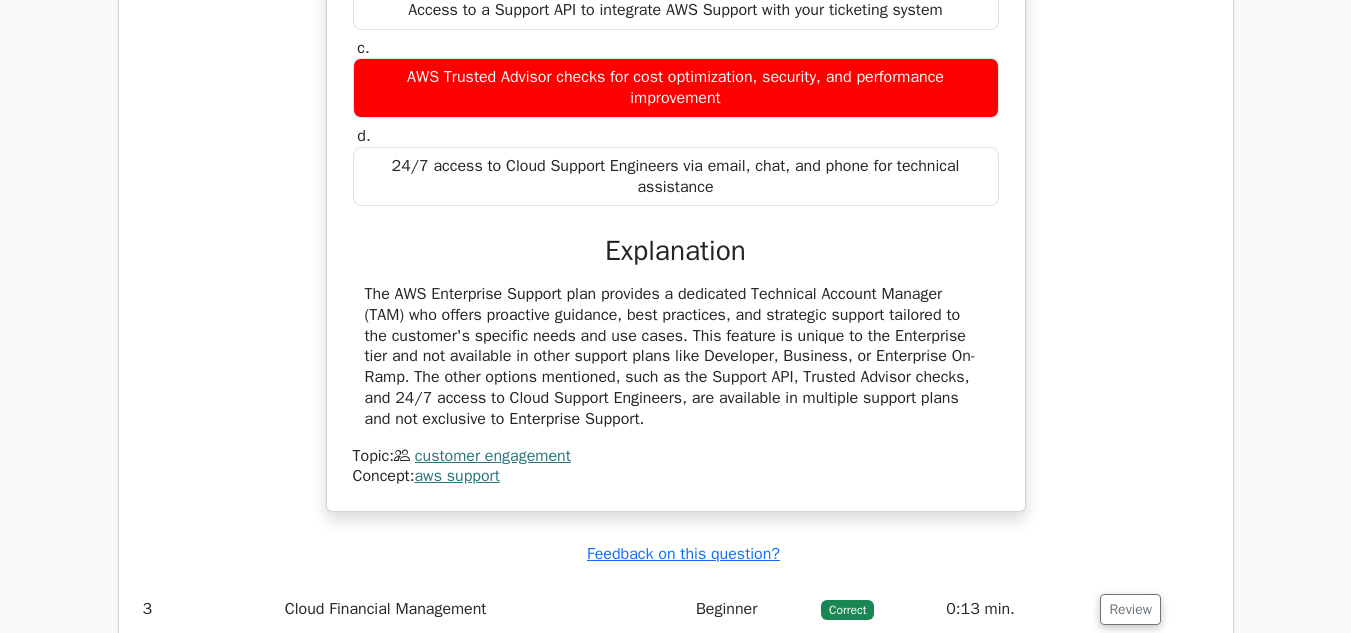 scroll, scrollTop: 2824, scrollLeft: 0, axis: vertical 